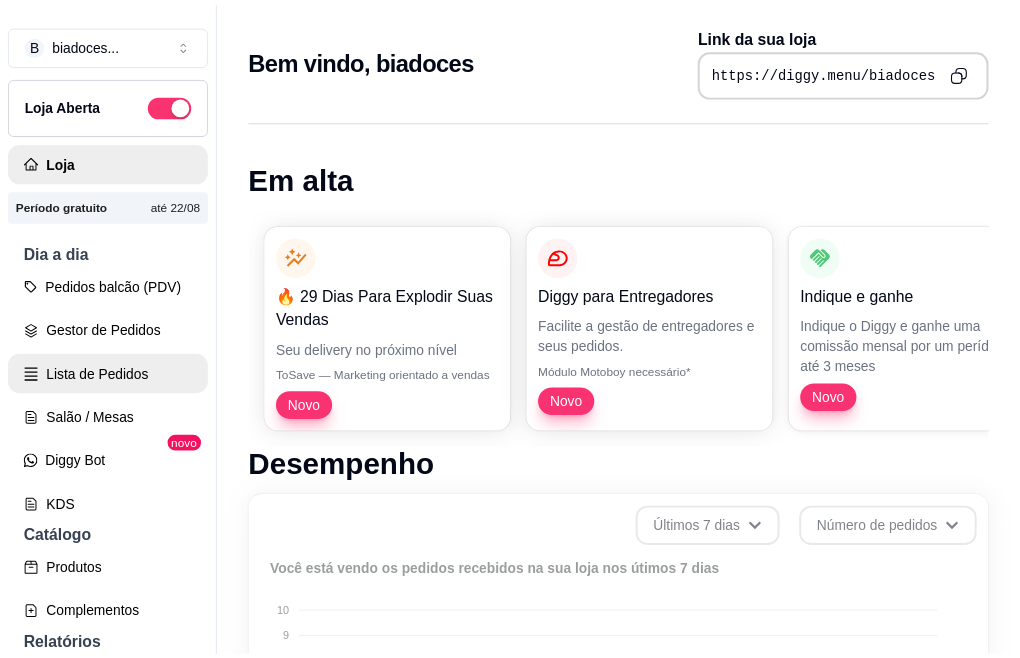 scroll, scrollTop: 0, scrollLeft: 0, axis: both 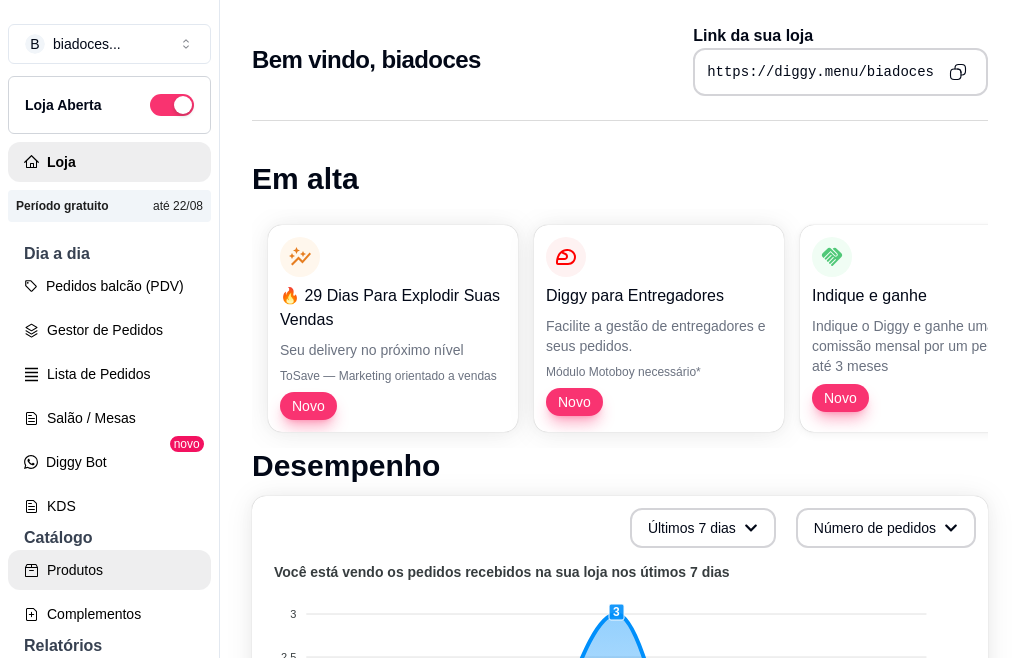 click on "Produtos" at bounding box center [109, 570] 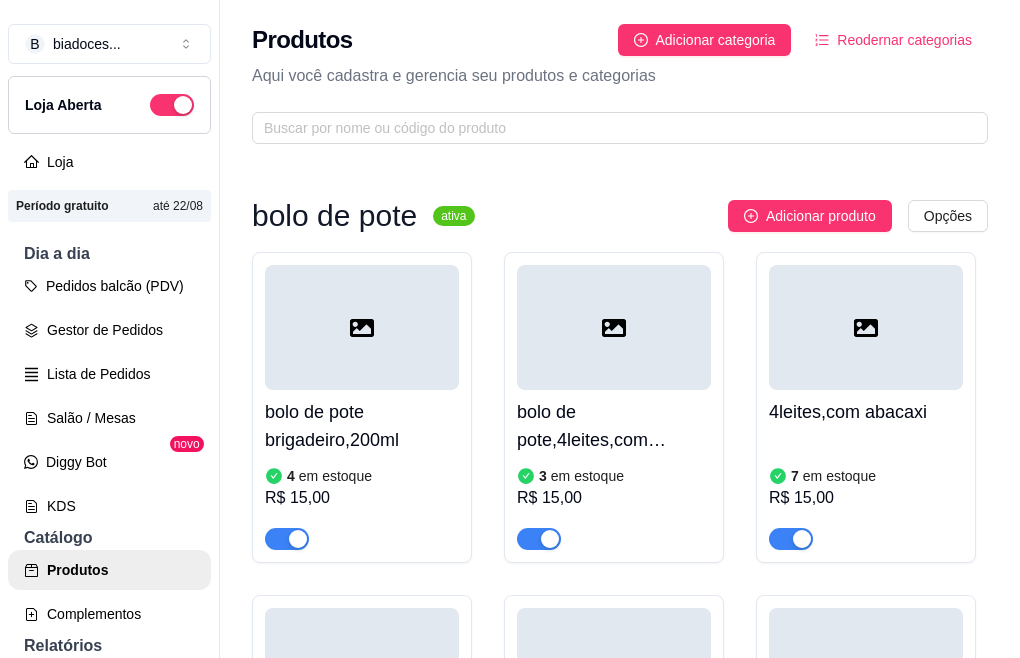 click at bounding box center (298, 539) 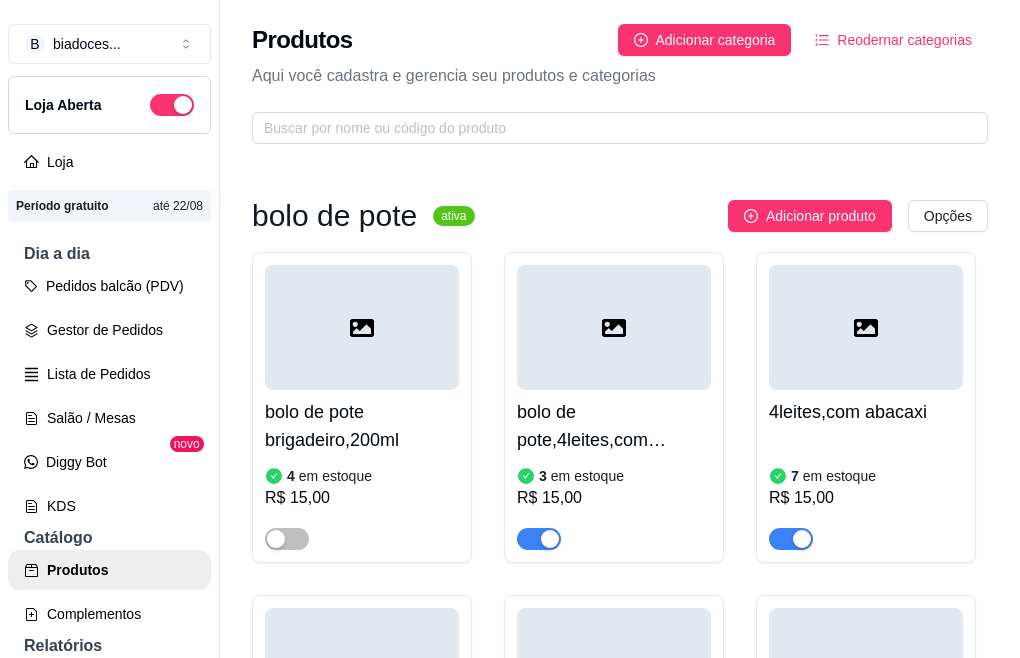 click on "[PRODUCT_NAME] [PRODUCT_NAME],200ml   4 em estoque R$ 15,00" at bounding box center [362, 470] 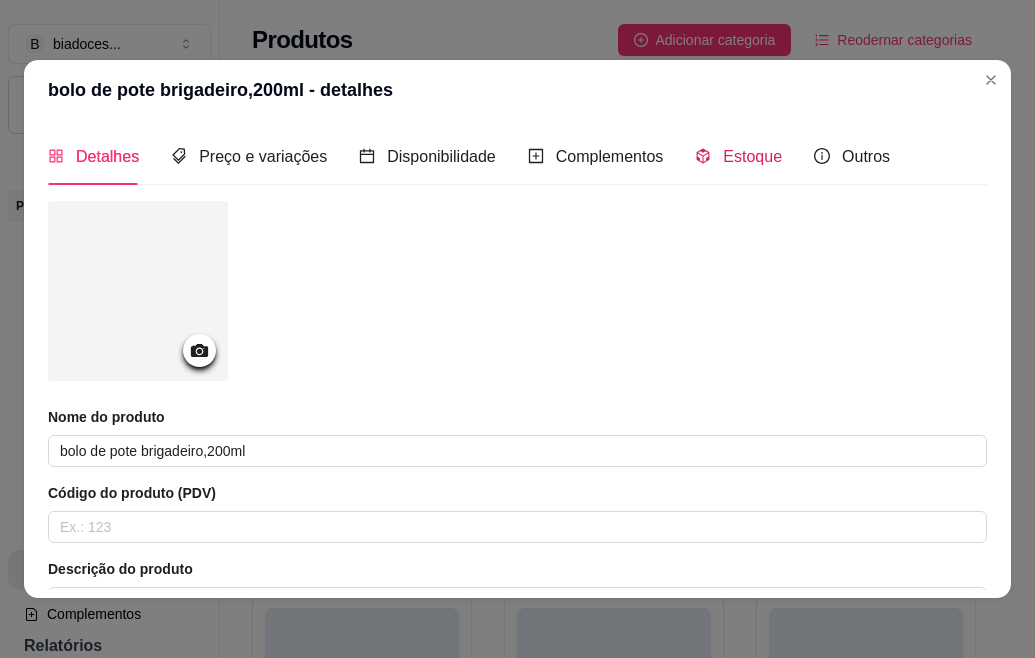 click on "Estoque" at bounding box center (738, 156) 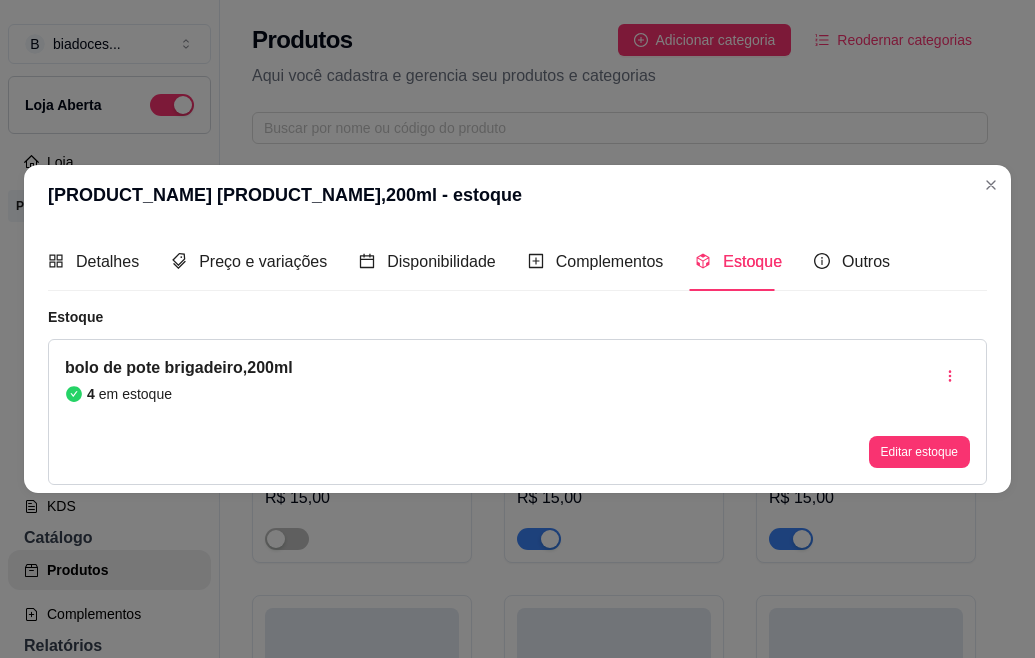 type 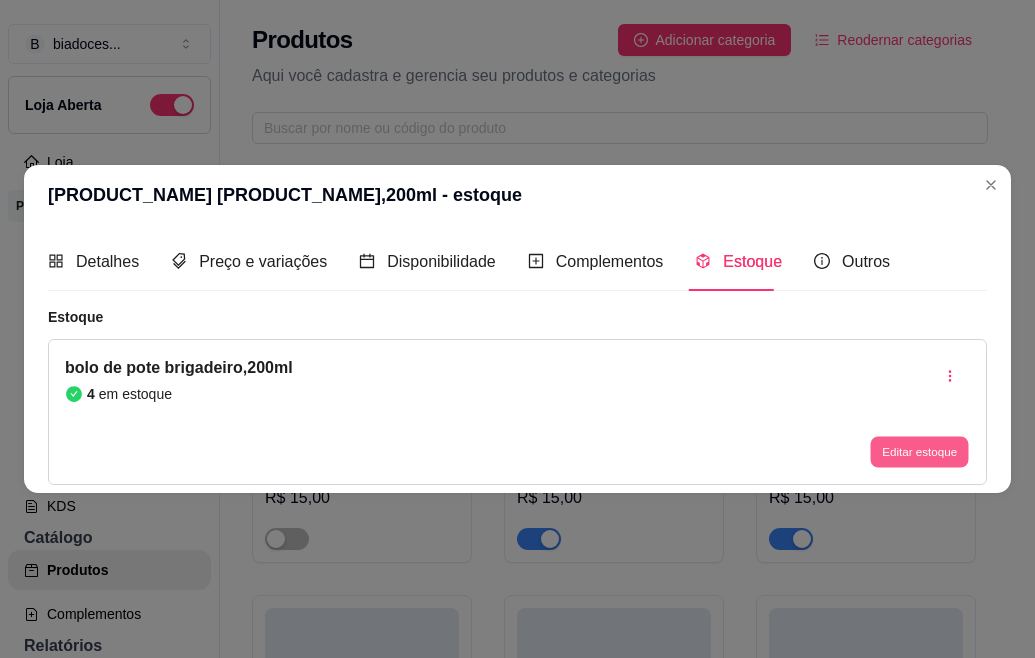 click on "Editar estoque" at bounding box center [919, 451] 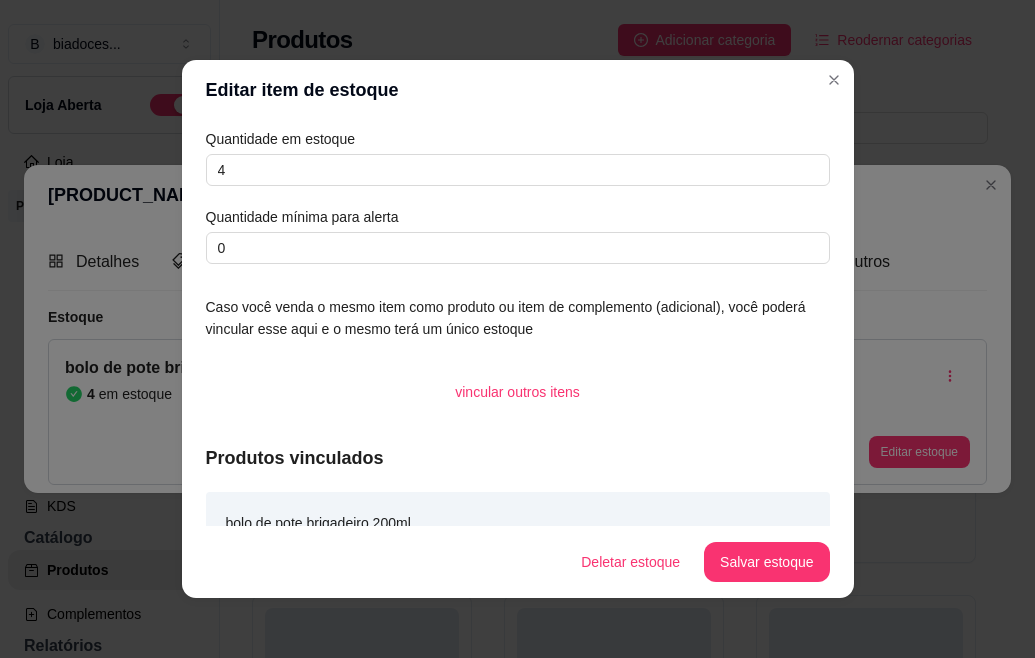 click on "Quantidade   em estoque 4 Quantidade   mínima para alerta 0" at bounding box center [518, 196] 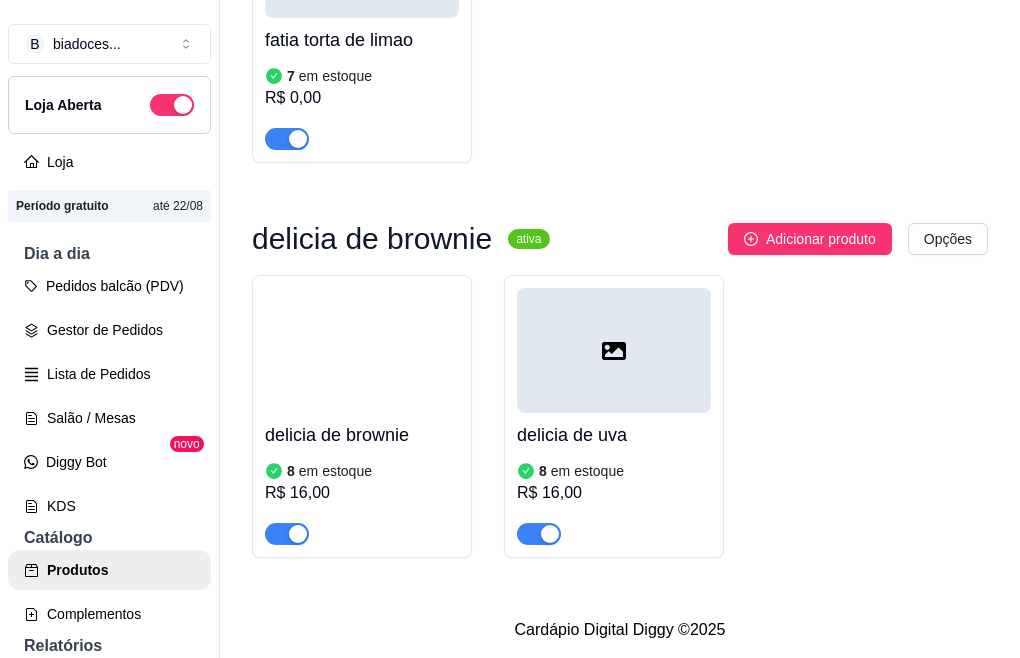 scroll, scrollTop: 4009, scrollLeft: 0, axis: vertical 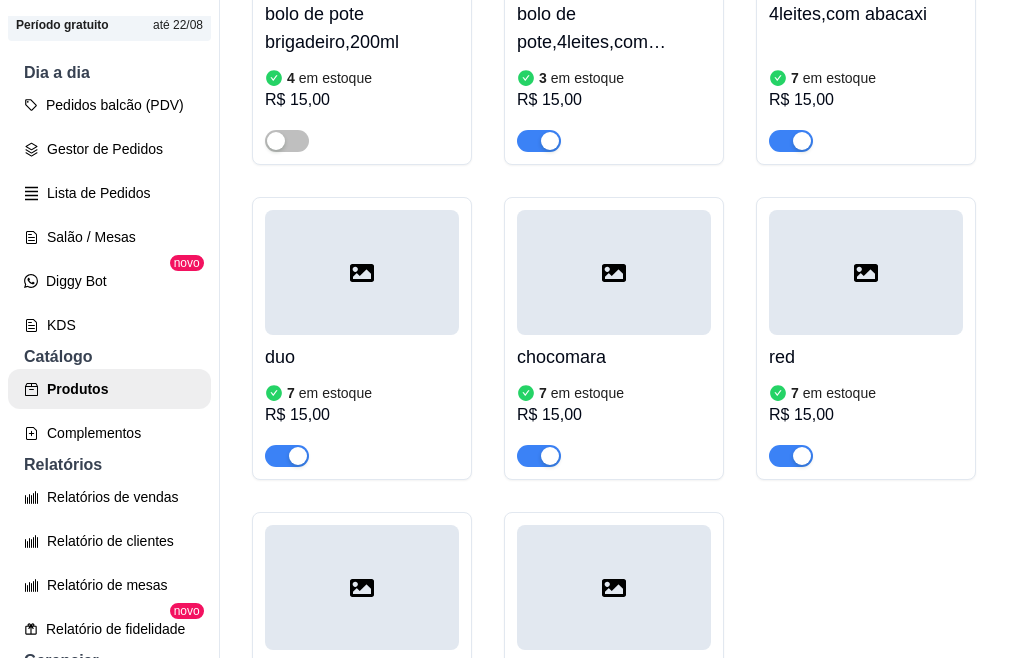 click on "bolo de pote ativa Adicionar produto Opções bolo de pote brigadeiro,200ml   4 em estoque R$ 15,00 bolo de pote,4leites,com morango   3 em estoque R$ 15,00 4leites,com abacaxi   7 em estoque R$ 15,00 duo   7 em estoque R$ 15,00 chocomara   7 em estoque R$ 15,00 red   7 em estoque R$ 15,00 doce de leite com amaeixa    7 em estoque R$ 15,00 bolo de stikadinho   7 em estoque R$ 15,00 bolo gelado ativa Adicionar produto Opções bolo gelado coco (gostinho de infancia)   10 em estoque R$ 12,00 bolo gelado chocolate   10 em estoque R$ 14,00 coxinha de brigadeiro ativa Adicionar produto Opções coxinha ninho   8 em estoque R$ 13,00 coxinha,amendoin   8 em estoque R$ 13,00 coxinha,brigadeiro   8 em estoque R$ 13,00 coxinha,maracuja   8 em estoque R$ 13,00 bombom,morango ativa Adicionar produto Opções bombom,morango   5 em estoque R$ 16,00 espeto,bombom de uva   5 em estoque R$ 18,00 esptinho de morango   R$ 14,00 torta,banoffe ativa Adicionar produto Opções banoffe   7 em estoque R$ 14,00   7" at bounding box center [620, 1669] 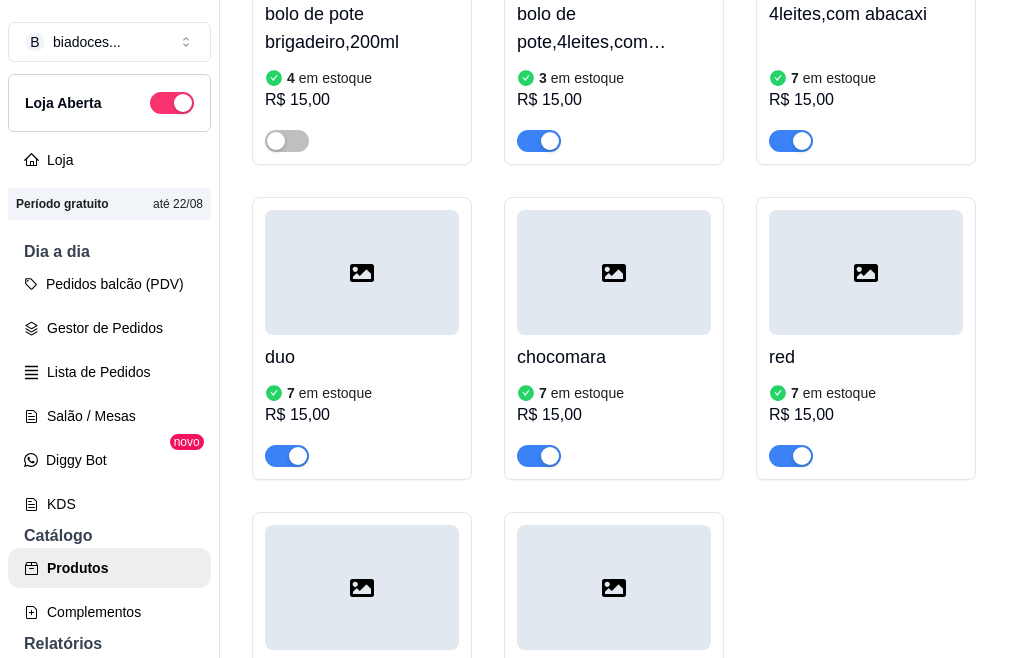 scroll, scrollTop: 0, scrollLeft: 0, axis: both 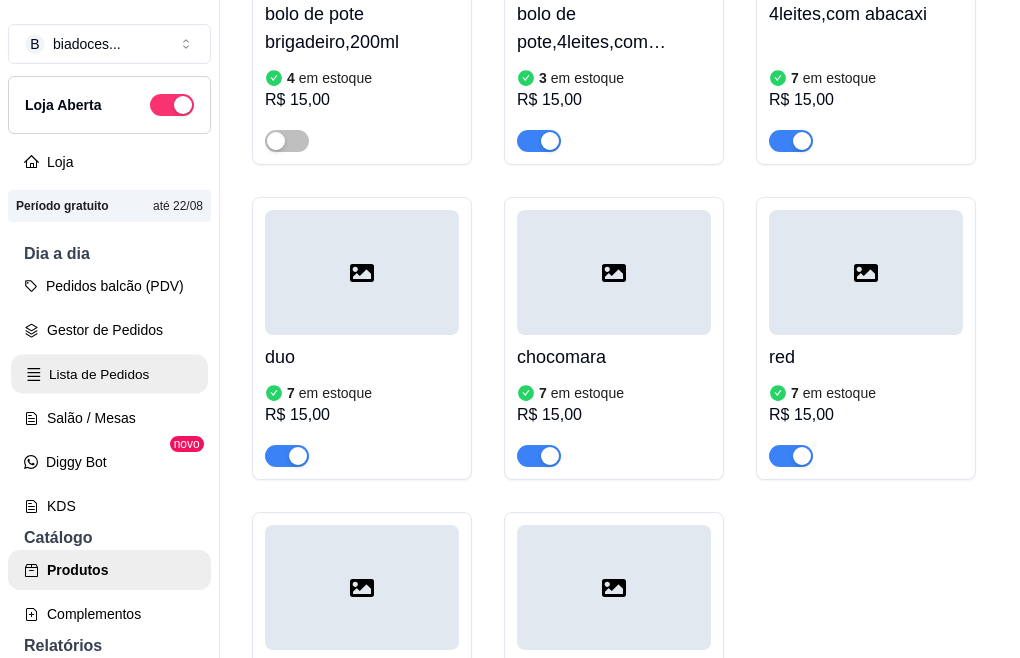 click on "Lista de Pedidos" at bounding box center (109, 374) 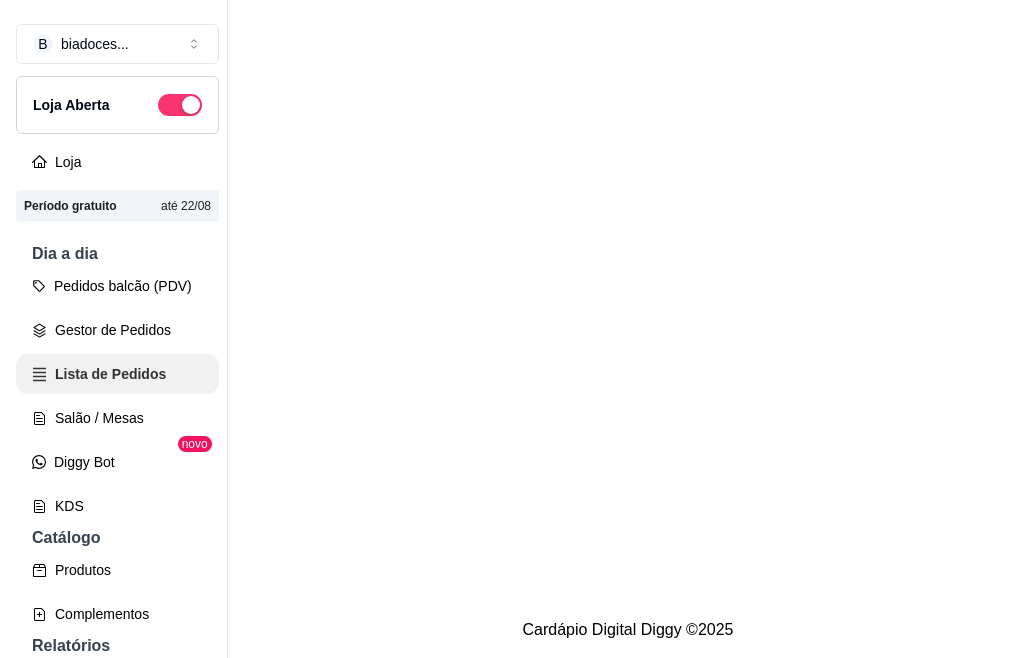 scroll, scrollTop: 0, scrollLeft: 0, axis: both 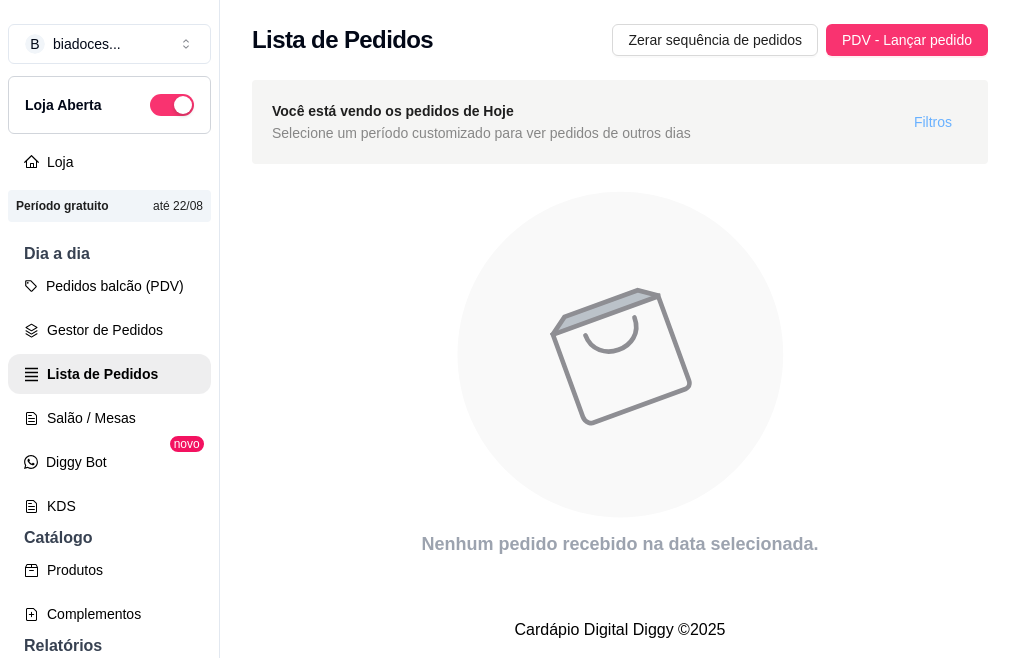 click on "Filtros" at bounding box center (933, 122) 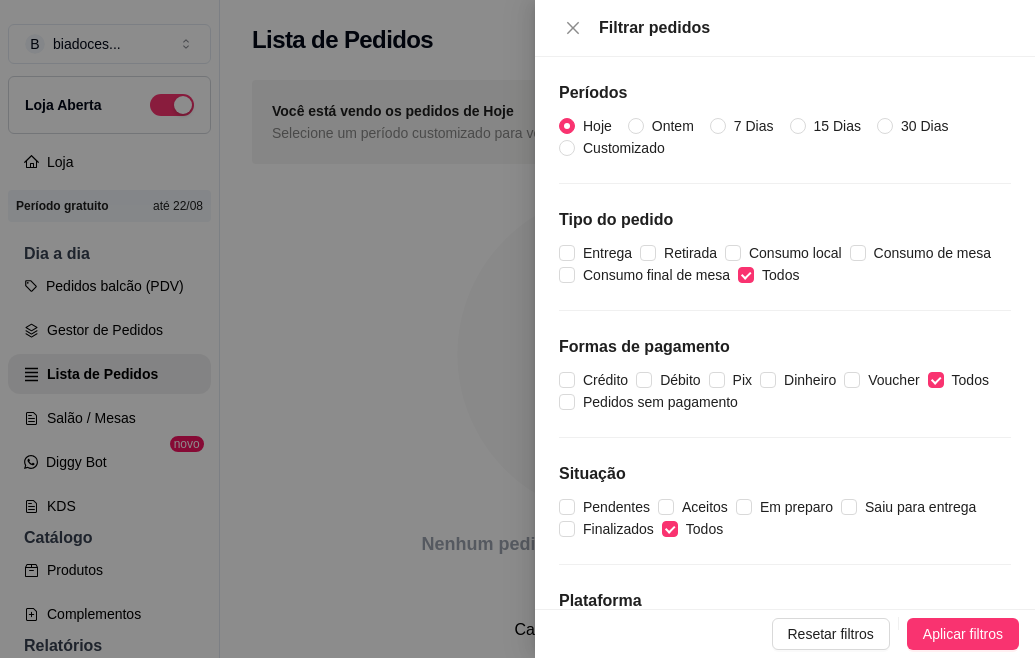 click on "Hoje Ontem 7 Dias 15 Dias 30 Dias Customizado" at bounding box center (785, 137) 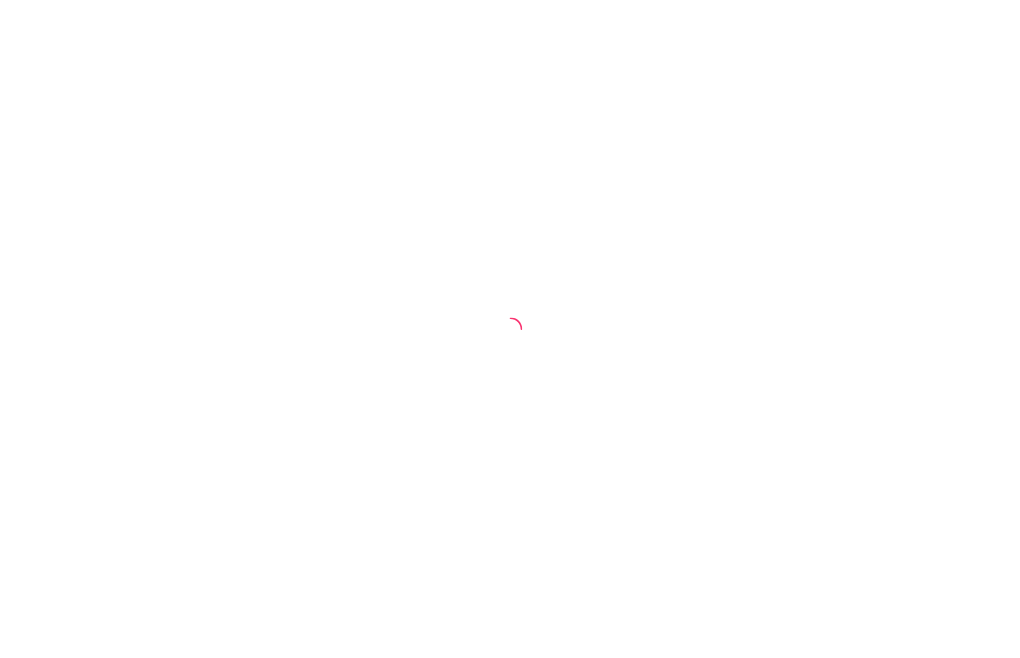 scroll, scrollTop: 0, scrollLeft: 0, axis: both 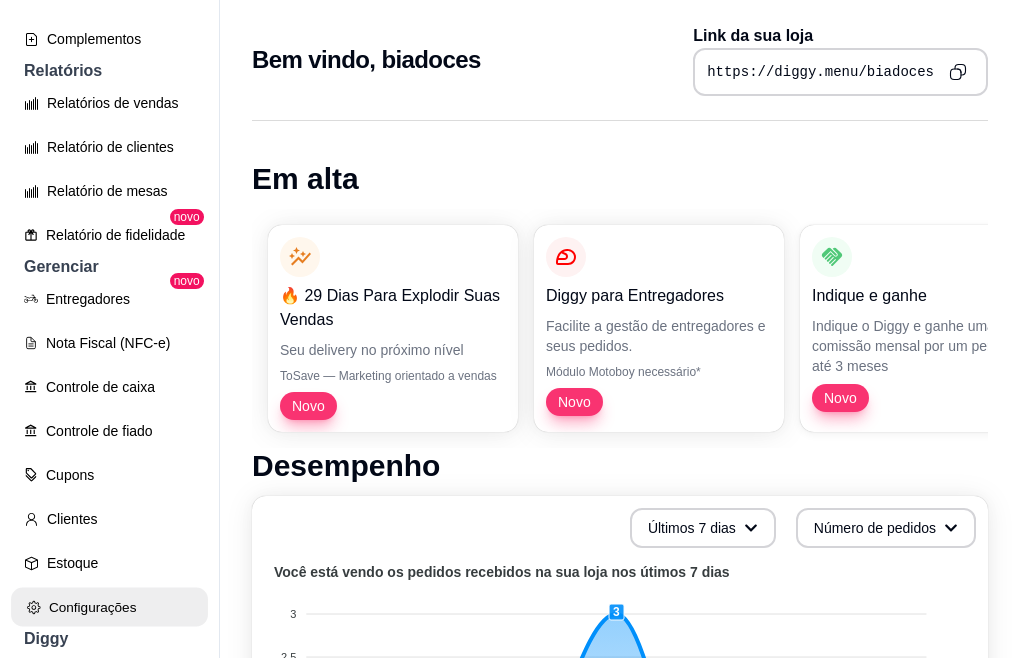 click on "Configurações" at bounding box center [109, 607] 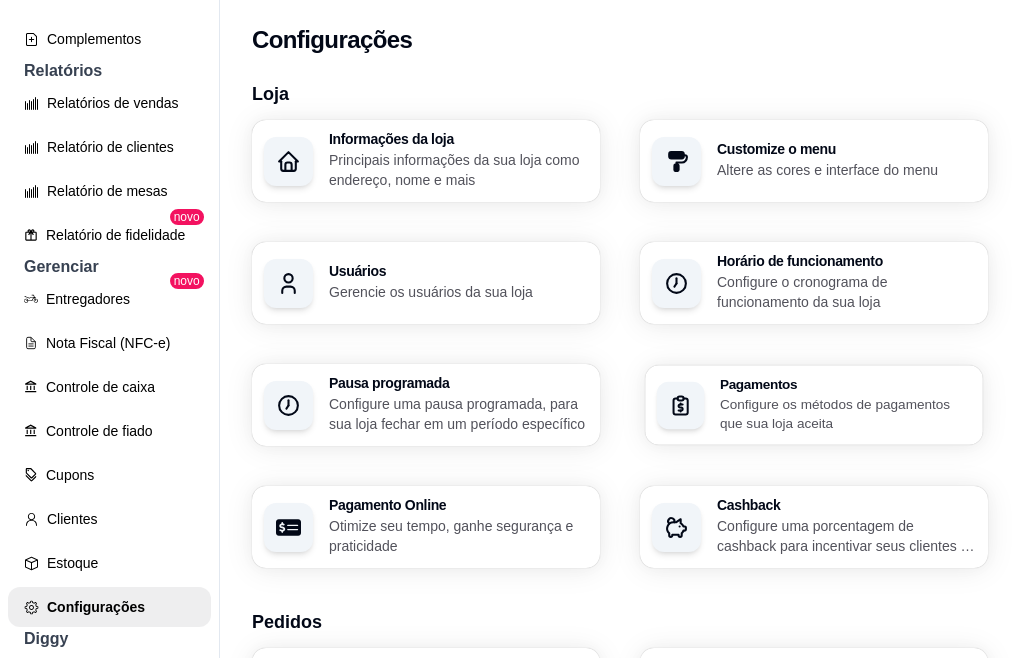 click on "Configure os métodos de pagamentos que sua loja aceita" at bounding box center [845, 413] 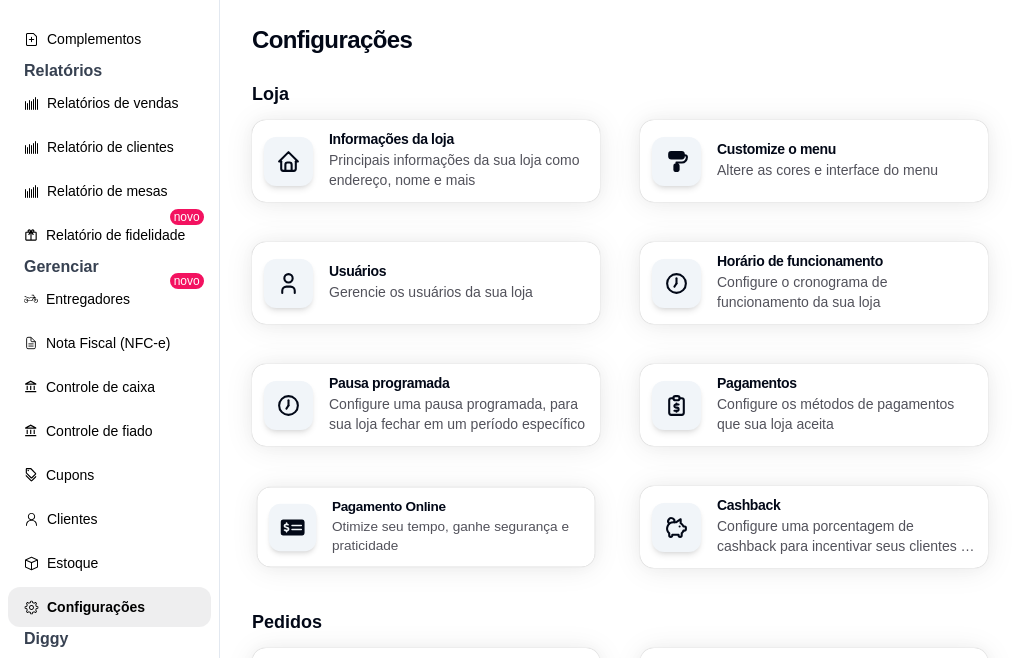 click on "Otimize seu tempo, ganhe segurança e praticidade" at bounding box center [457, 535] 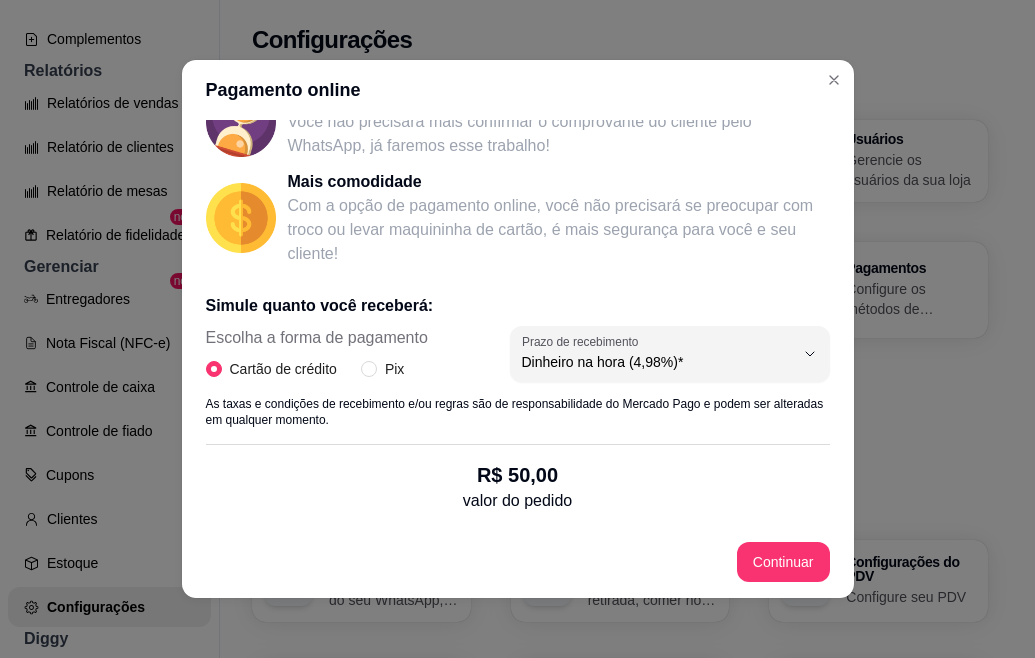 scroll, scrollTop: 240, scrollLeft: 0, axis: vertical 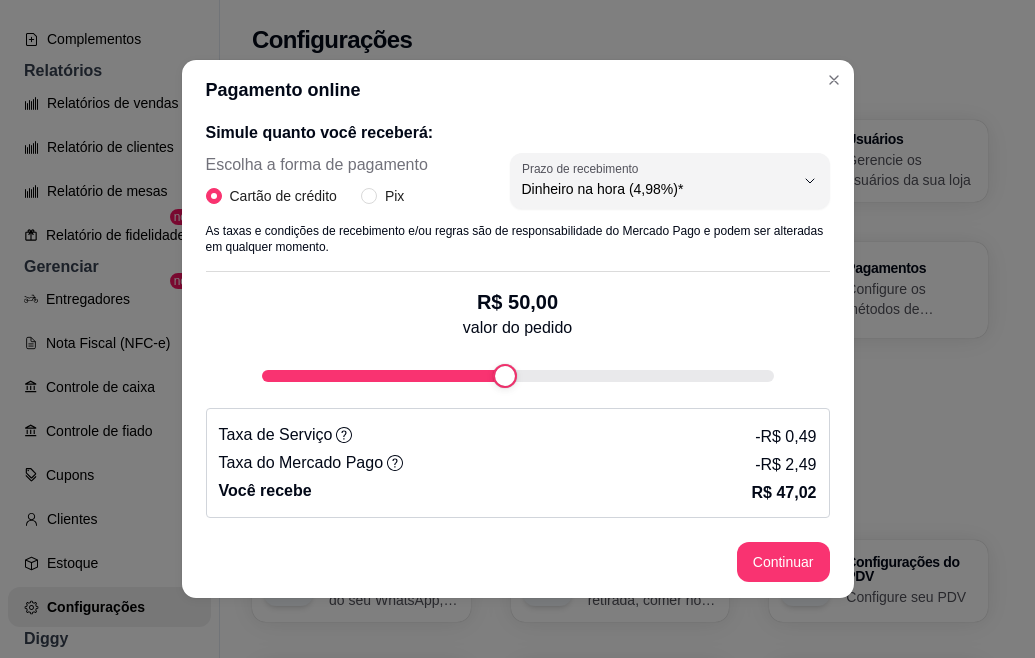 click on "valor do pedido" at bounding box center (517, 328) 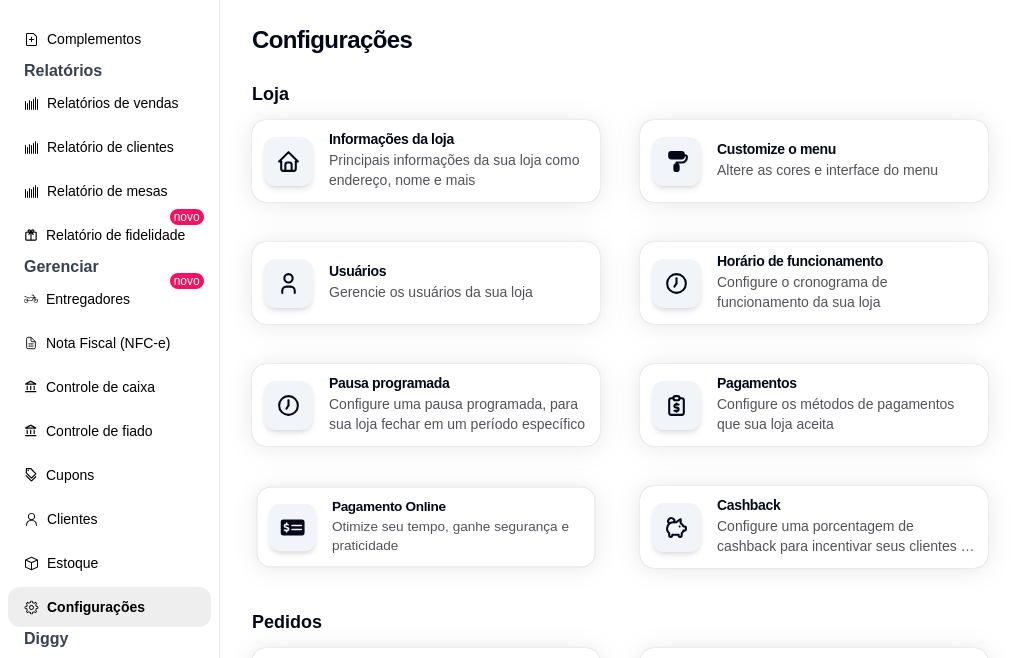 click on "Pagamento Online" at bounding box center [457, 506] 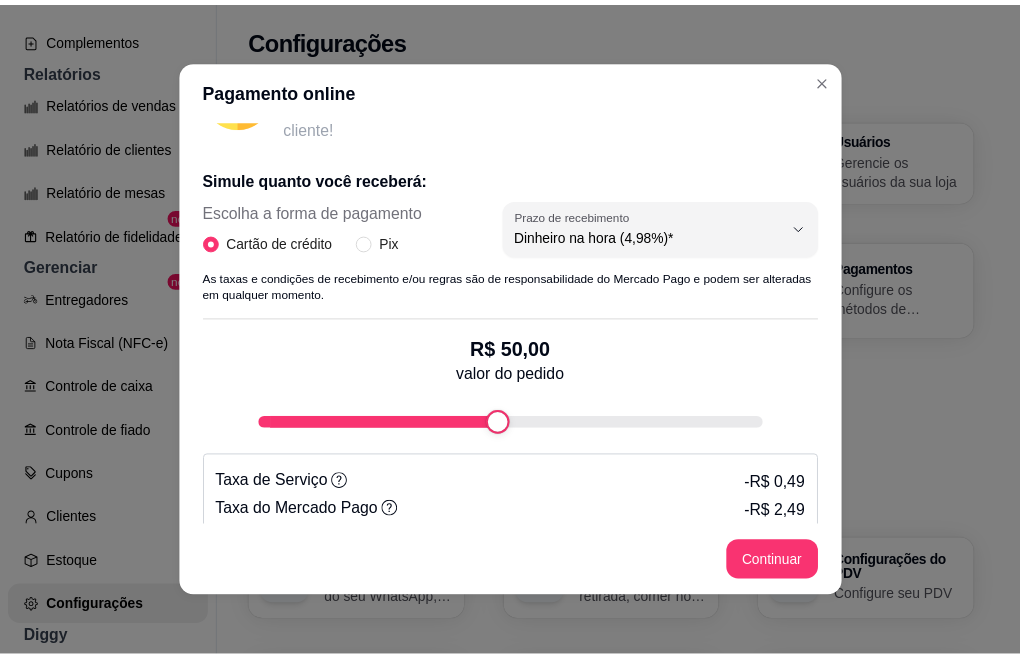 scroll, scrollTop: 399, scrollLeft: 0, axis: vertical 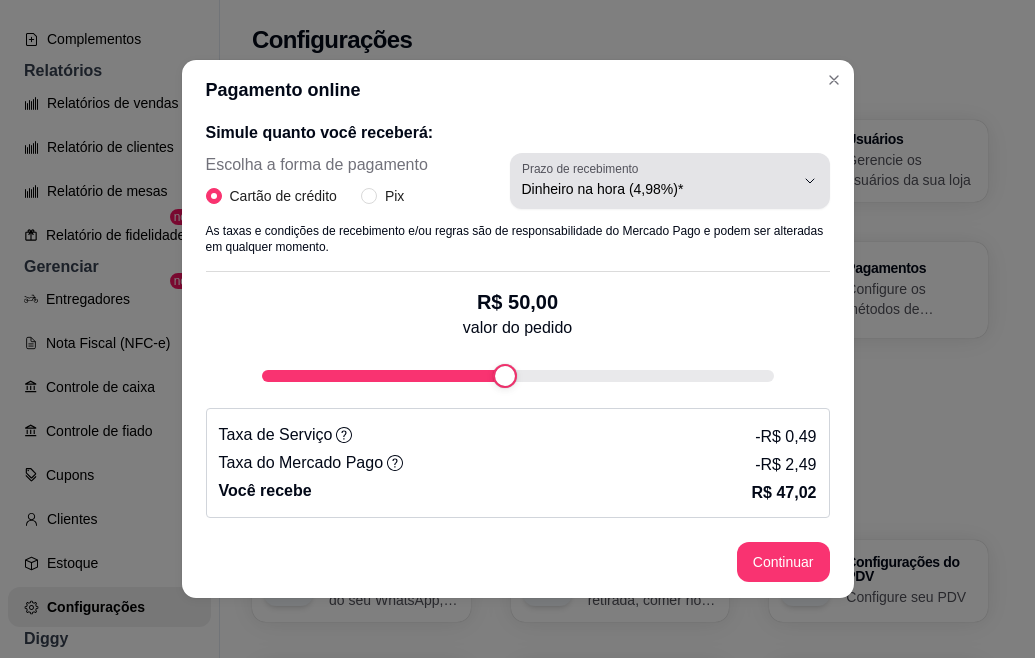click 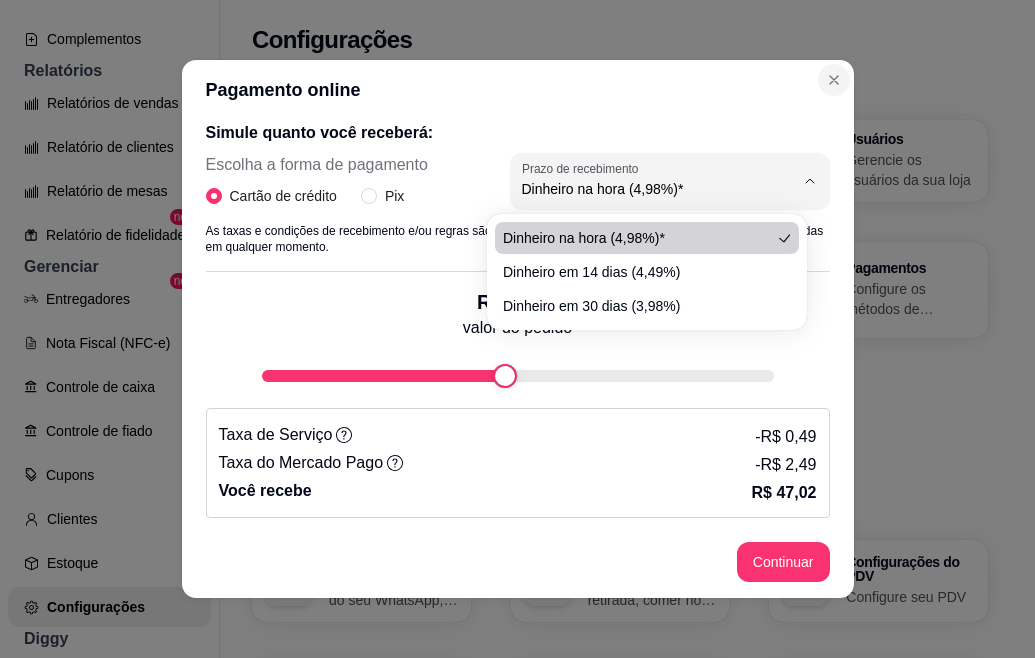 click 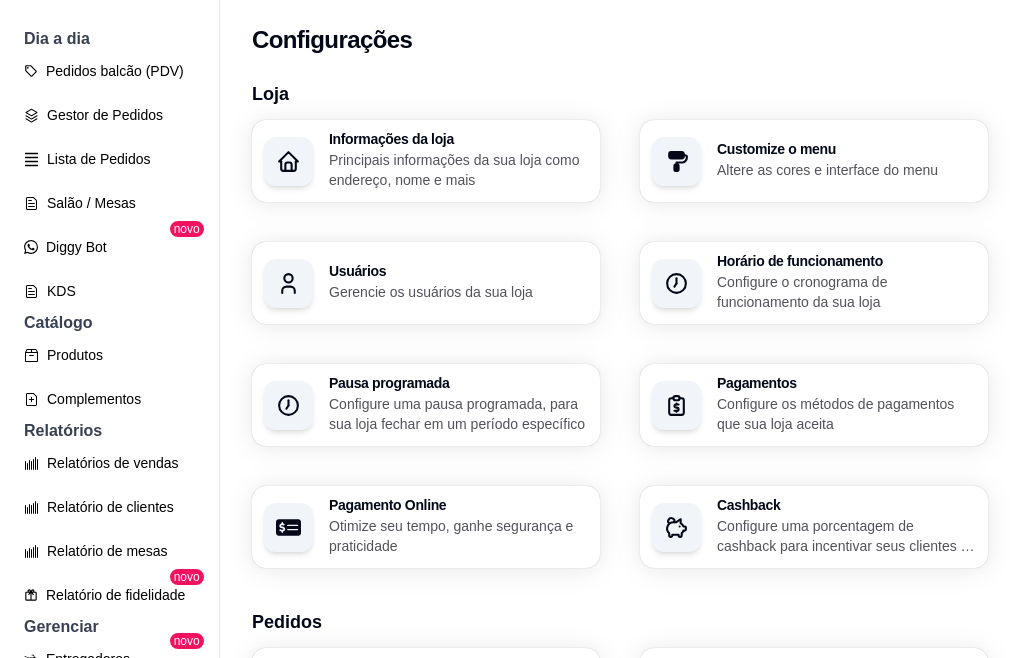 scroll, scrollTop: 175, scrollLeft: 0, axis: vertical 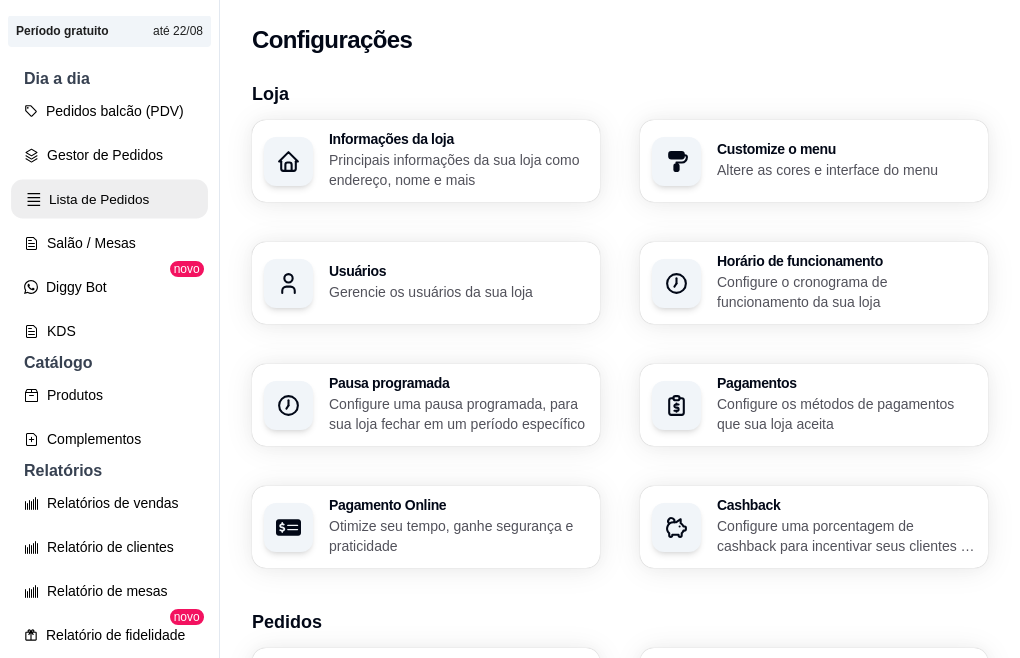 click on "Lista de Pedidos" at bounding box center (109, 199) 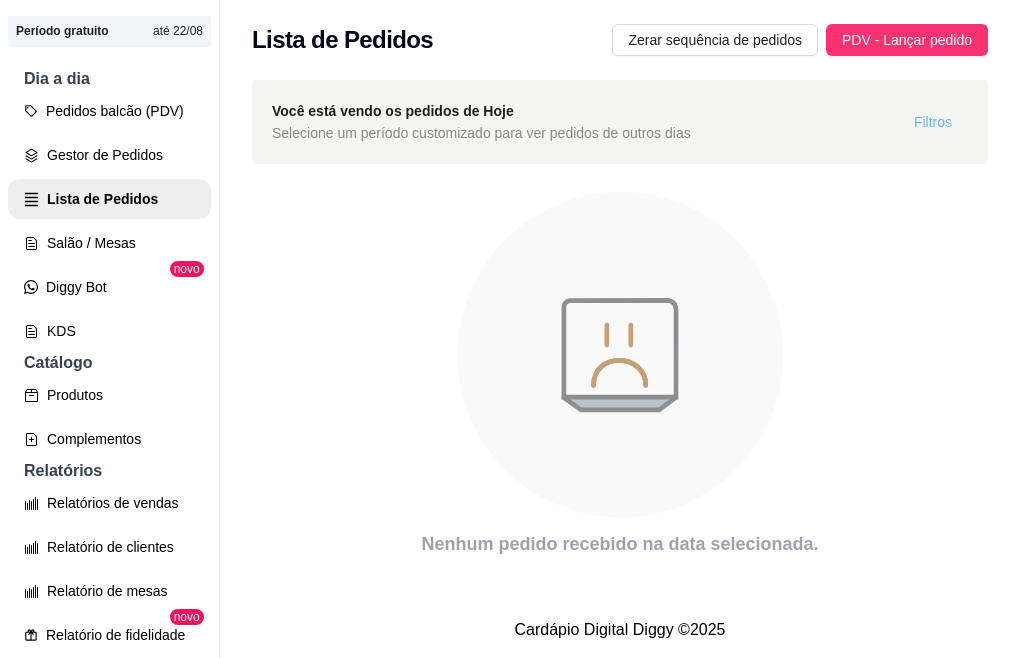 click on "Filtros" at bounding box center (933, 122) 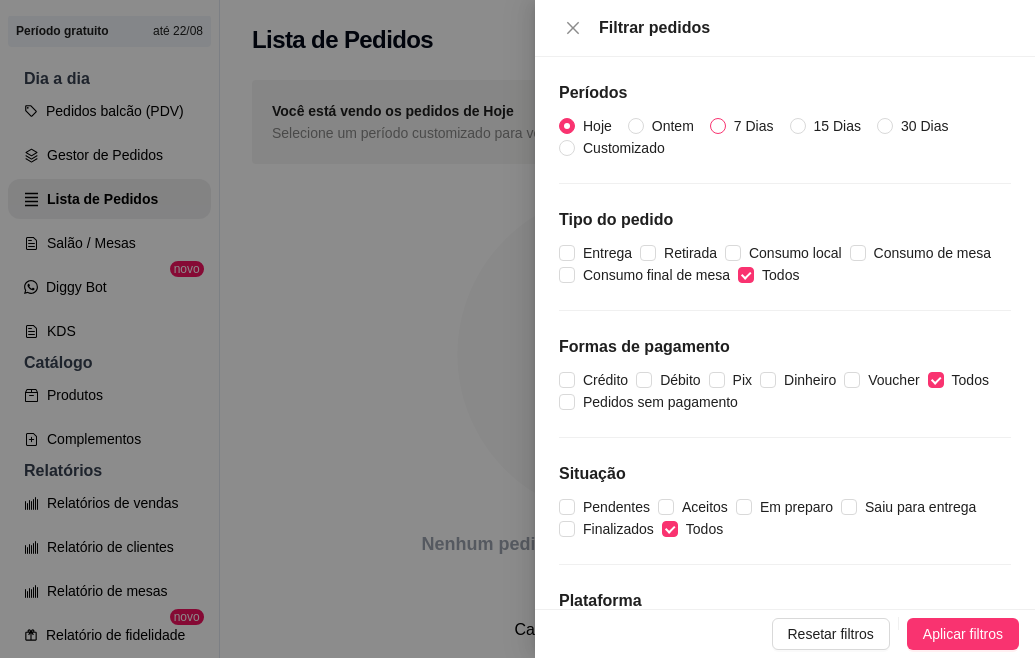 click on "7 Dias" at bounding box center (754, 126) 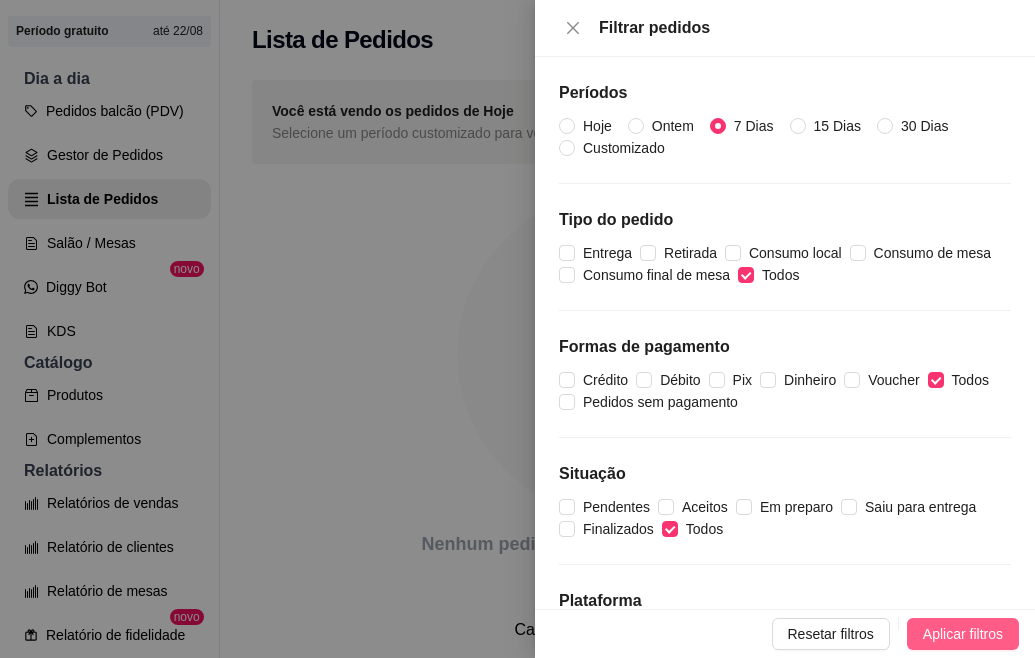 click on "Aplicar filtros" at bounding box center (963, 634) 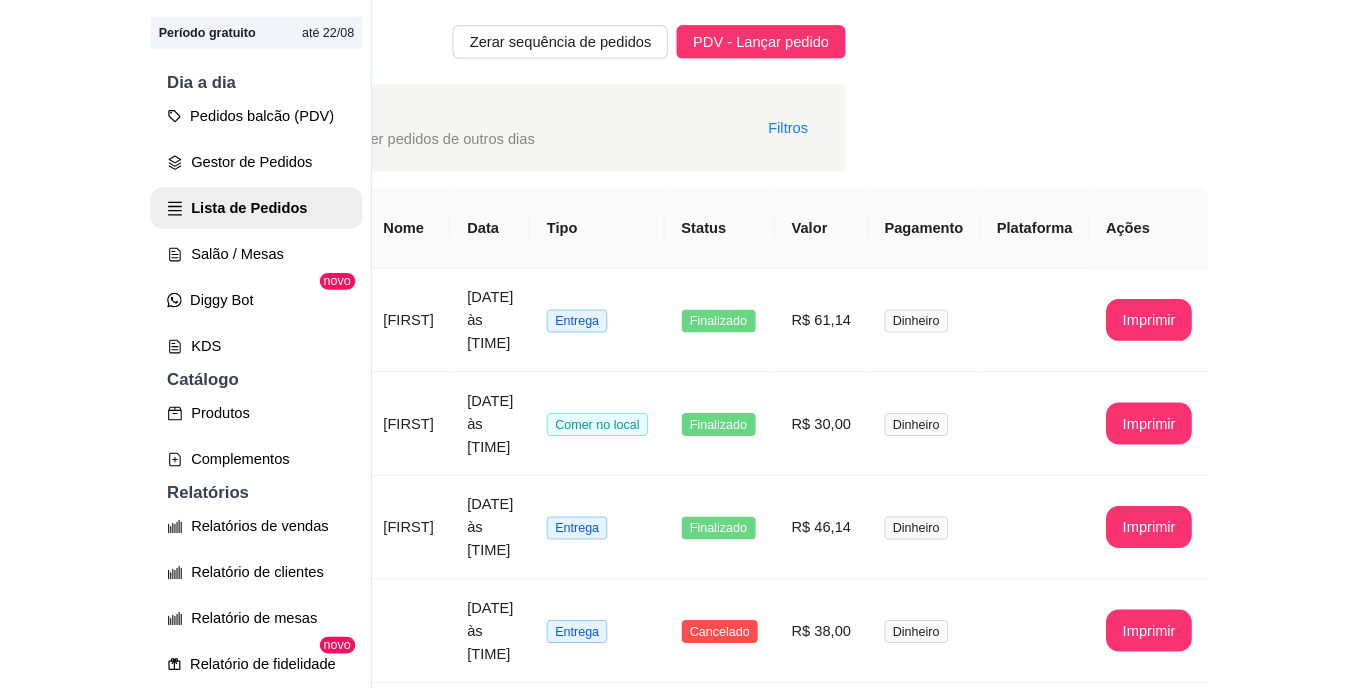 scroll, scrollTop: 0, scrollLeft: 0, axis: both 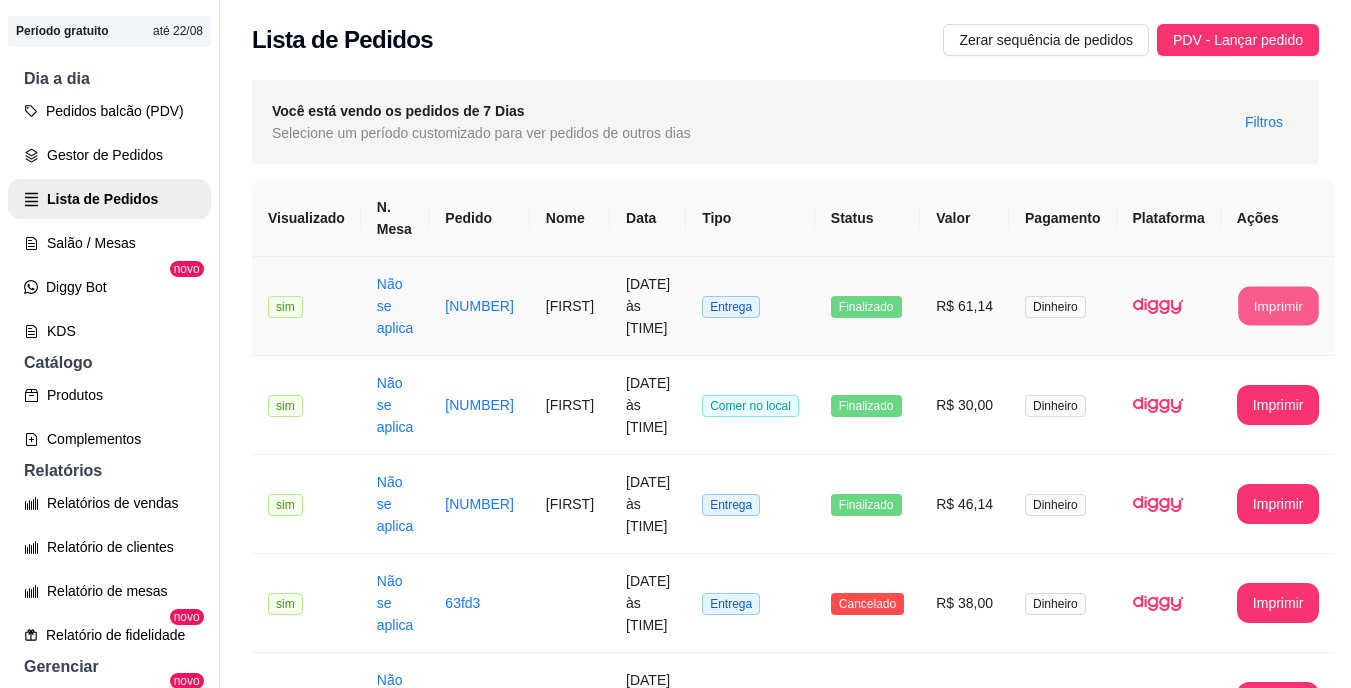 click on "Imprimir" at bounding box center [1278, 306] 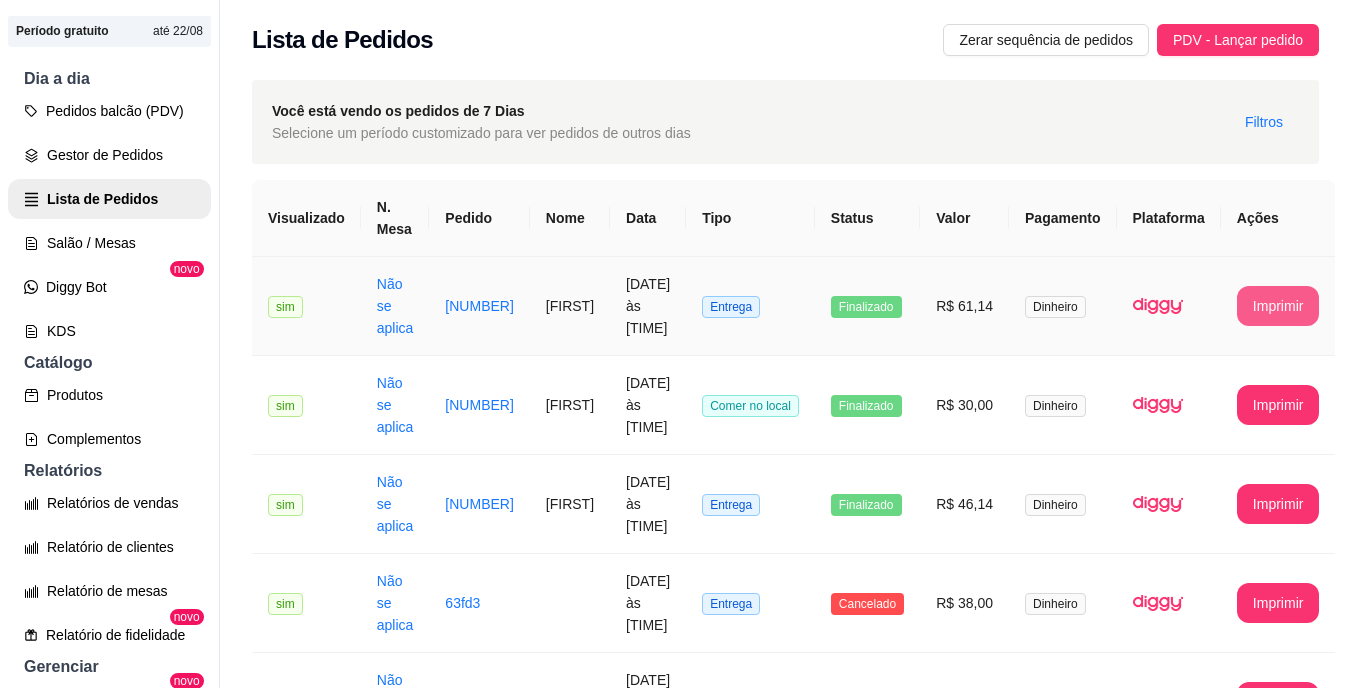 scroll, scrollTop: 0, scrollLeft: 0, axis: both 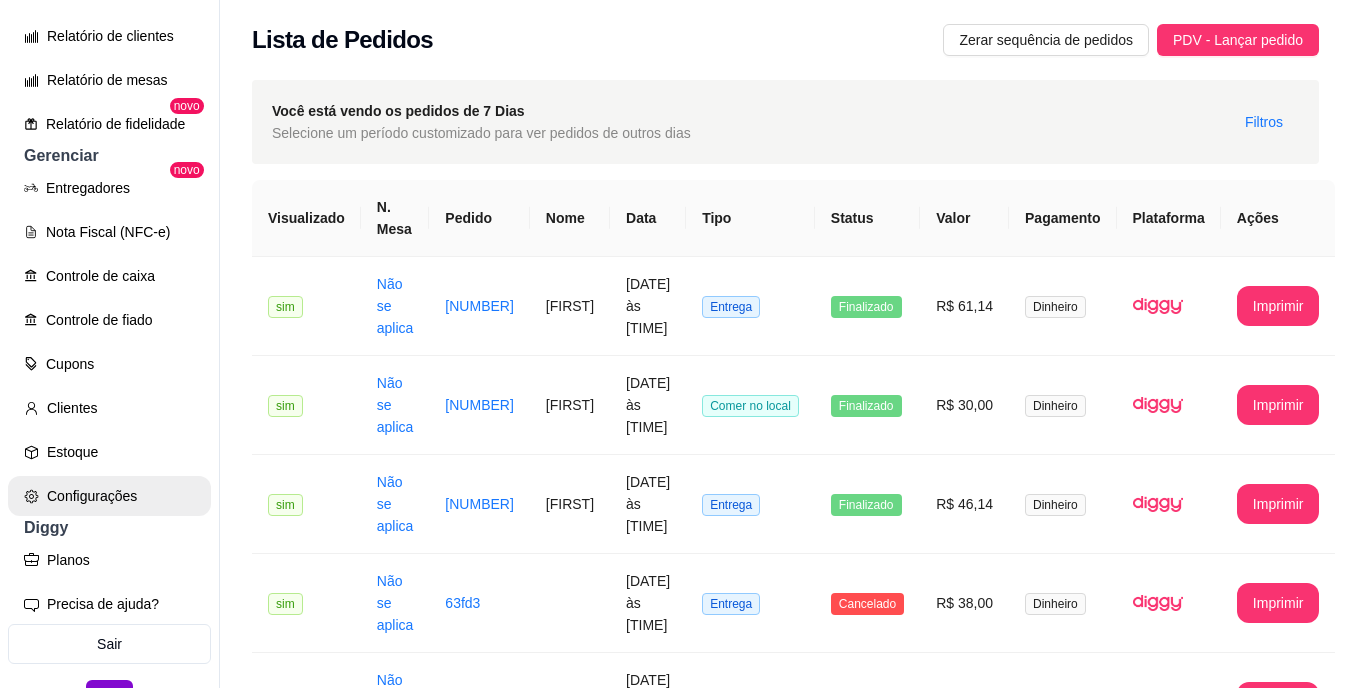 click on "Configurações" at bounding box center [109, 496] 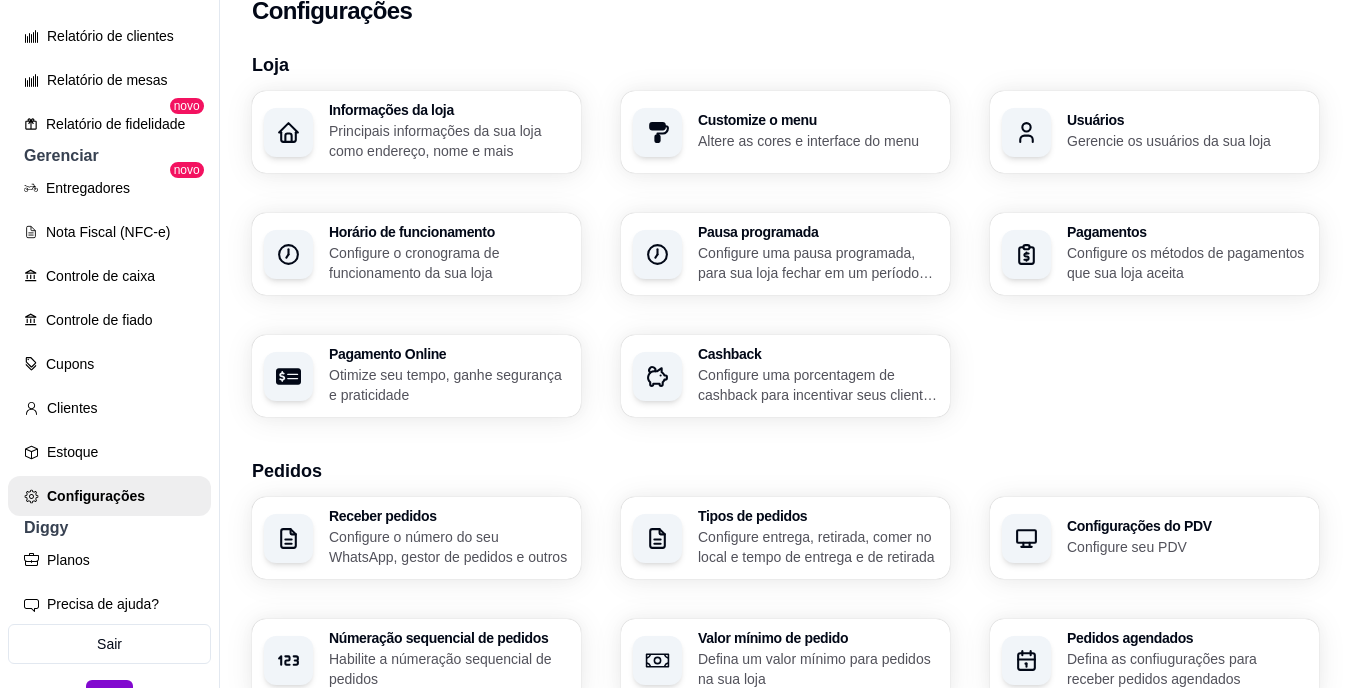 scroll, scrollTop: 40, scrollLeft: 0, axis: vertical 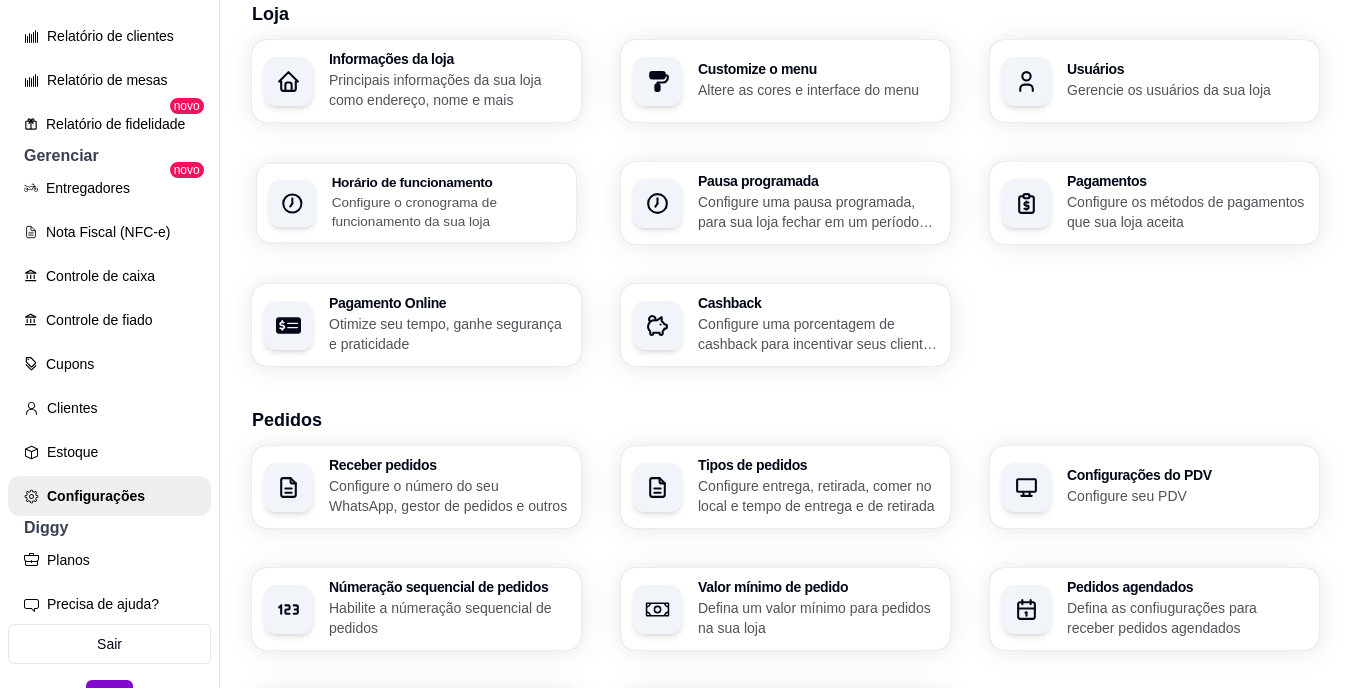 click on "Configure o cronograma de funcionamento da sua loja" at bounding box center [448, 211] 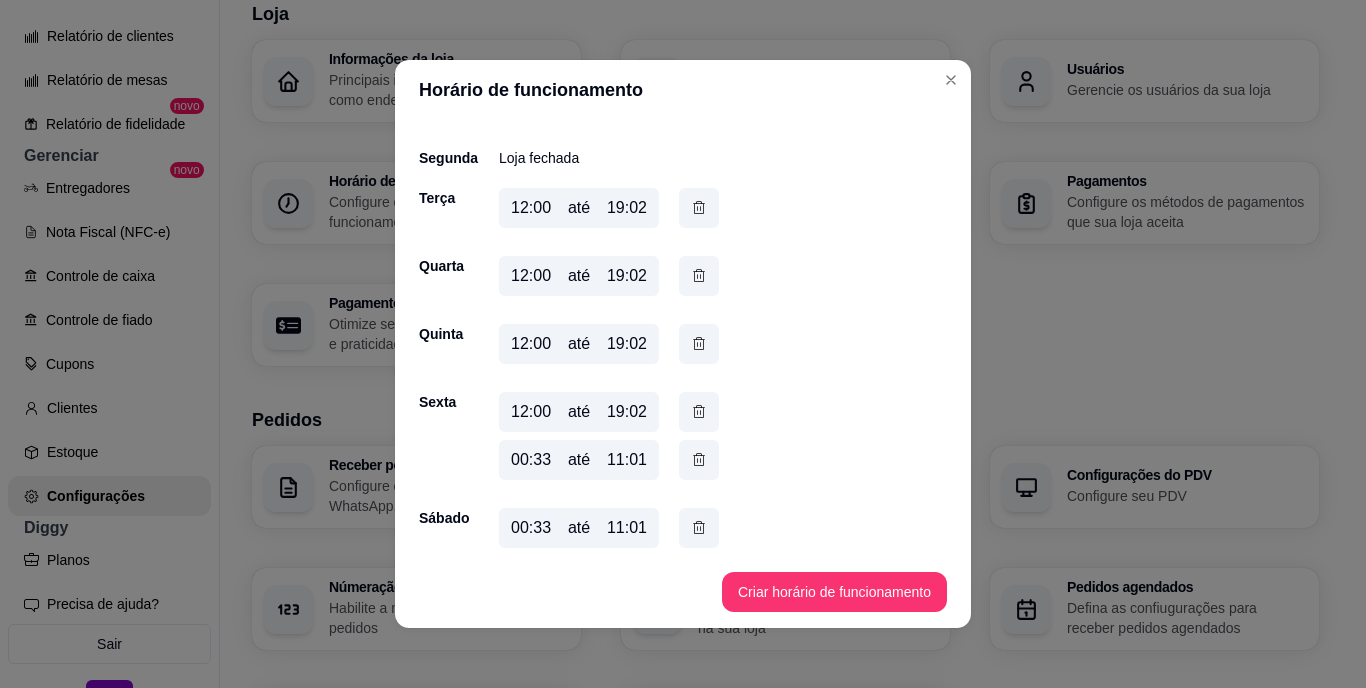 scroll, scrollTop: 140, scrollLeft: 0, axis: vertical 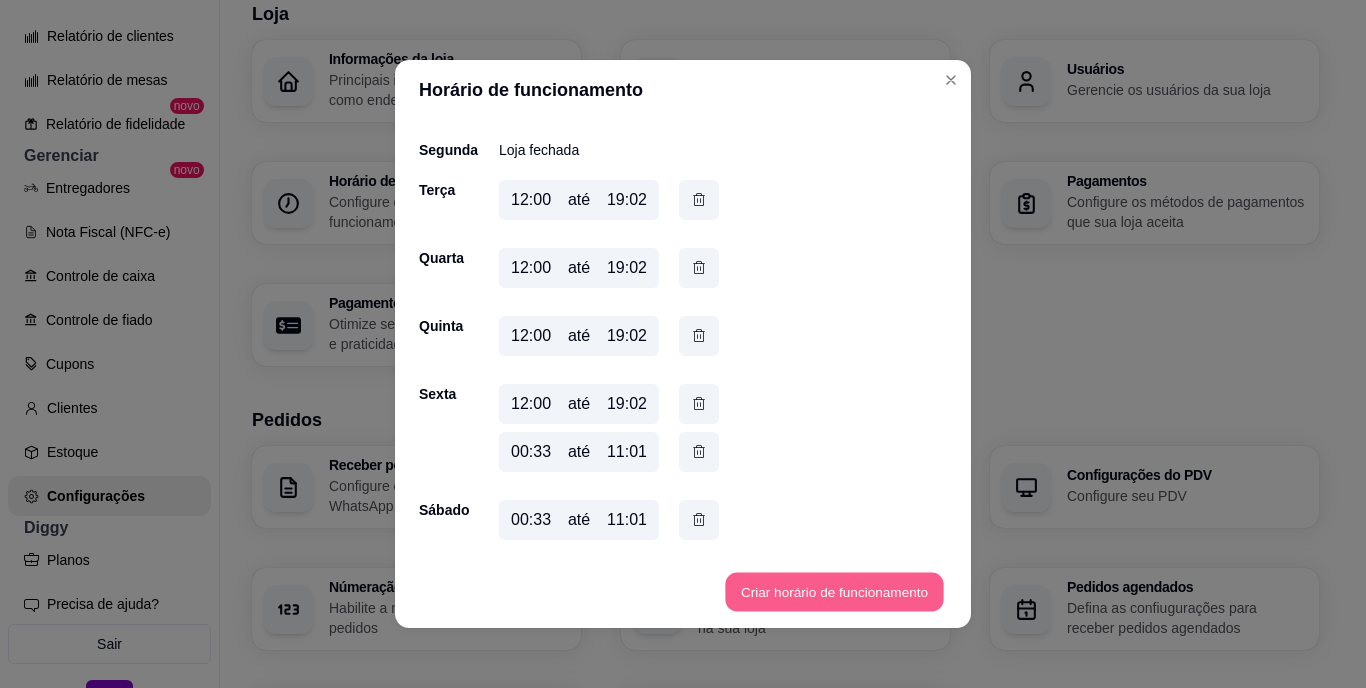 click on "Criar horário de funcionamento" at bounding box center (834, 592) 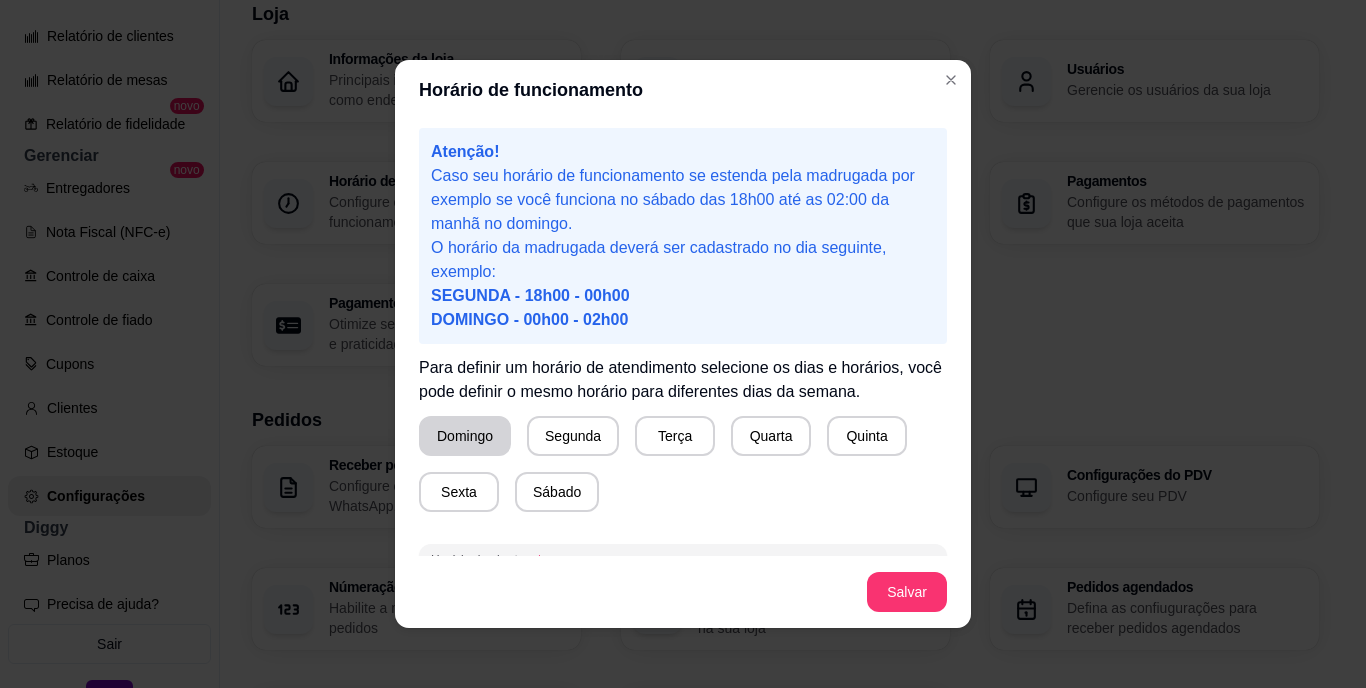 click on "Domingo" at bounding box center [465, 436] 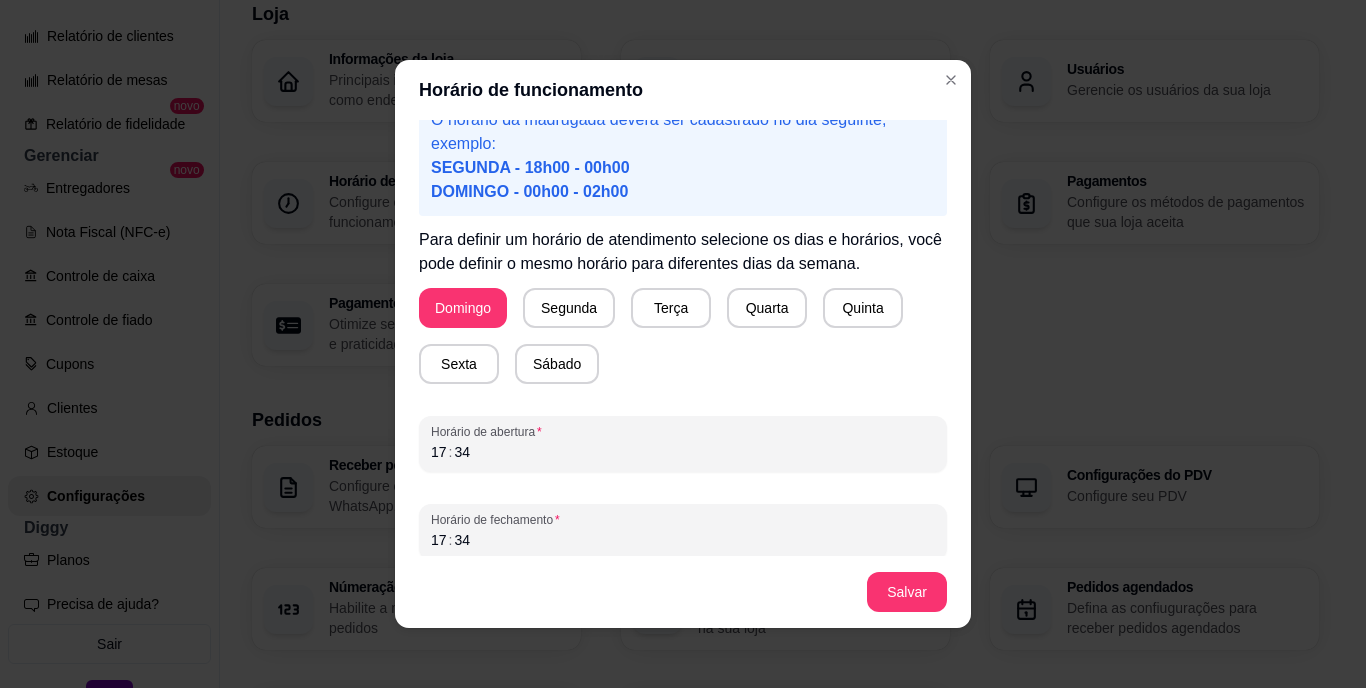 scroll, scrollTop: 140, scrollLeft: 0, axis: vertical 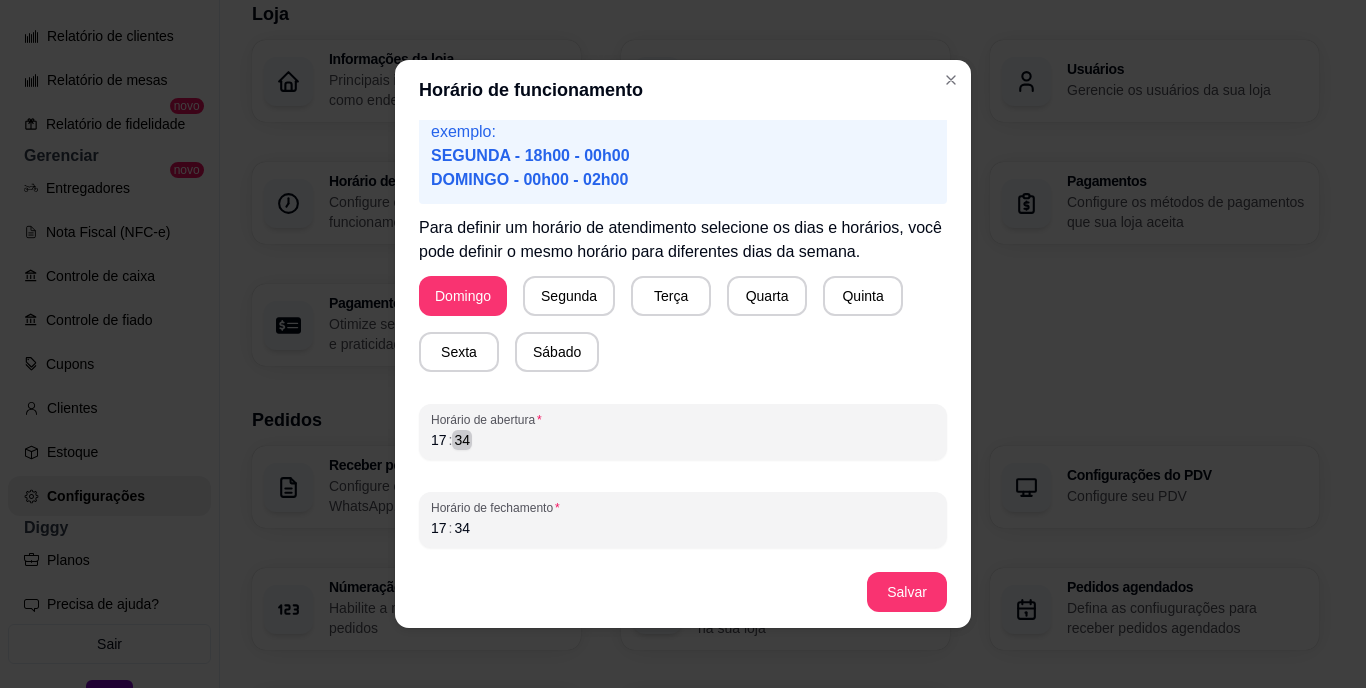 click on "17 : 34" at bounding box center [683, 440] 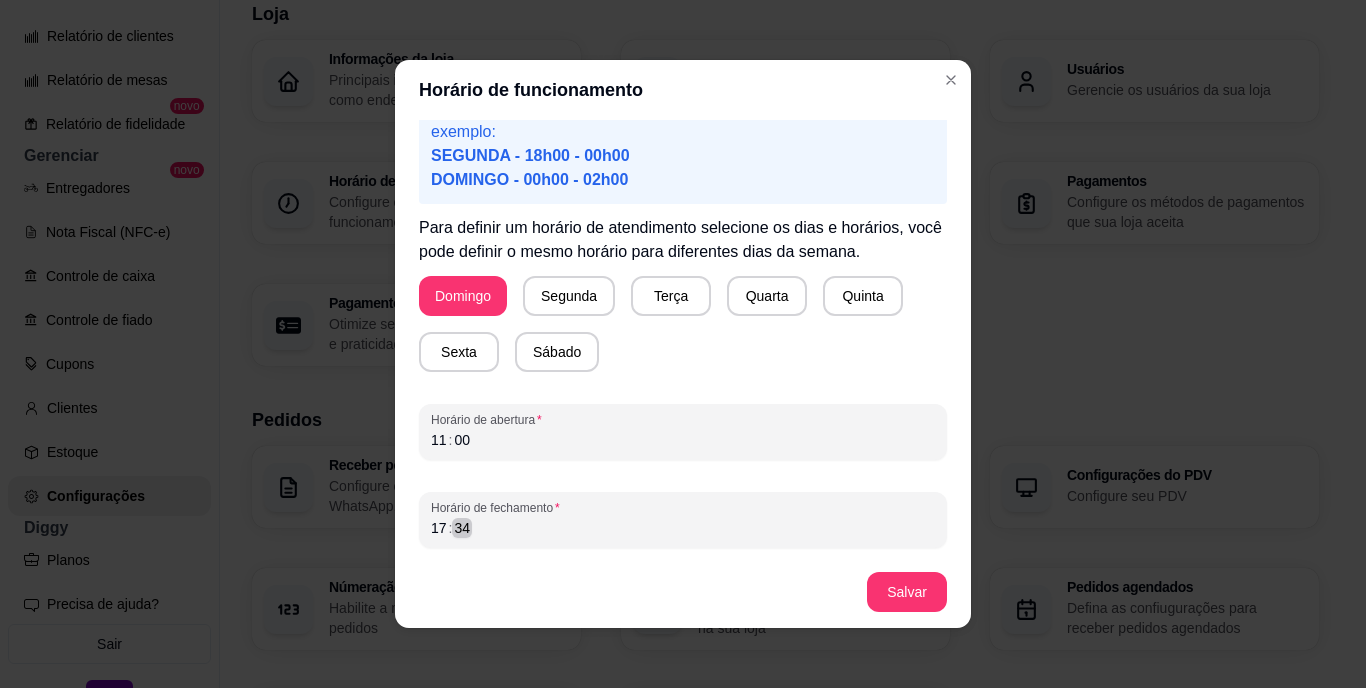 click on "17 : 34" at bounding box center [683, 528] 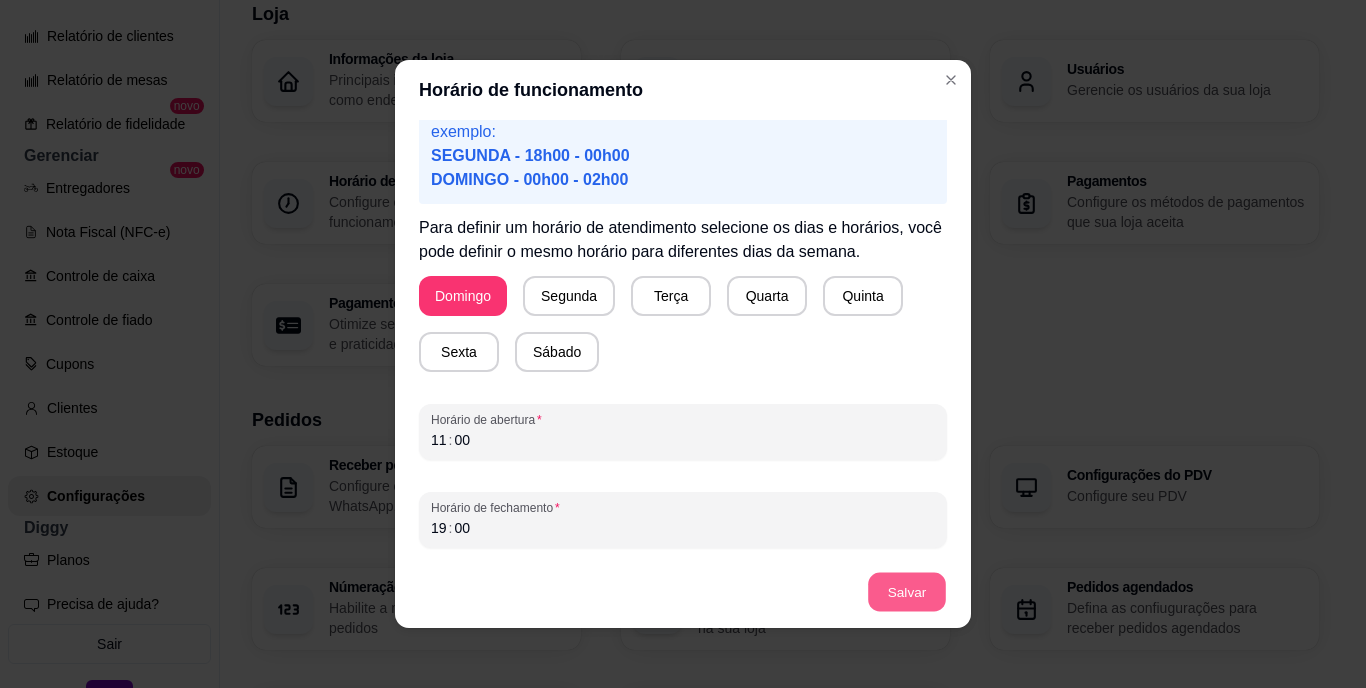 click on "Salvar" at bounding box center [907, 592] 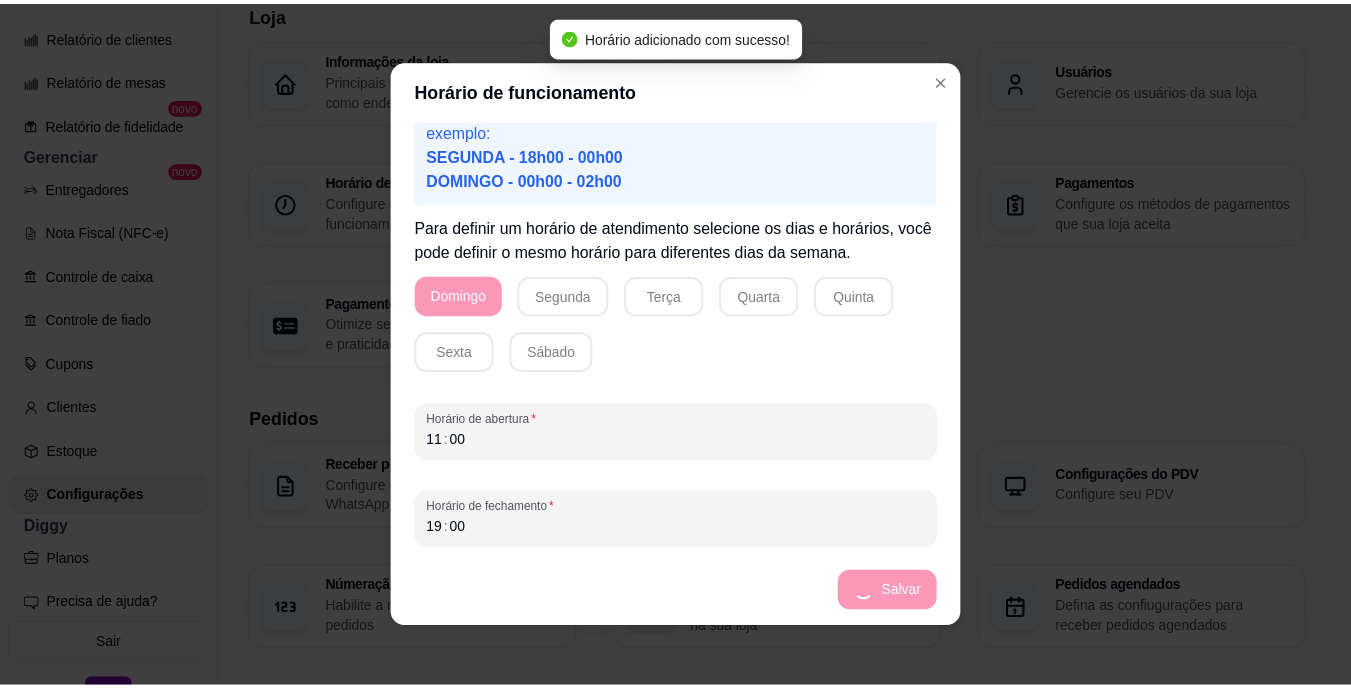 scroll, scrollTop: 188, scrollLeft: 0, axis: vertical 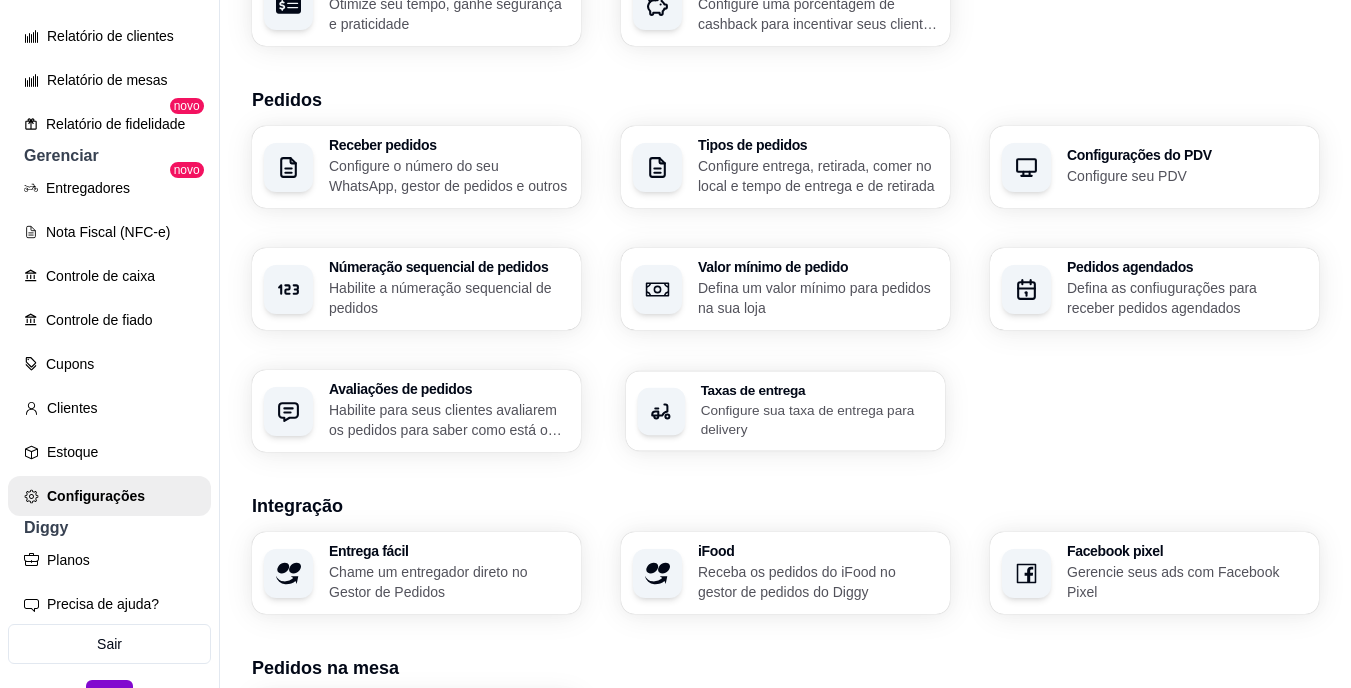 click on "Configure sua taxa de entrega para delivery" at bounding box center [817, 419] 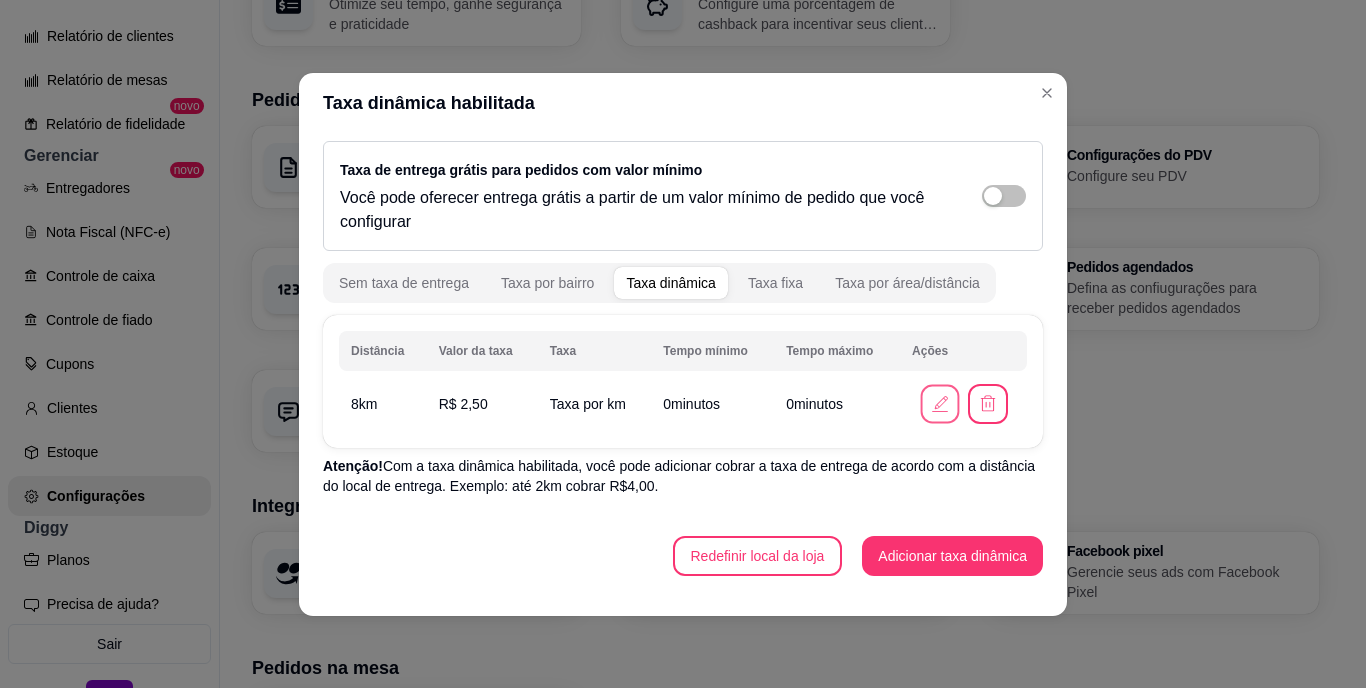 click 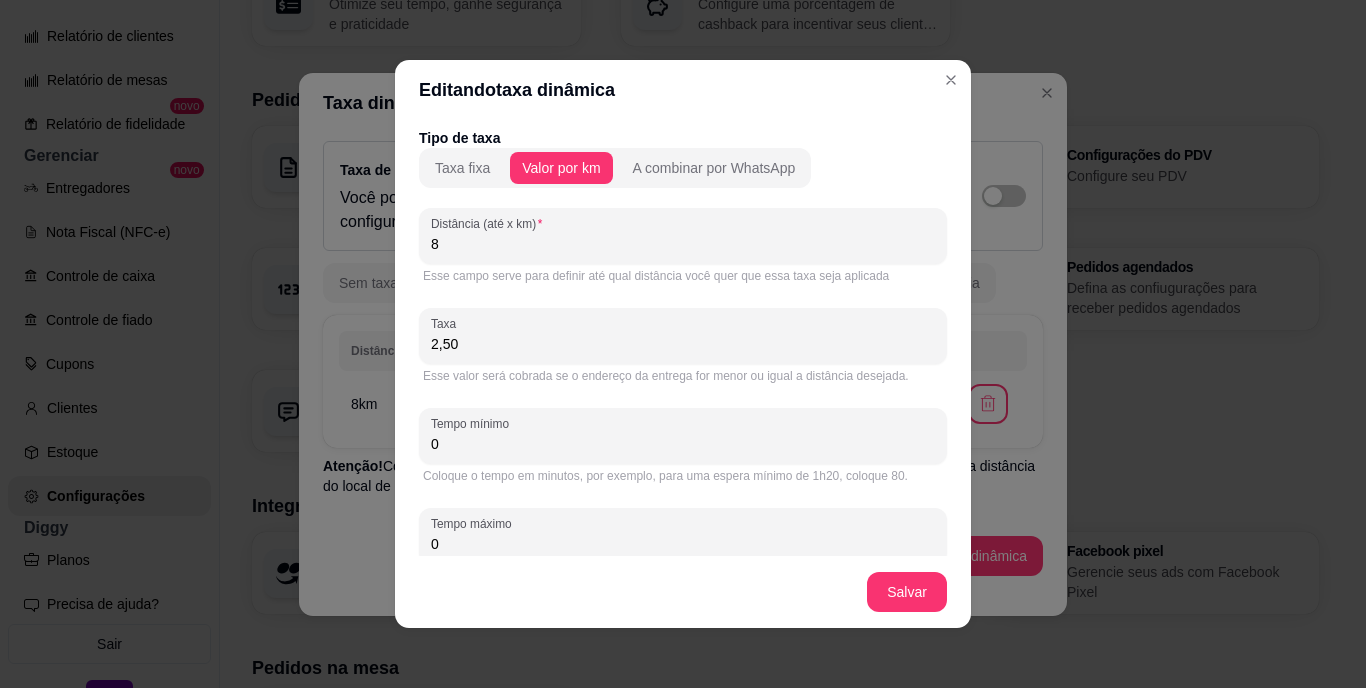click on "8" at bounding box center (683, 244) 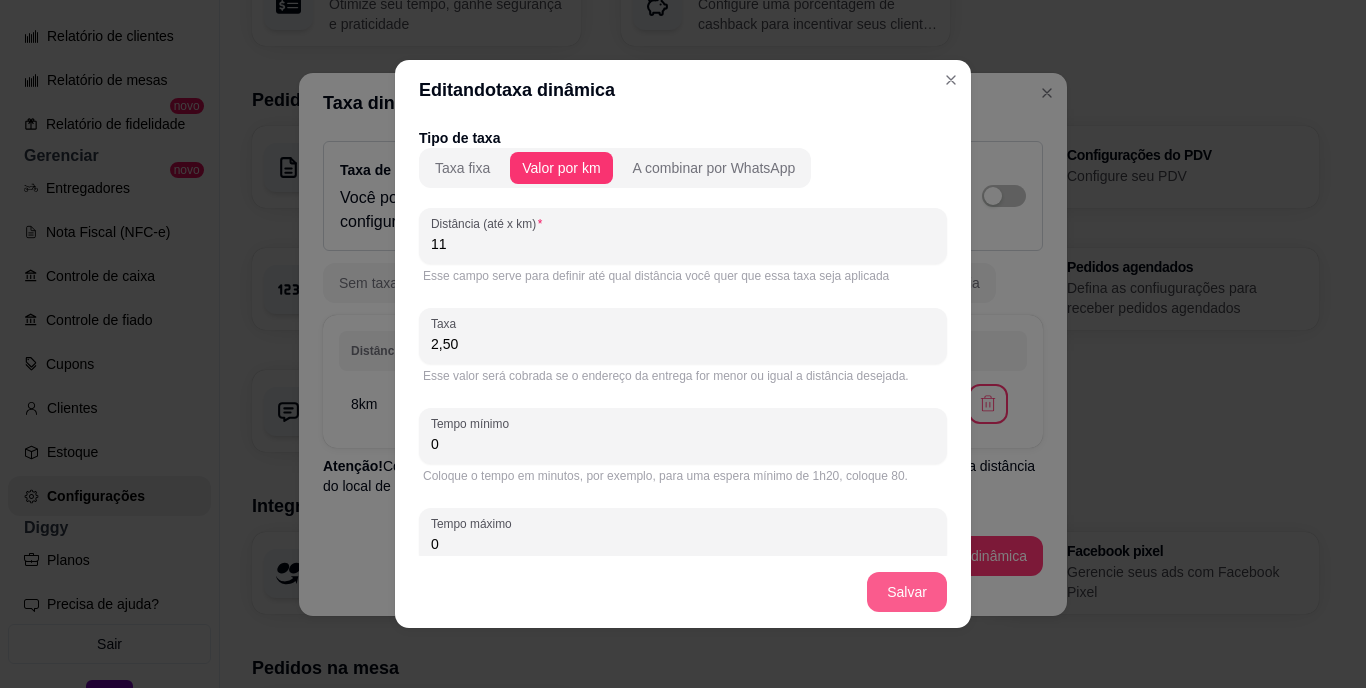 type on "11" 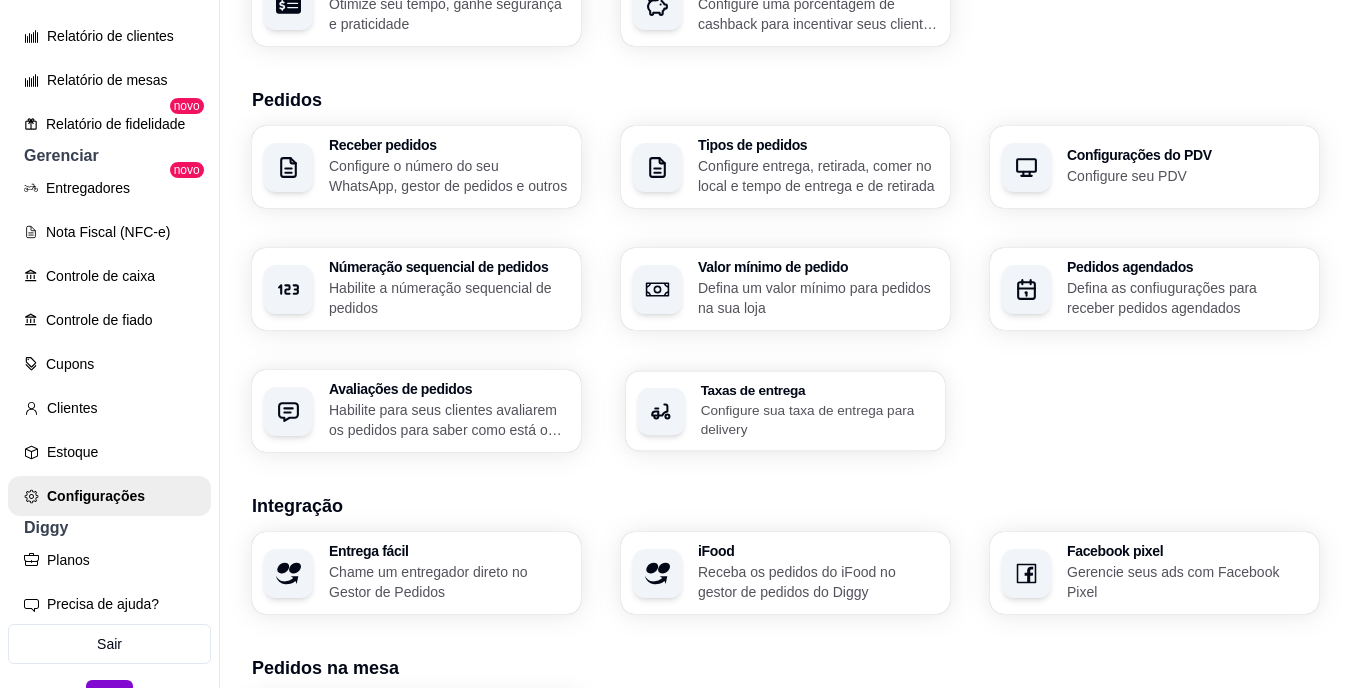click on "Configure sua taxa de entrega para delivery" at bounding box center (817, 419) 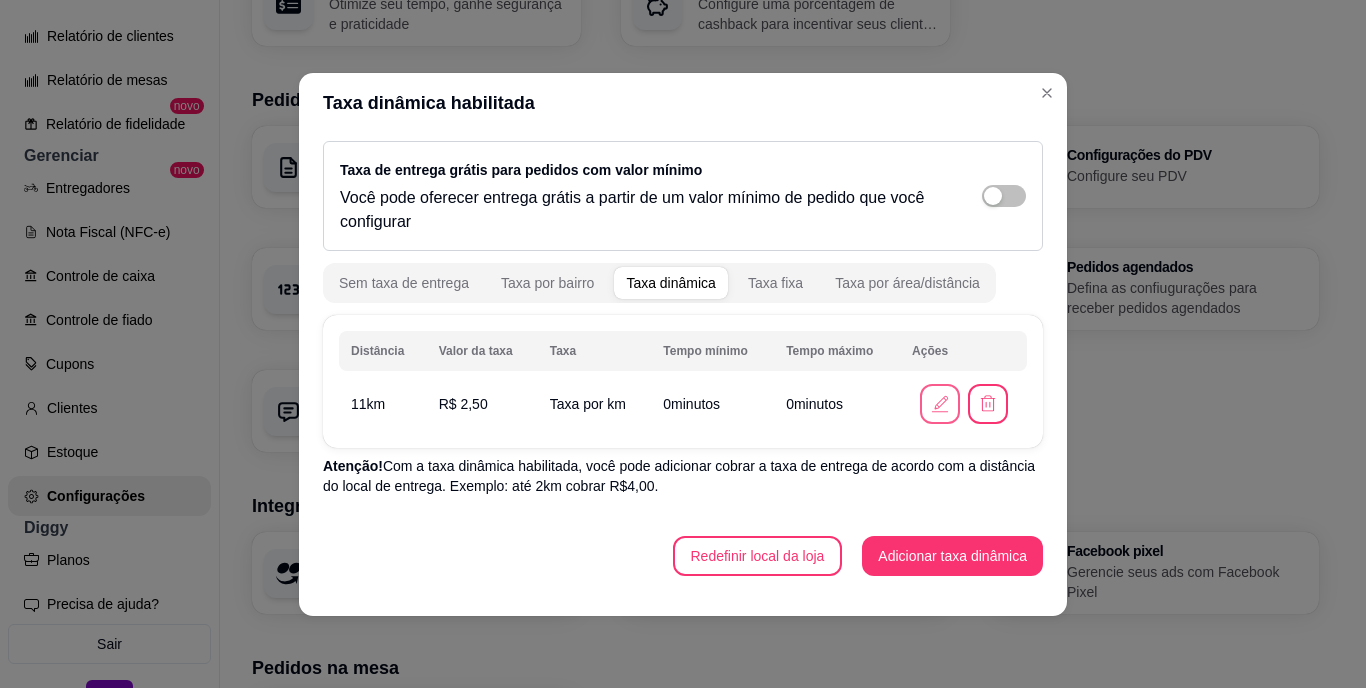 click 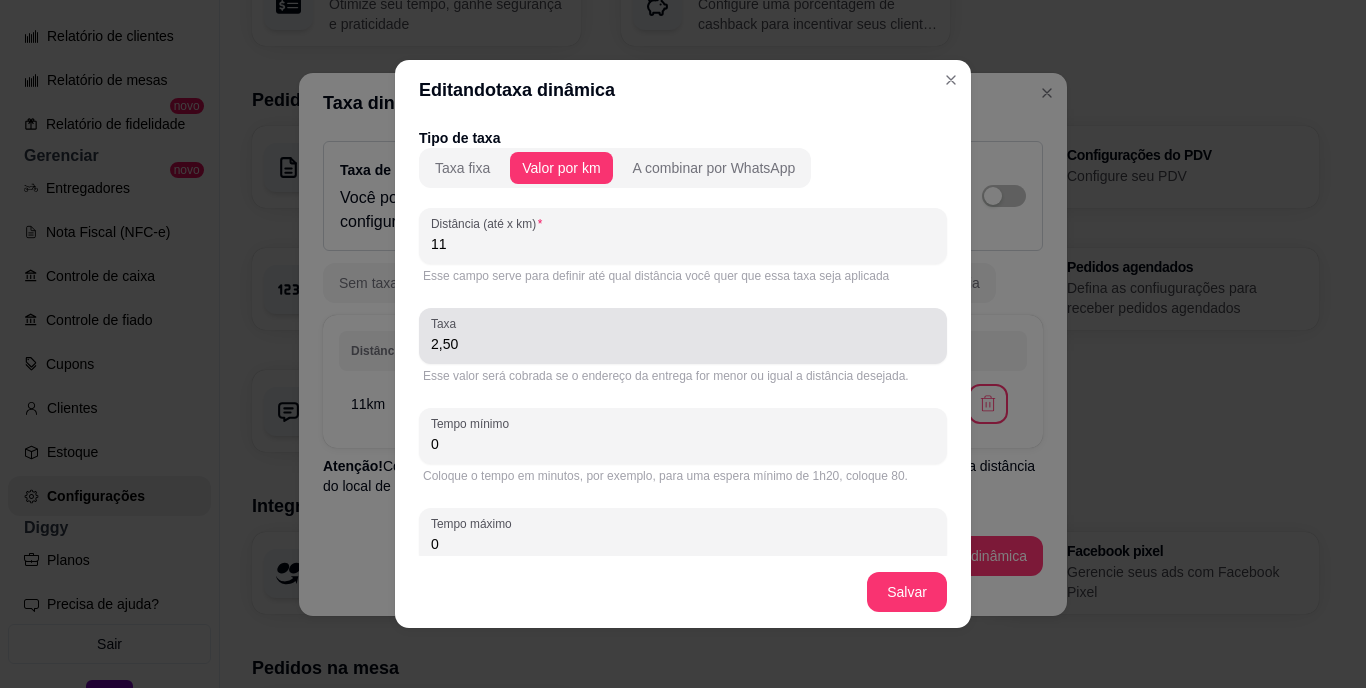 click on "2,50" at bounding box center [683, 344] 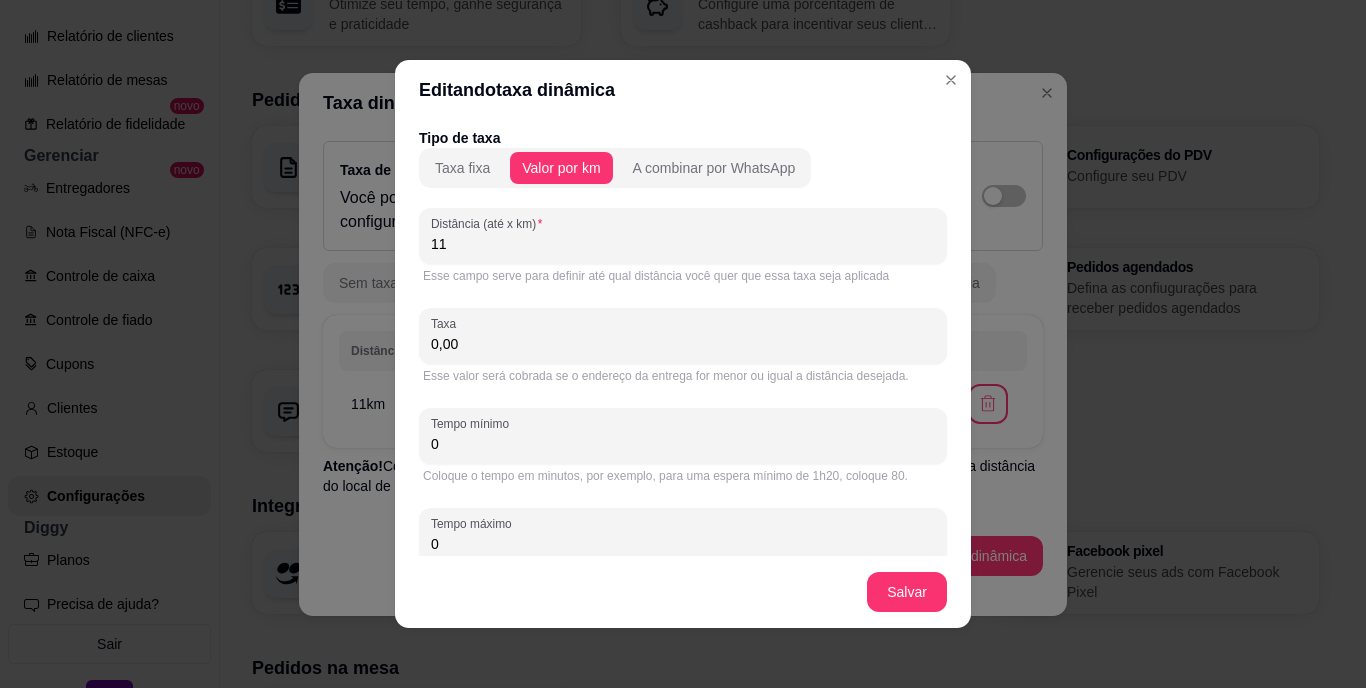 click on "0,00" at bounding box center (683, 344) 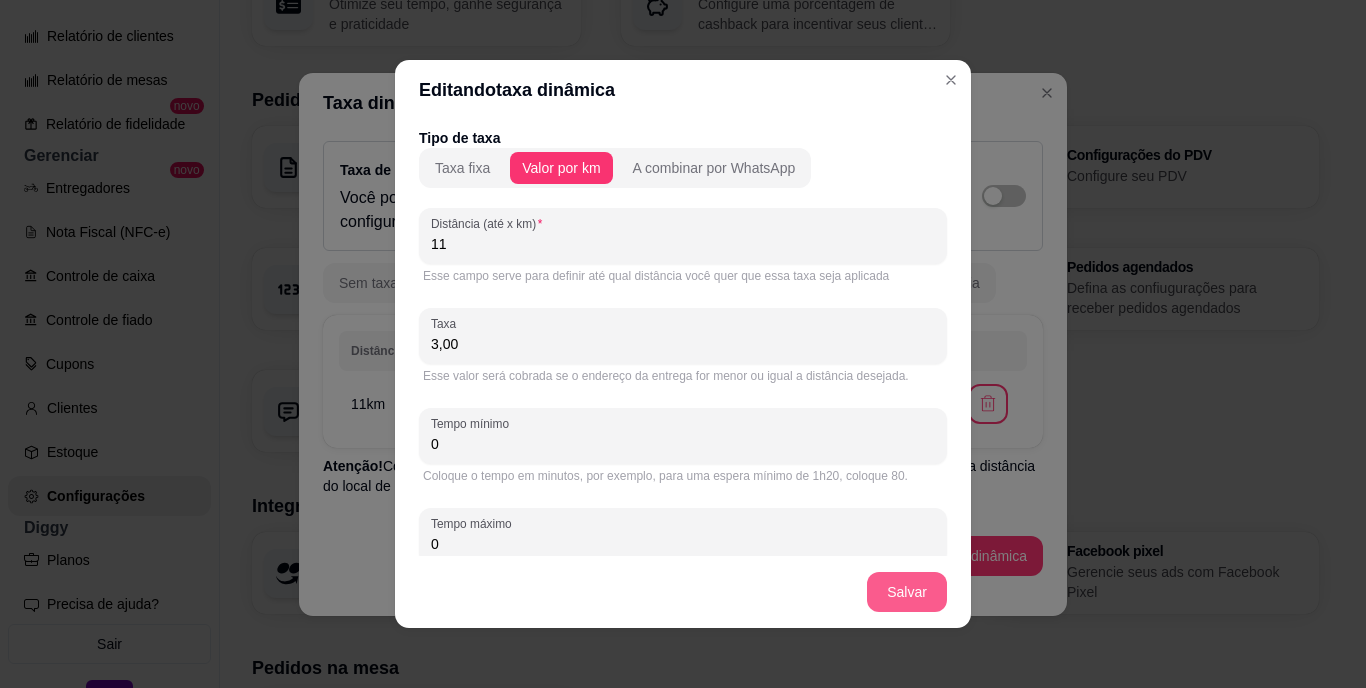 type on "3,00" 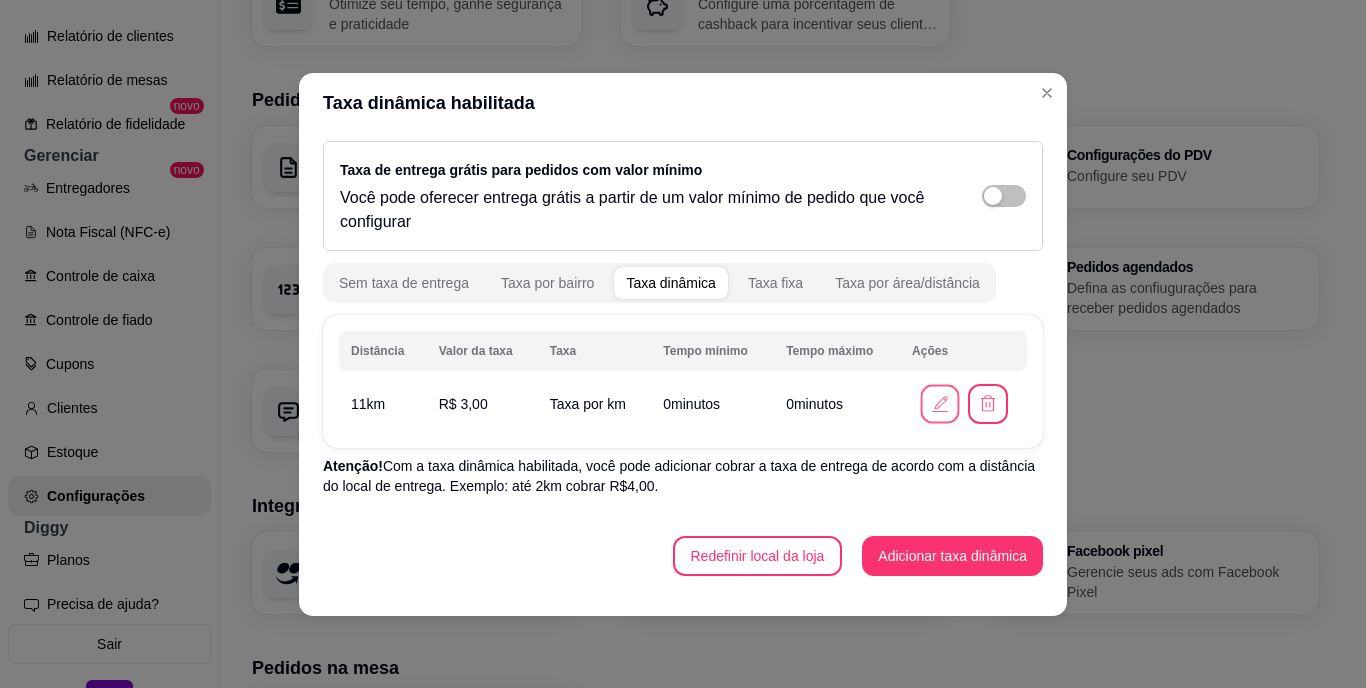 click 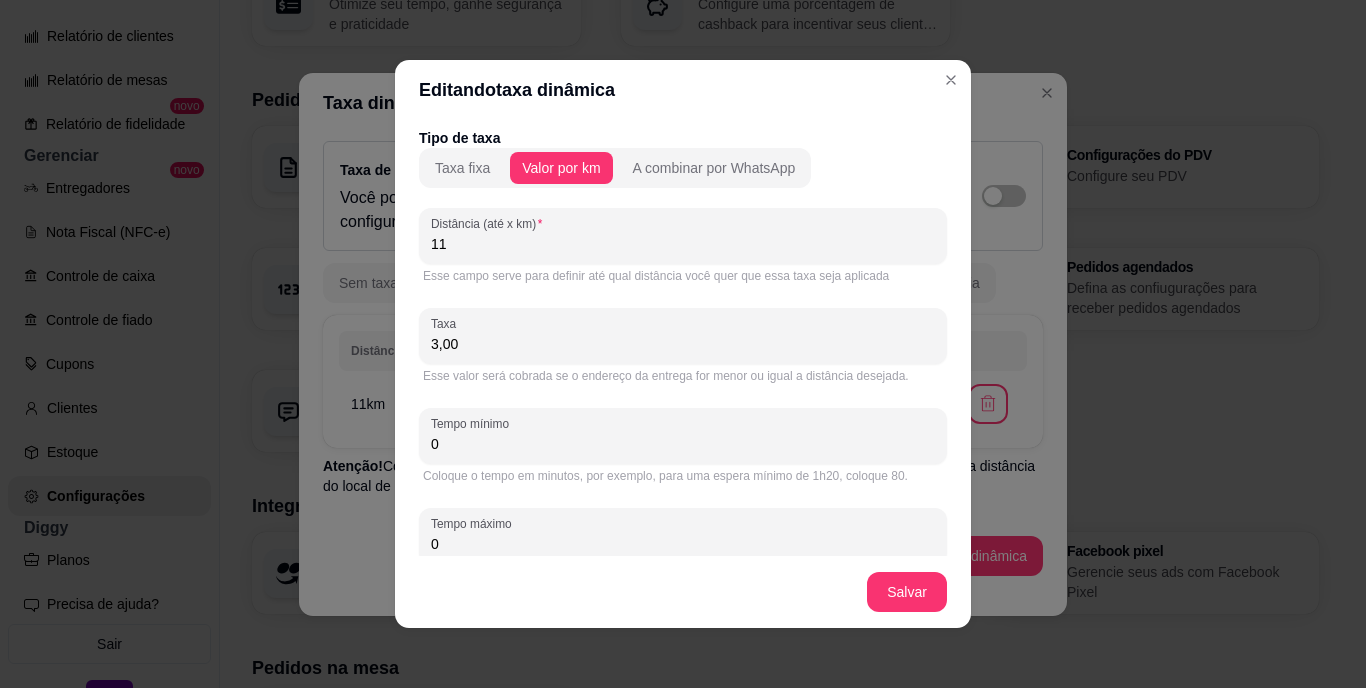 click on "11" at bounding box center [683, 244] 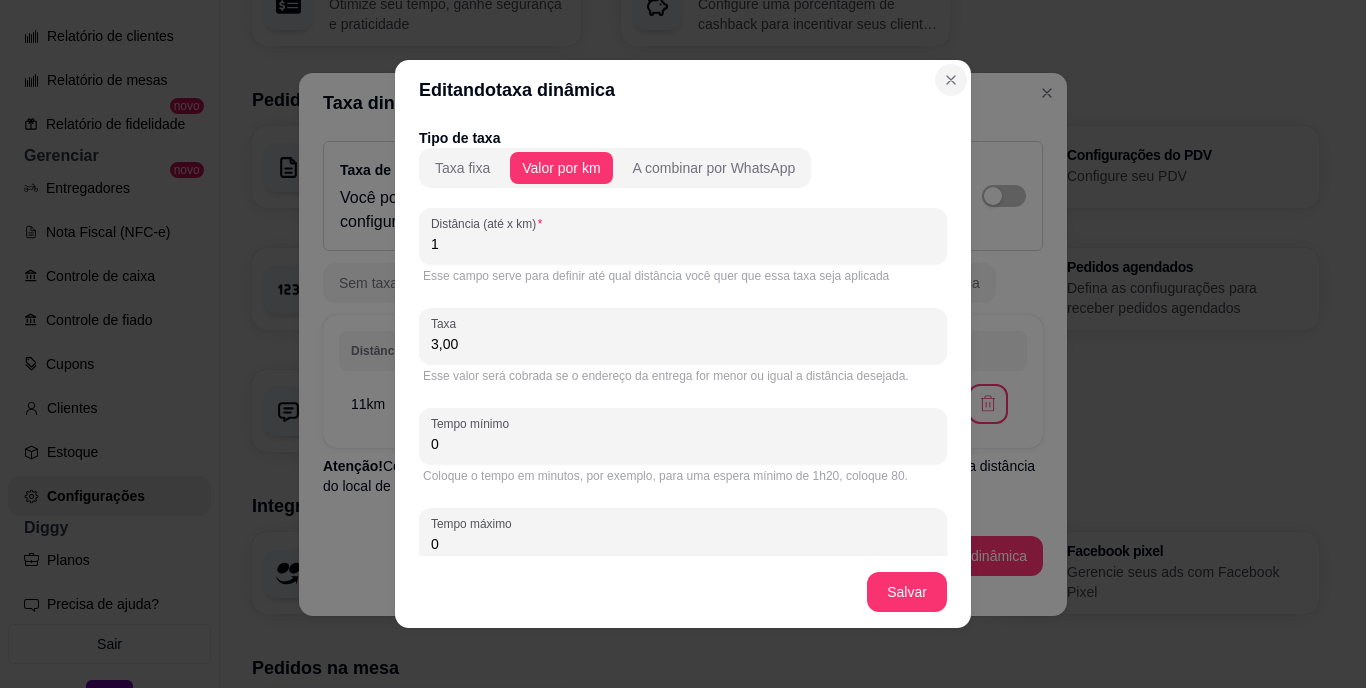 type on "1" 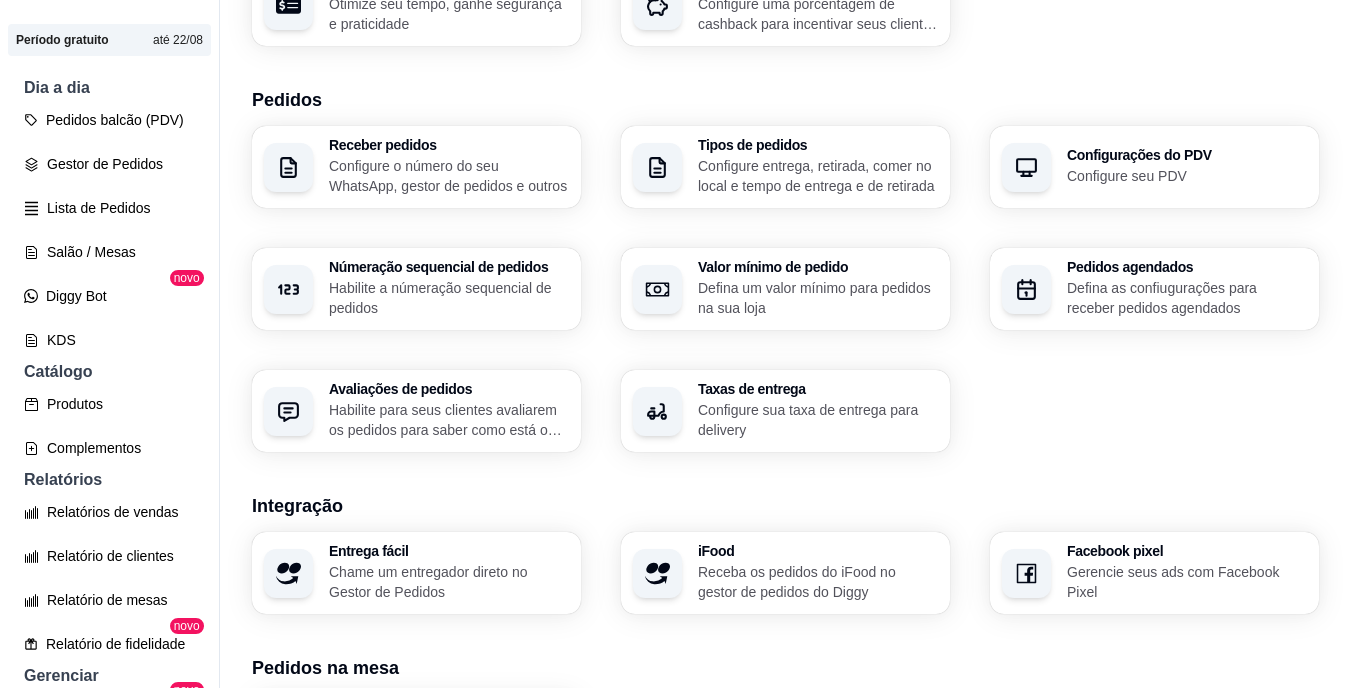 scroll, scrollTop: 126, scrollLeft: 0, axis: vertical 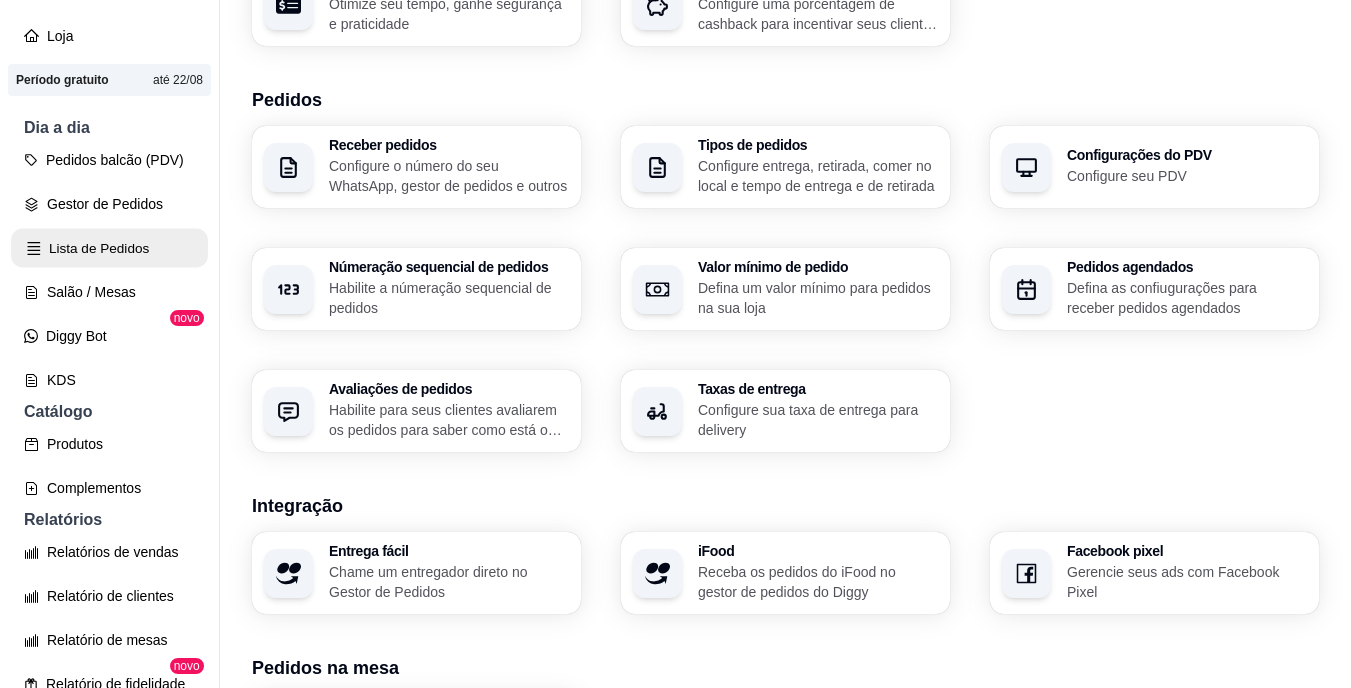 click on "Lista de Pedidos" at bounding box center [109, 248] 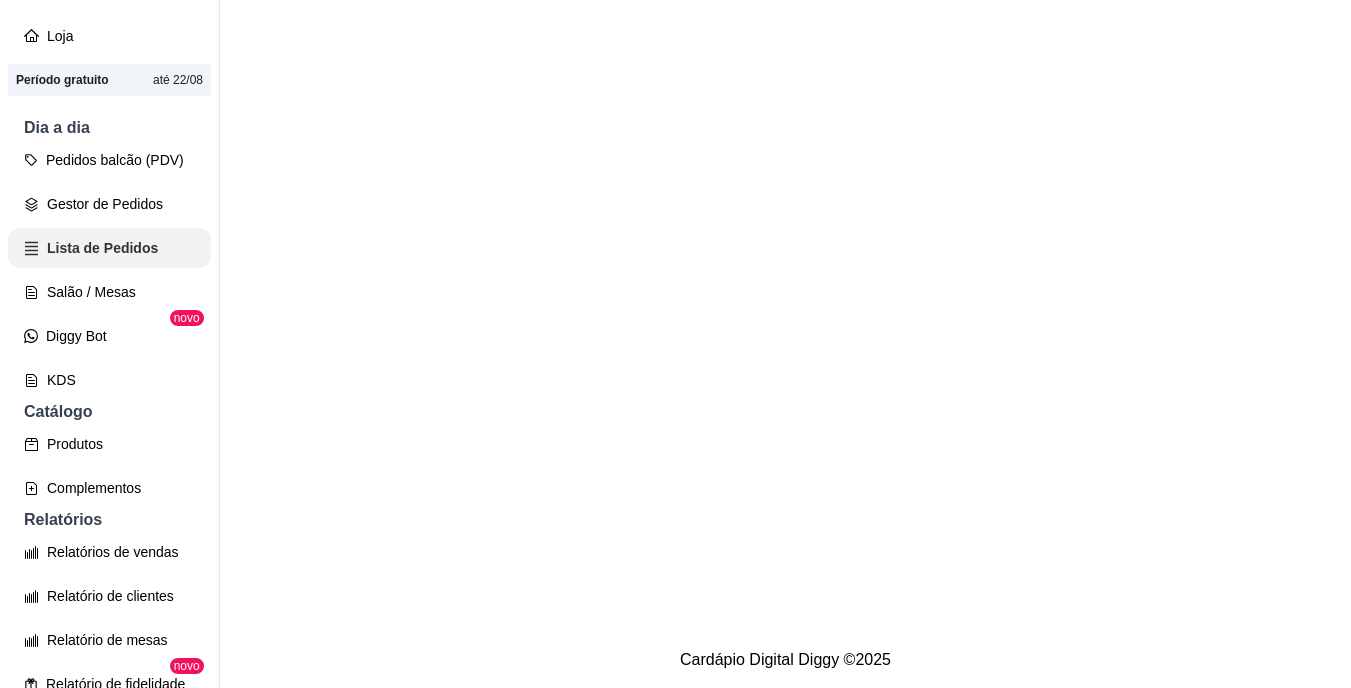 scroll, scrollTop: 0, scrollLeft: 0, axis: both 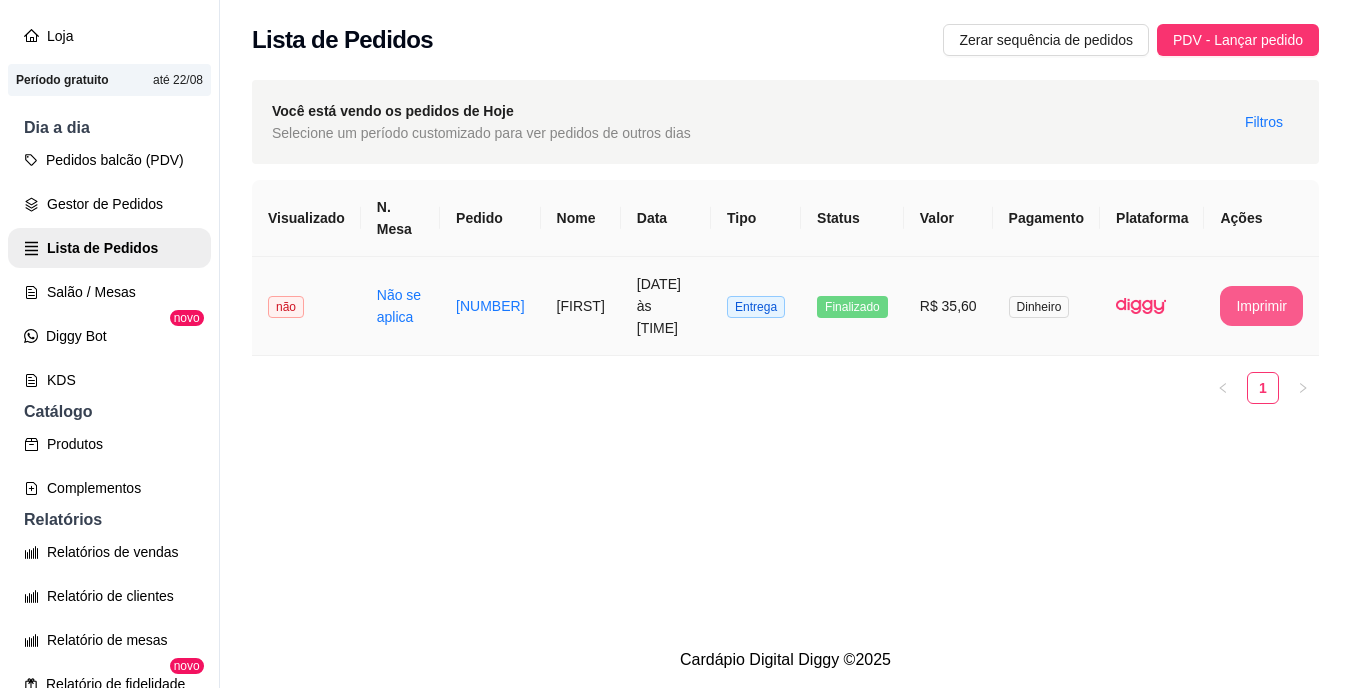 click on "**********" at bounding box center [785, 292] 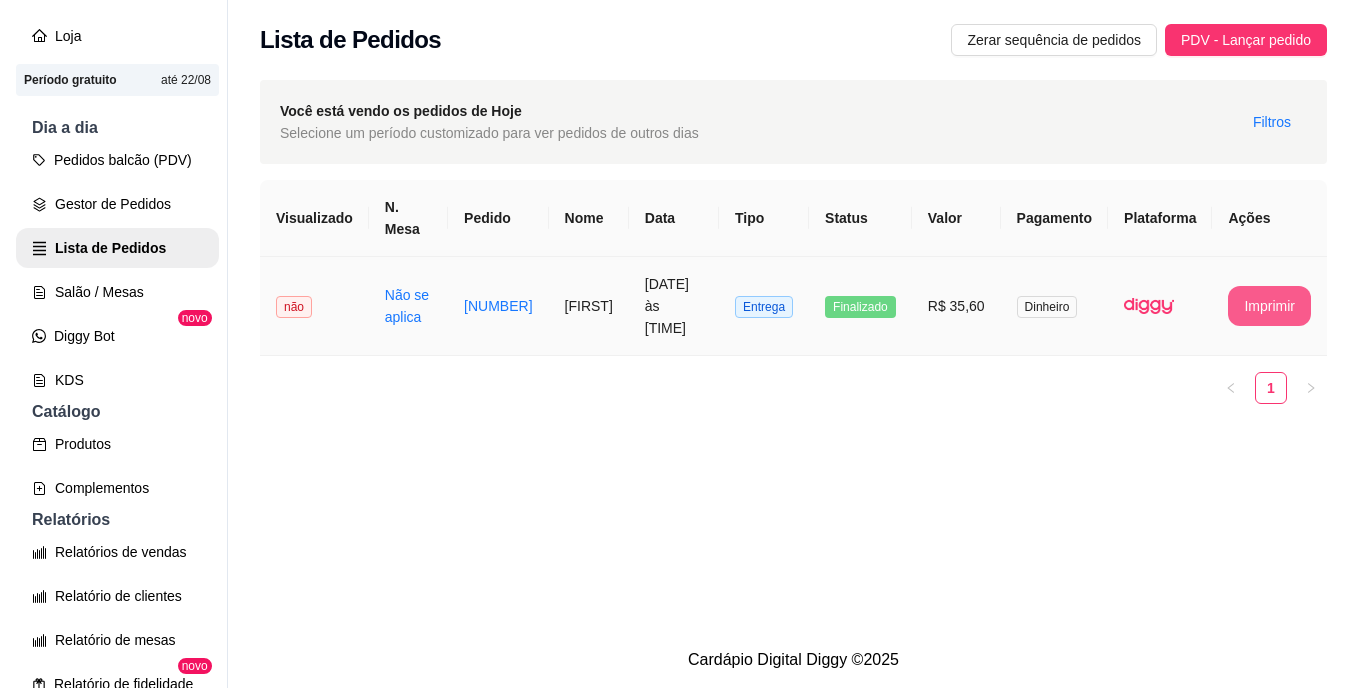 scroll, scrollTop: 0, scrollLeft: 0, axis: both 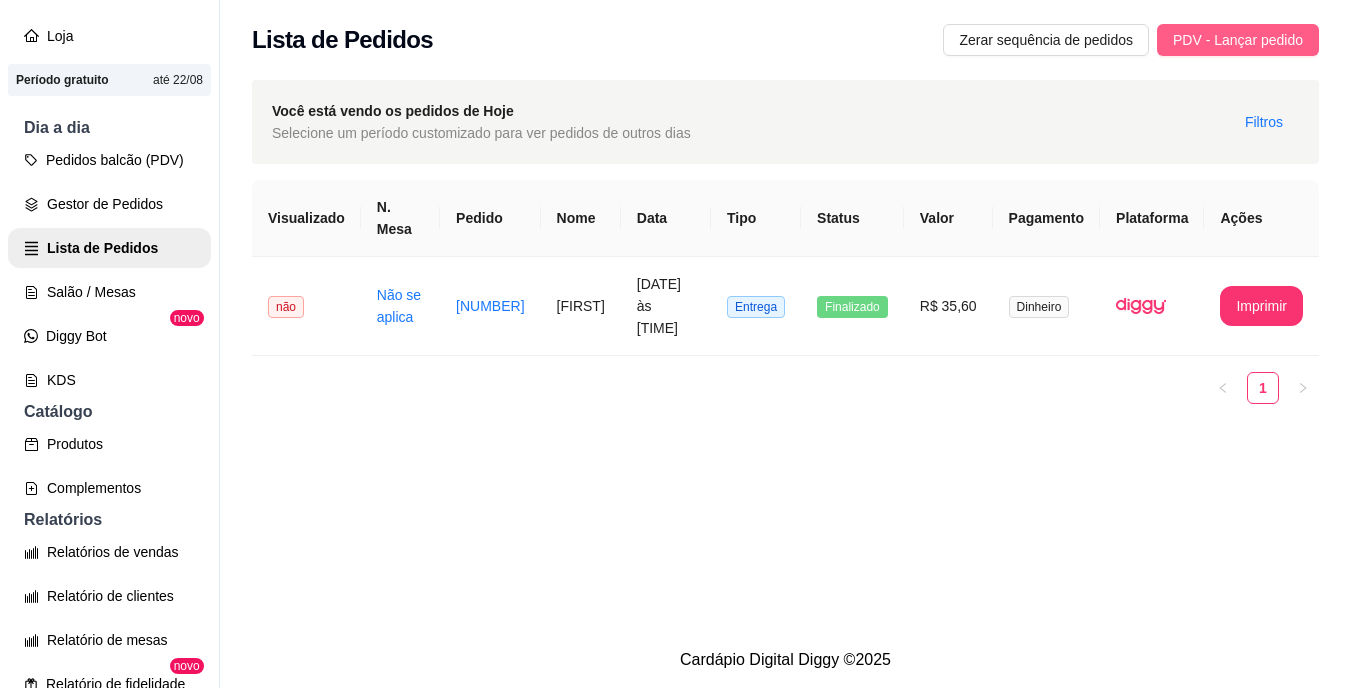 click on "PDV - Lançar pedido" at bounding box center [1238, 40] 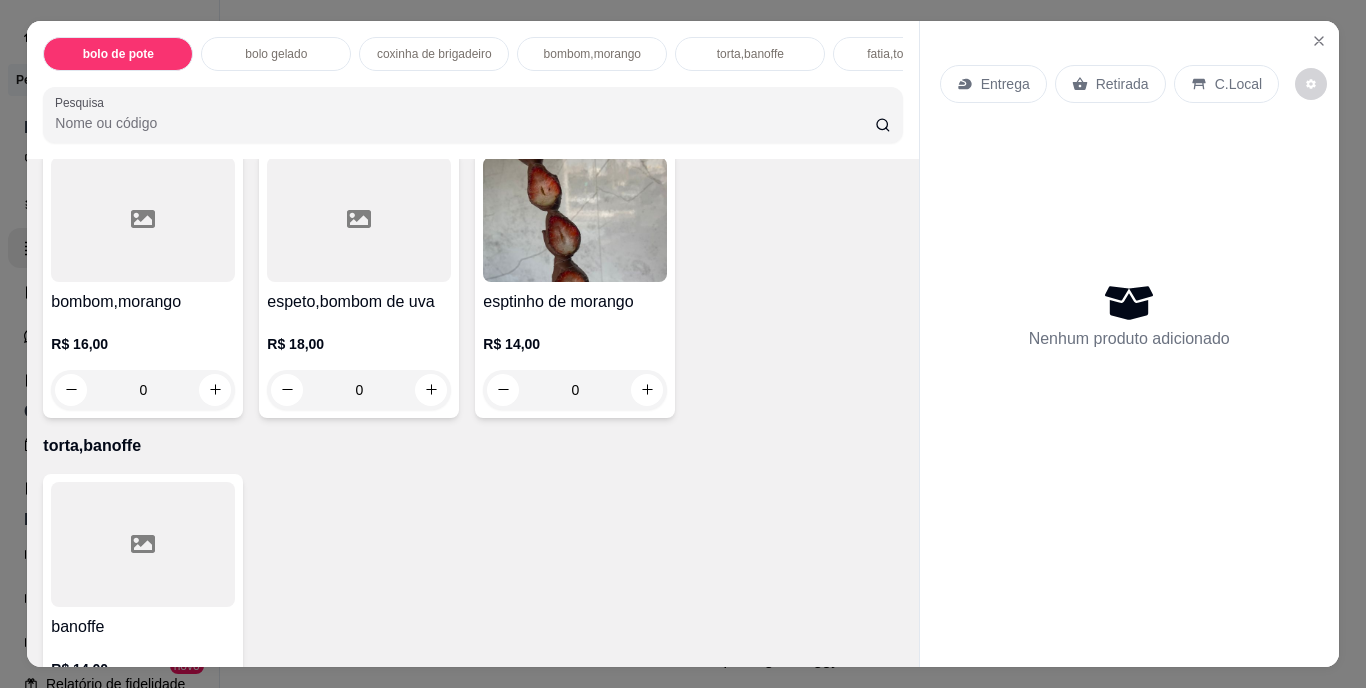 scroll, scrollTop: 1600, scrollLeft: 0, axis: vertical 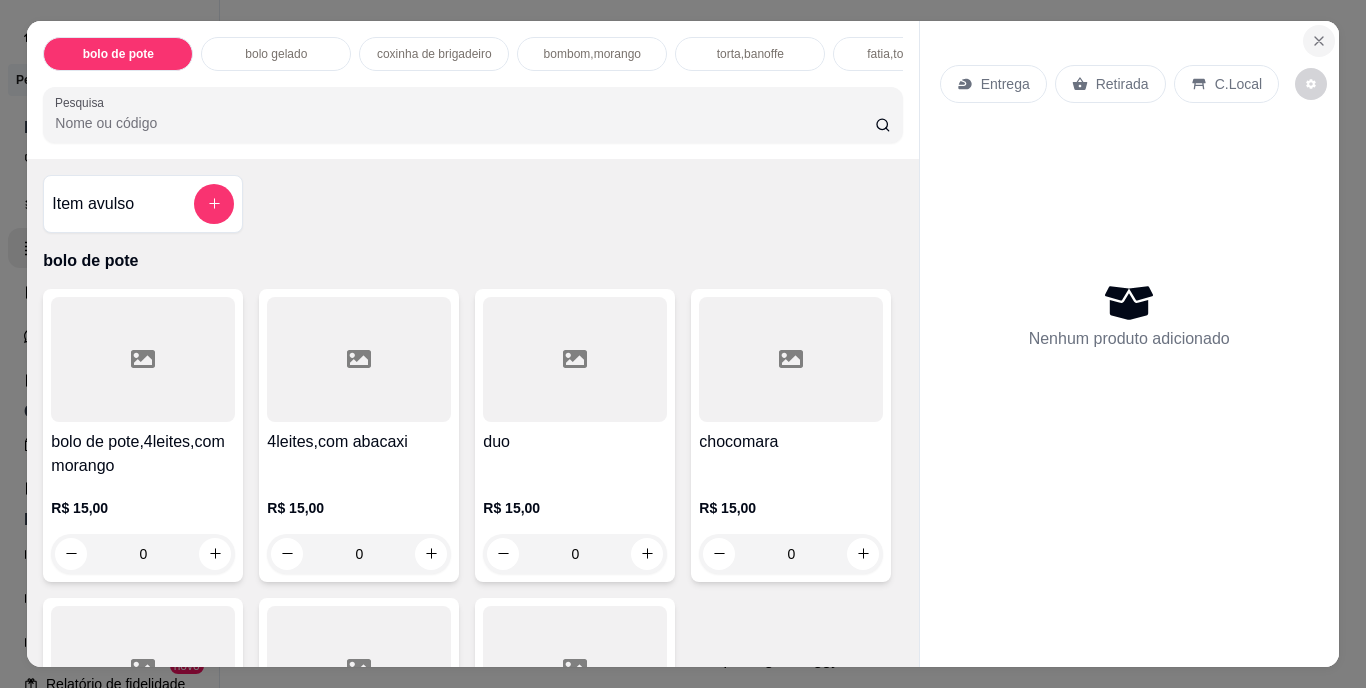 click 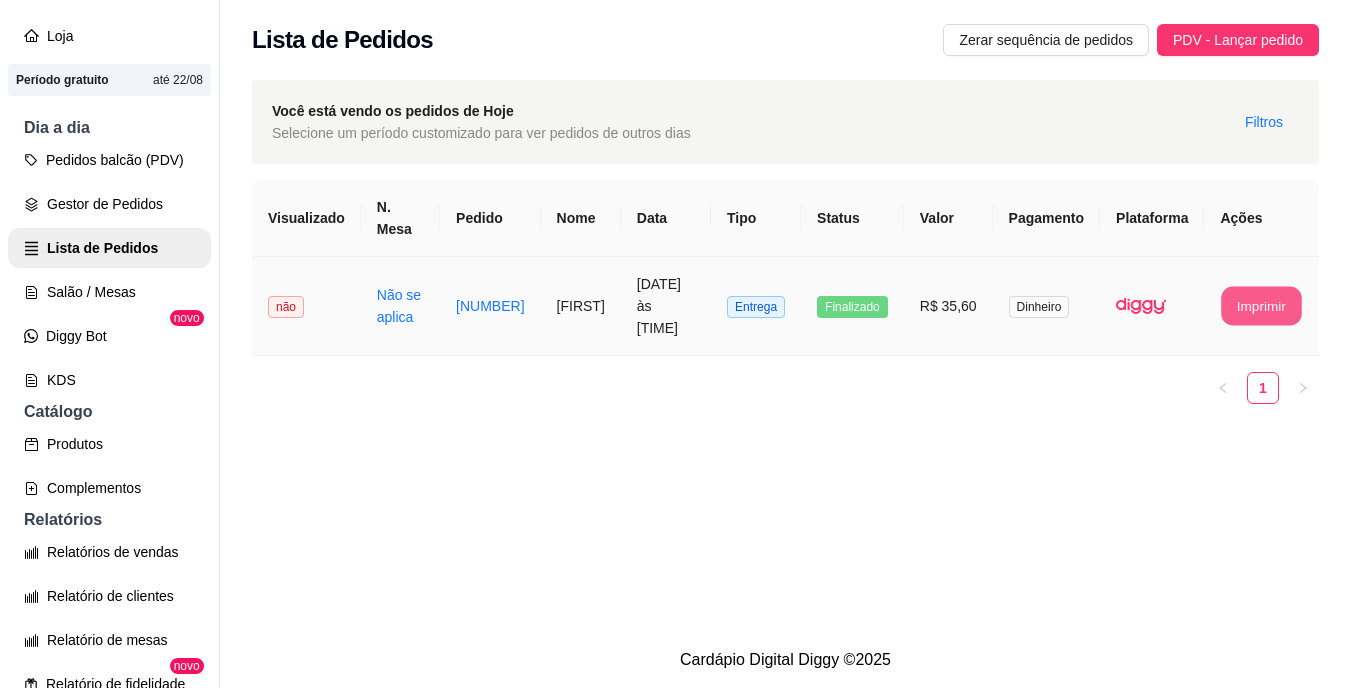 click on "Imprimir" at bounding box center [1262, 306] 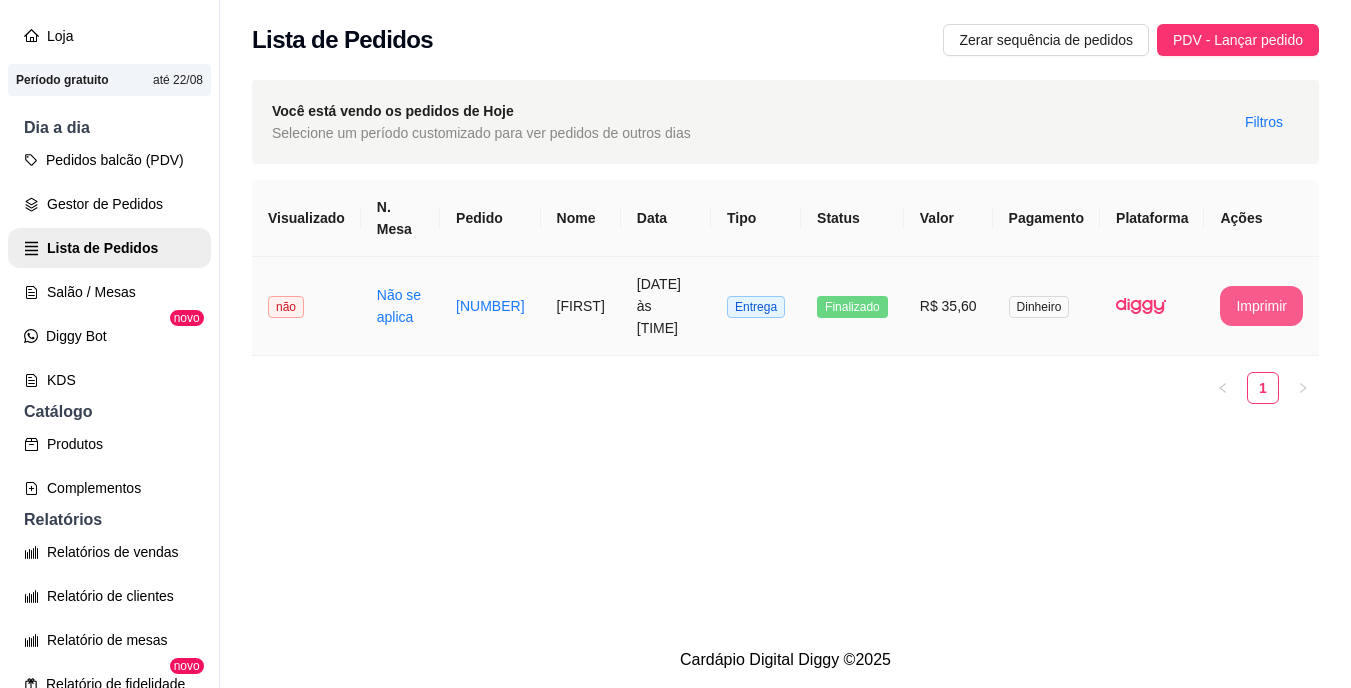 scroll, scrollTop: 0, scrollLeft: 0, axis: both 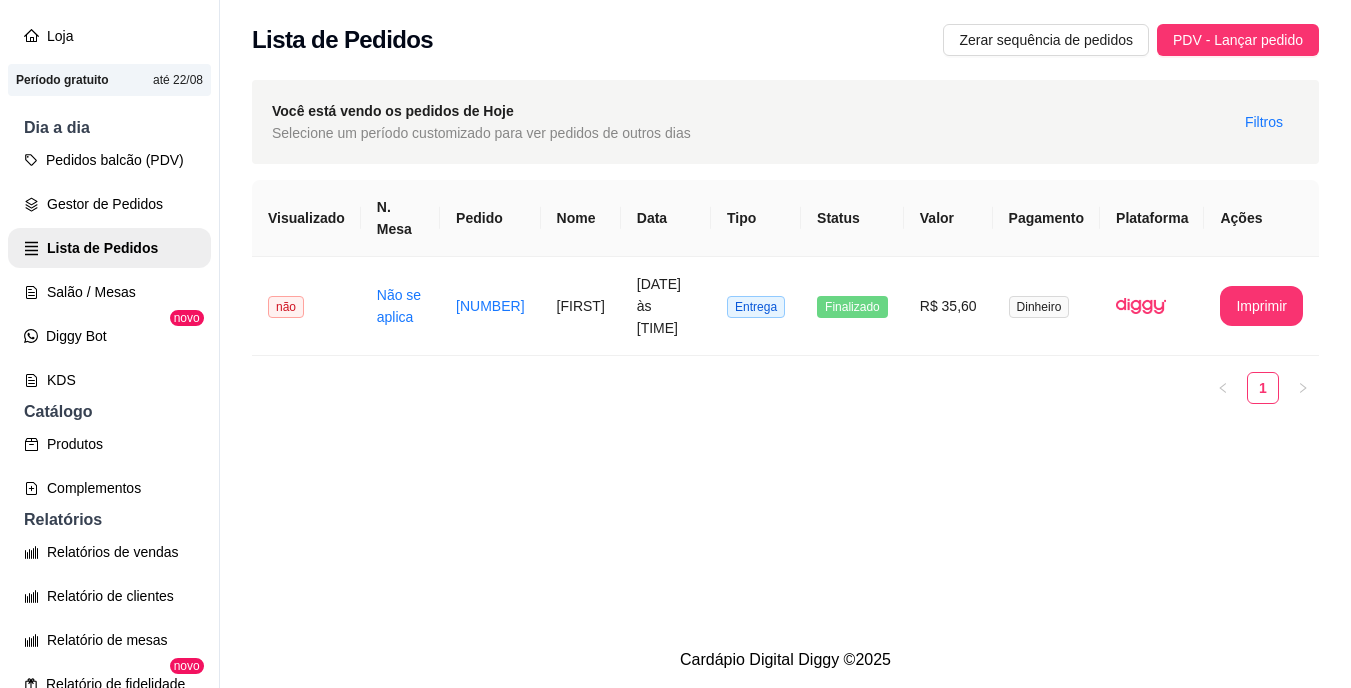 click on "**********" at bounding box center (785, 316) 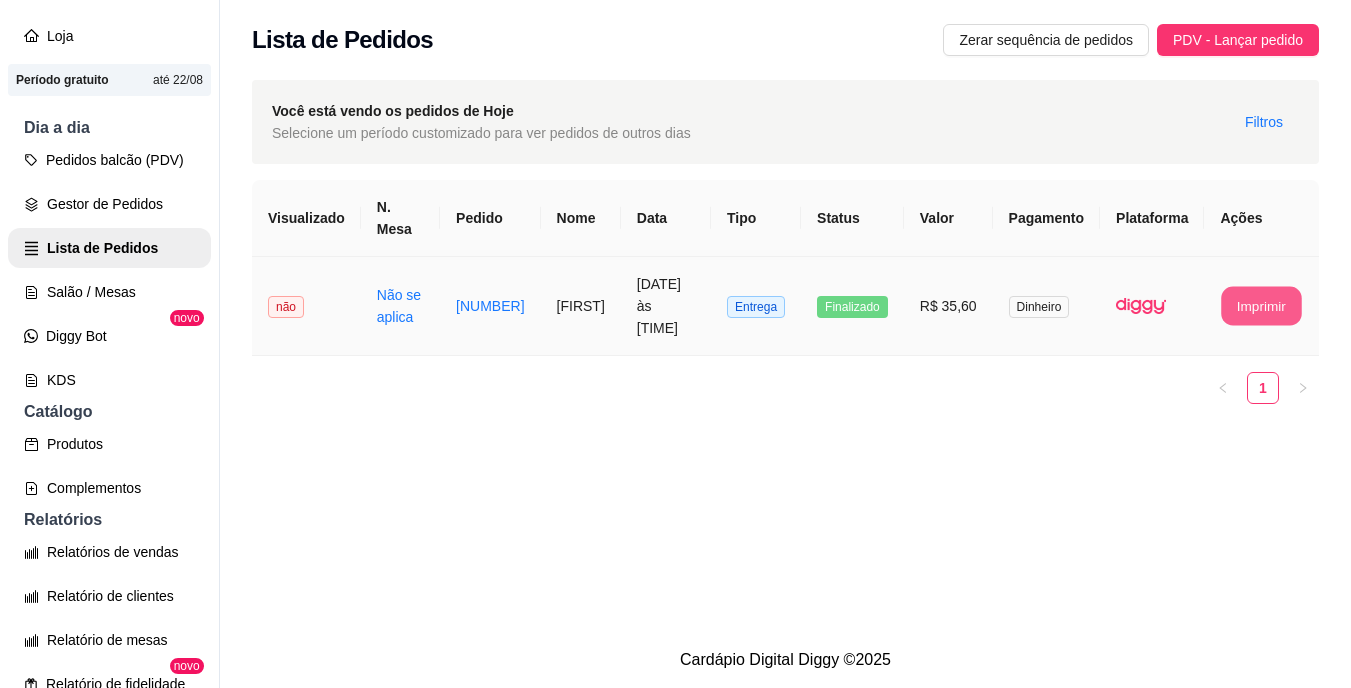 click on "Imprimir" at bounding box center (1262, 306) 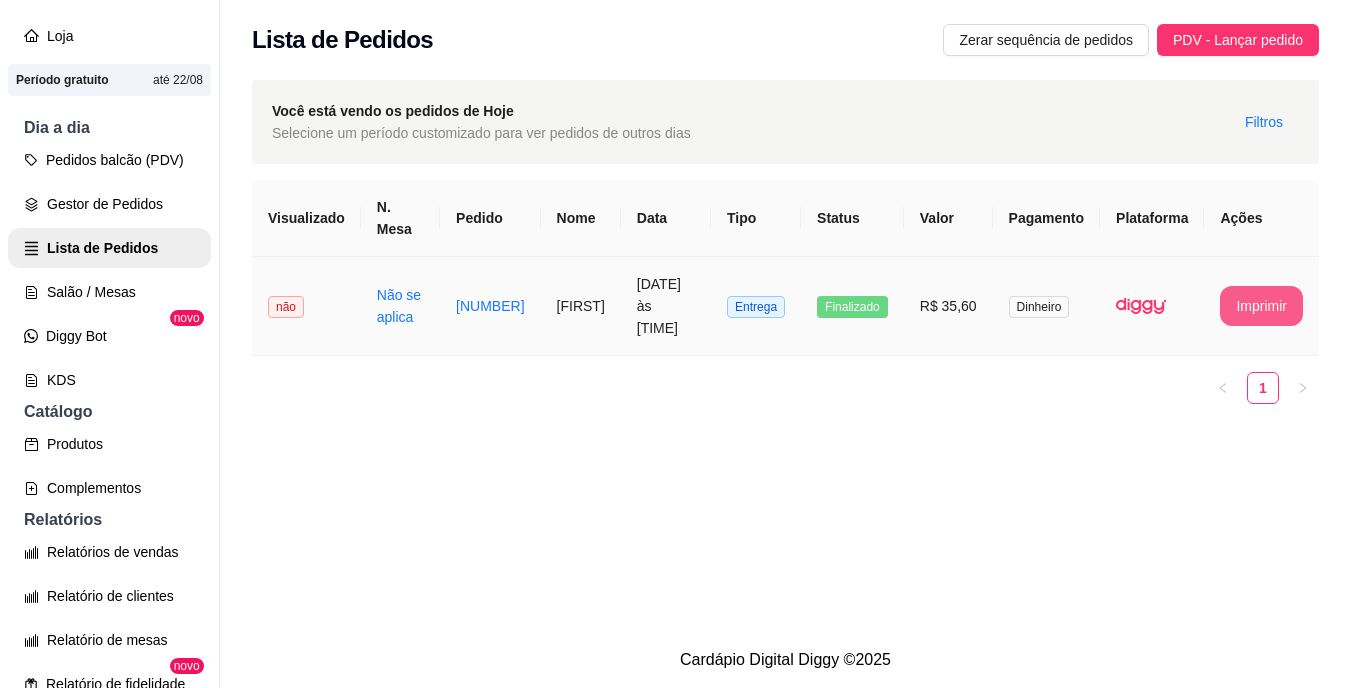 scroll, scrollTop: 0, scrollLeft: 0, axis: both 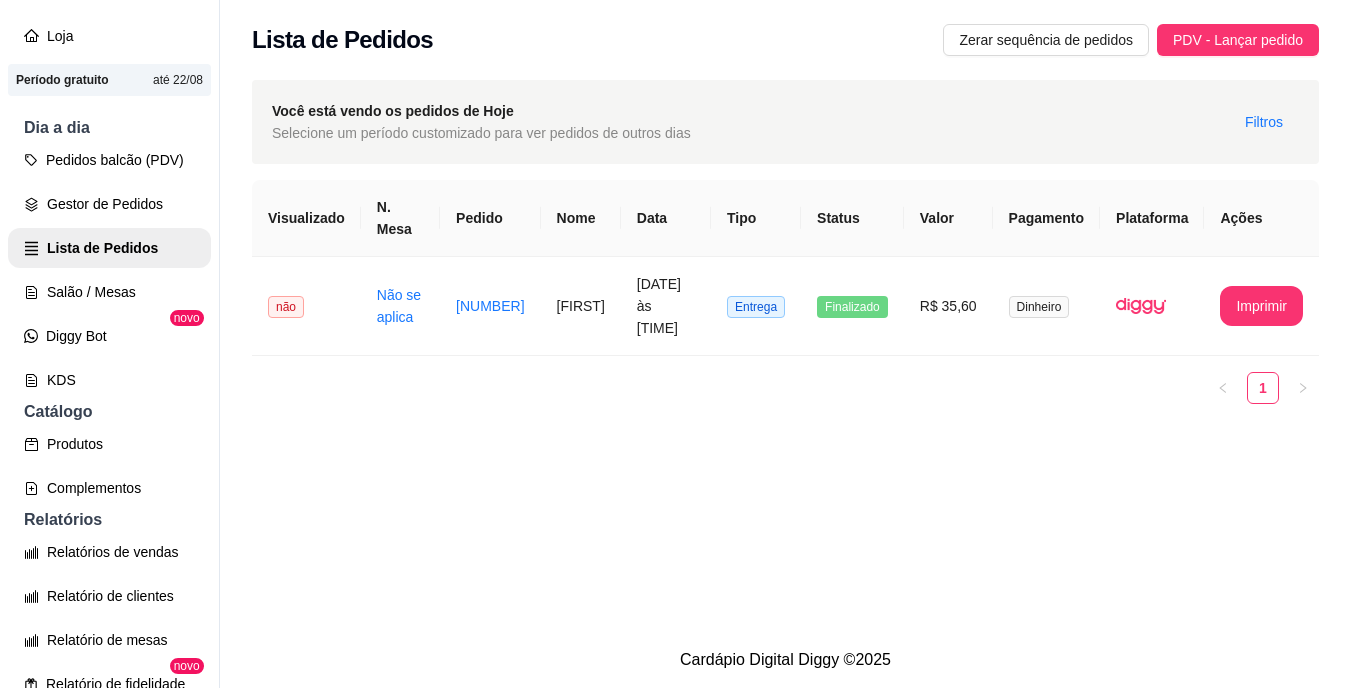 click on "**********" at bounding box center [785, 316] 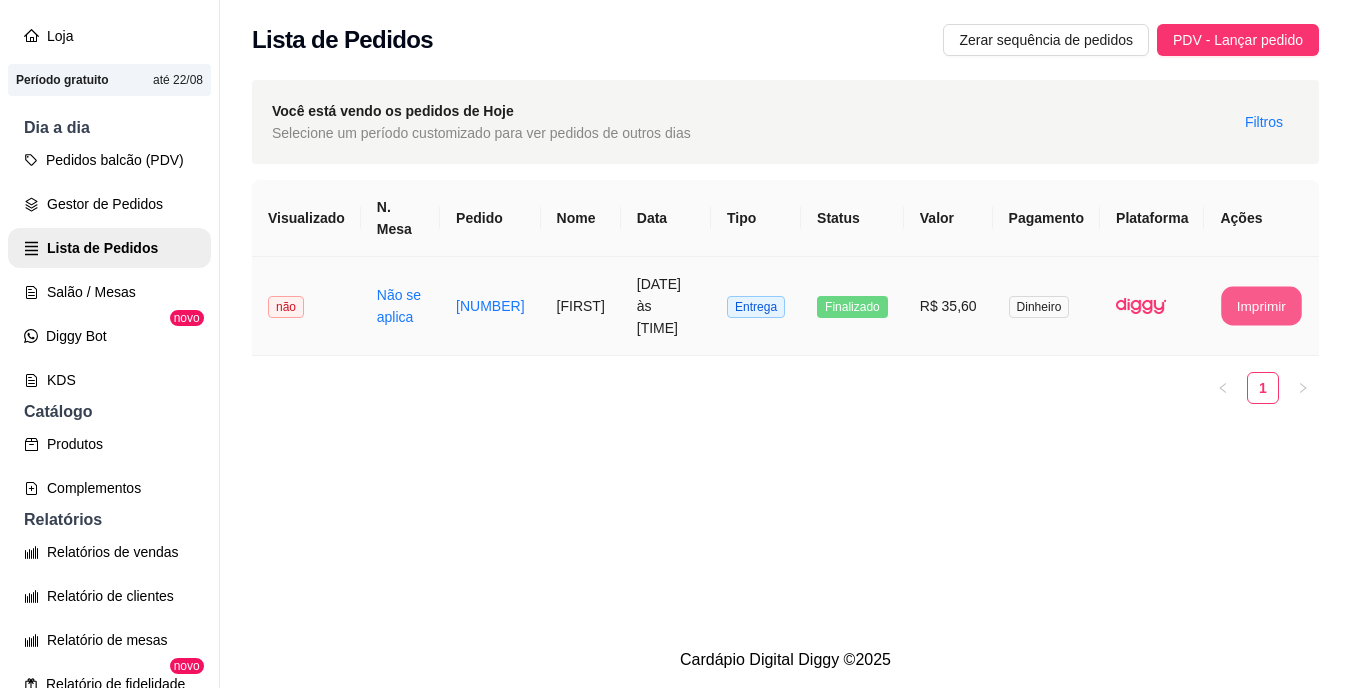 click on "Imprimir" at bounding box center [1262, 306] 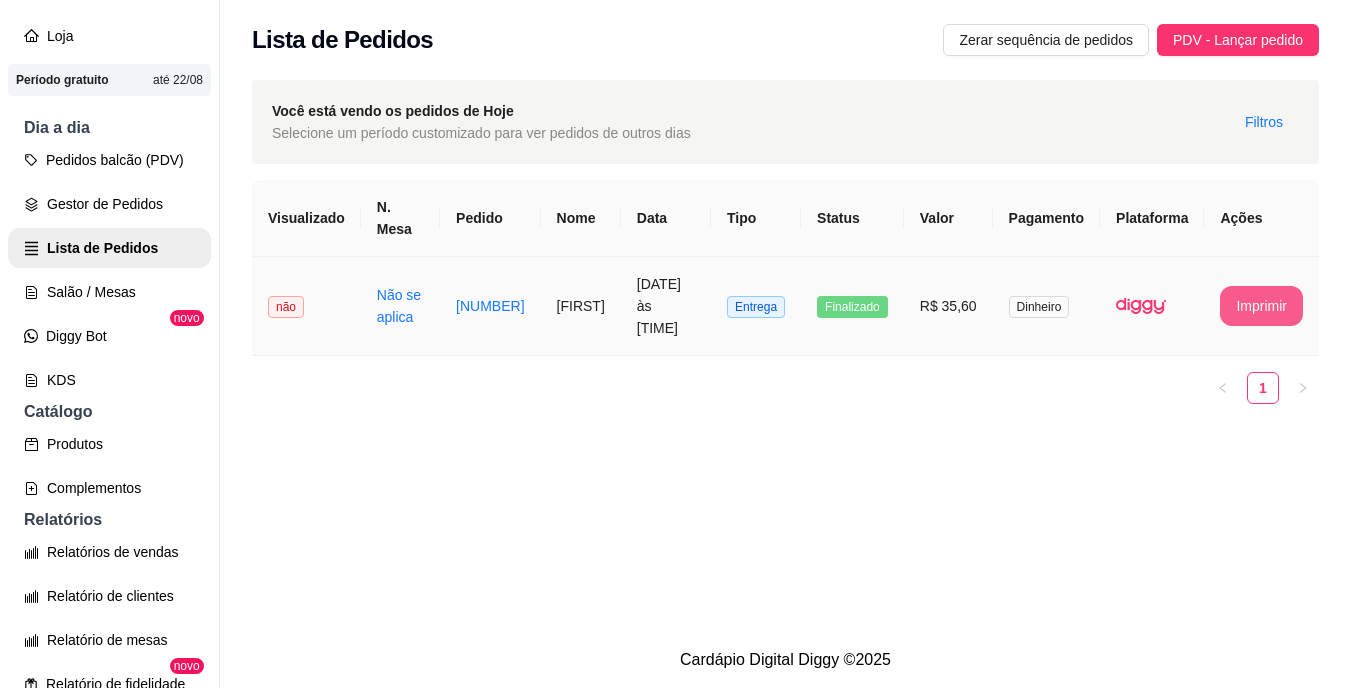 scroll, scrollTop: 0, scrollLeft: 0, axis: both 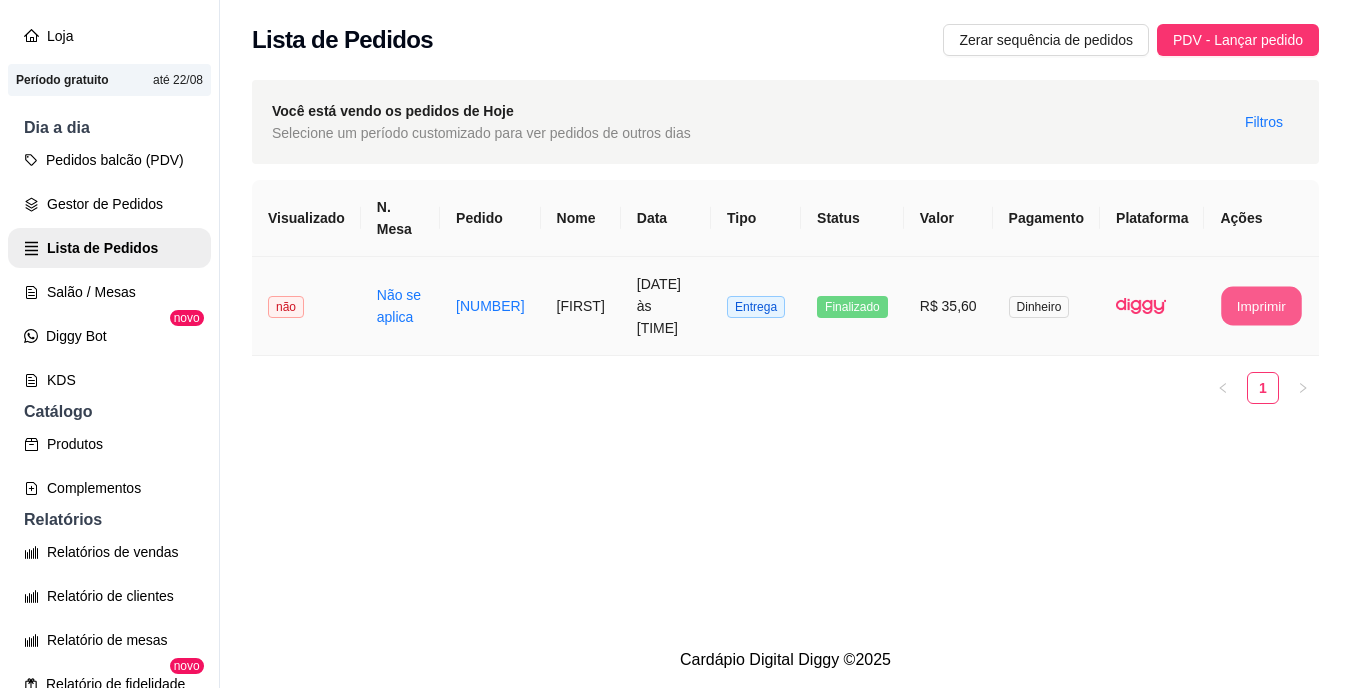 click on "Imprimir" at bounding box center [1262, 306] 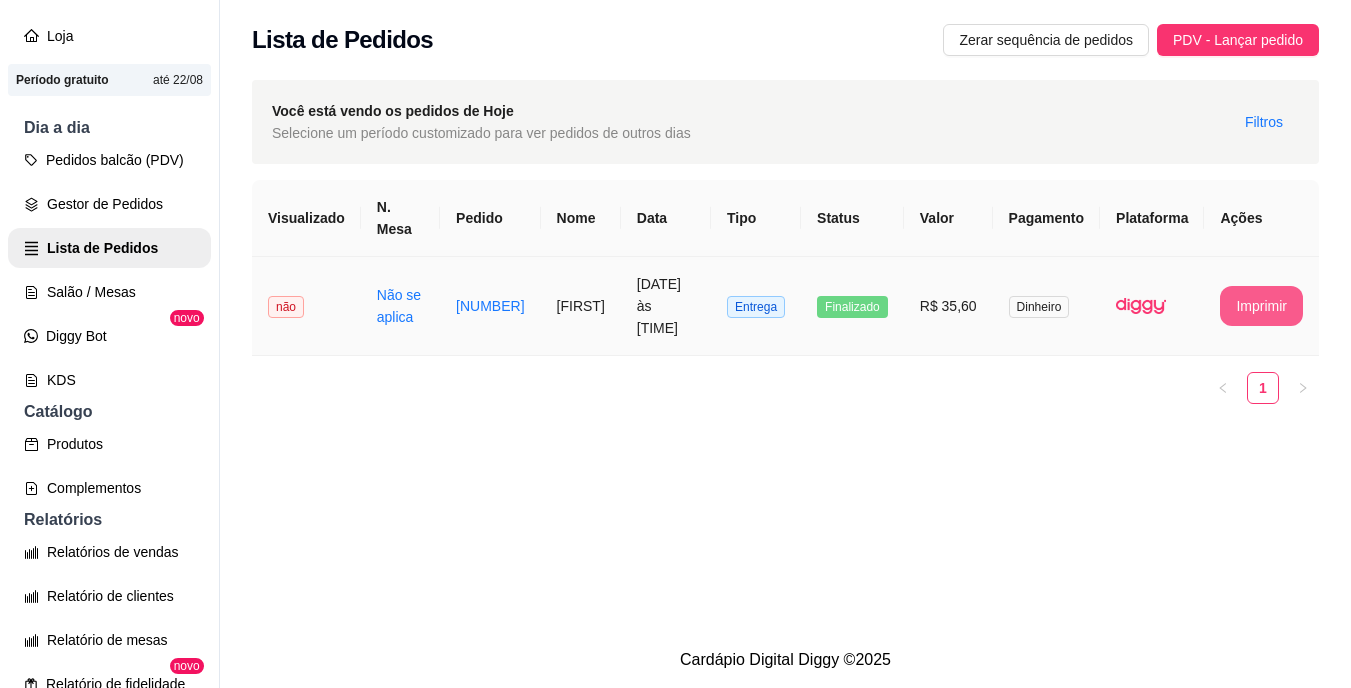 scroll, scrollTop: 0, scrollLeft: 0, axis: both 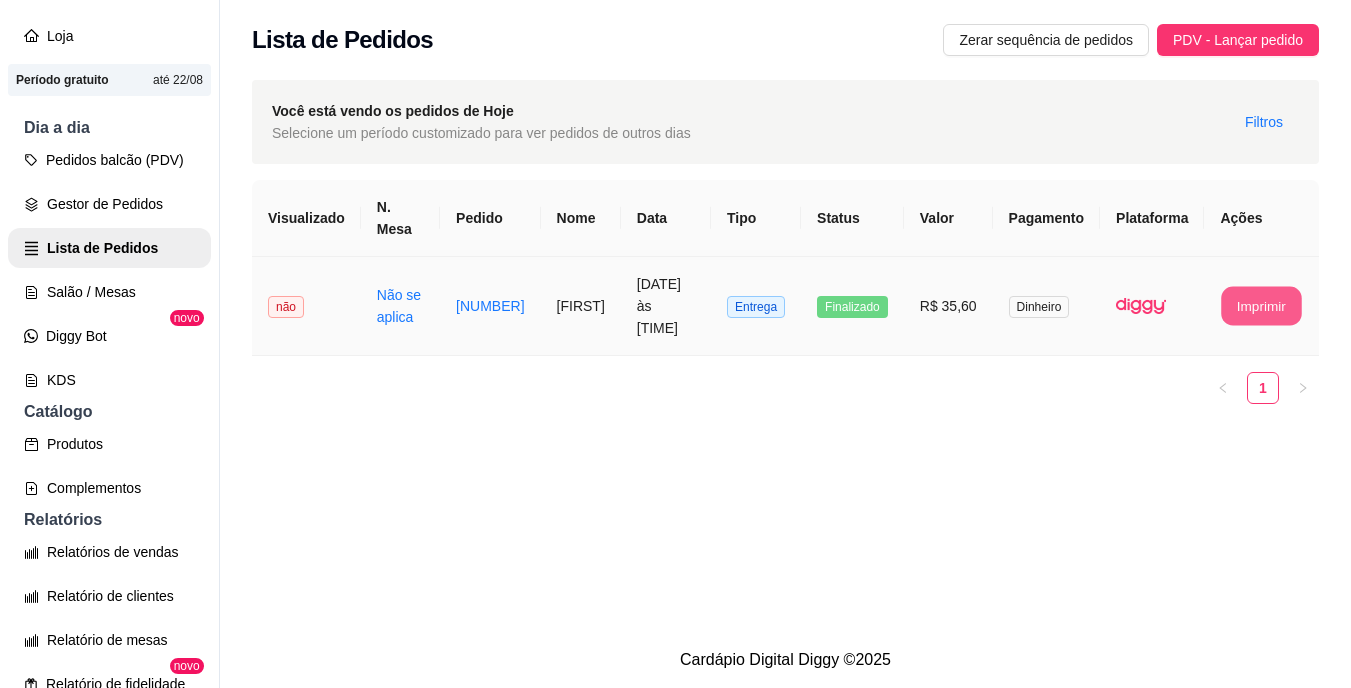 click on "Imprimir" at bounding box center [1262, 306] 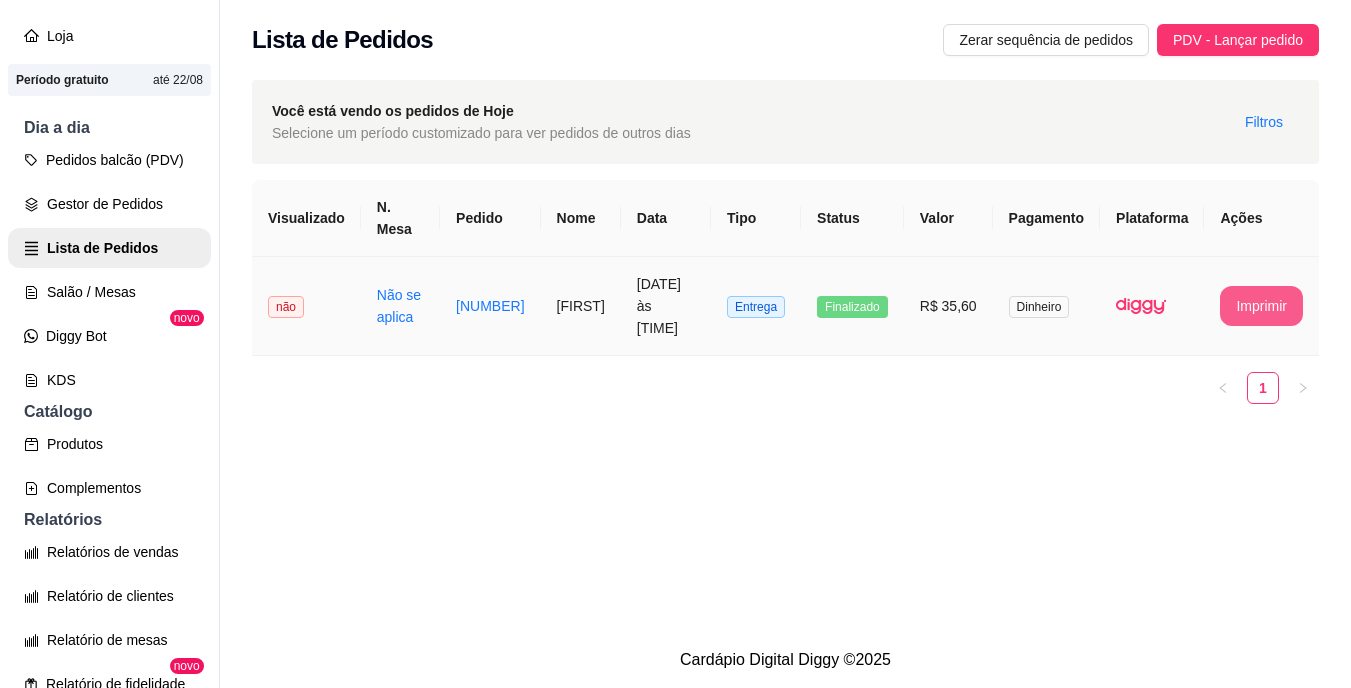 scroll, scrollTop: 0, scrollLeft: 0, axis: both 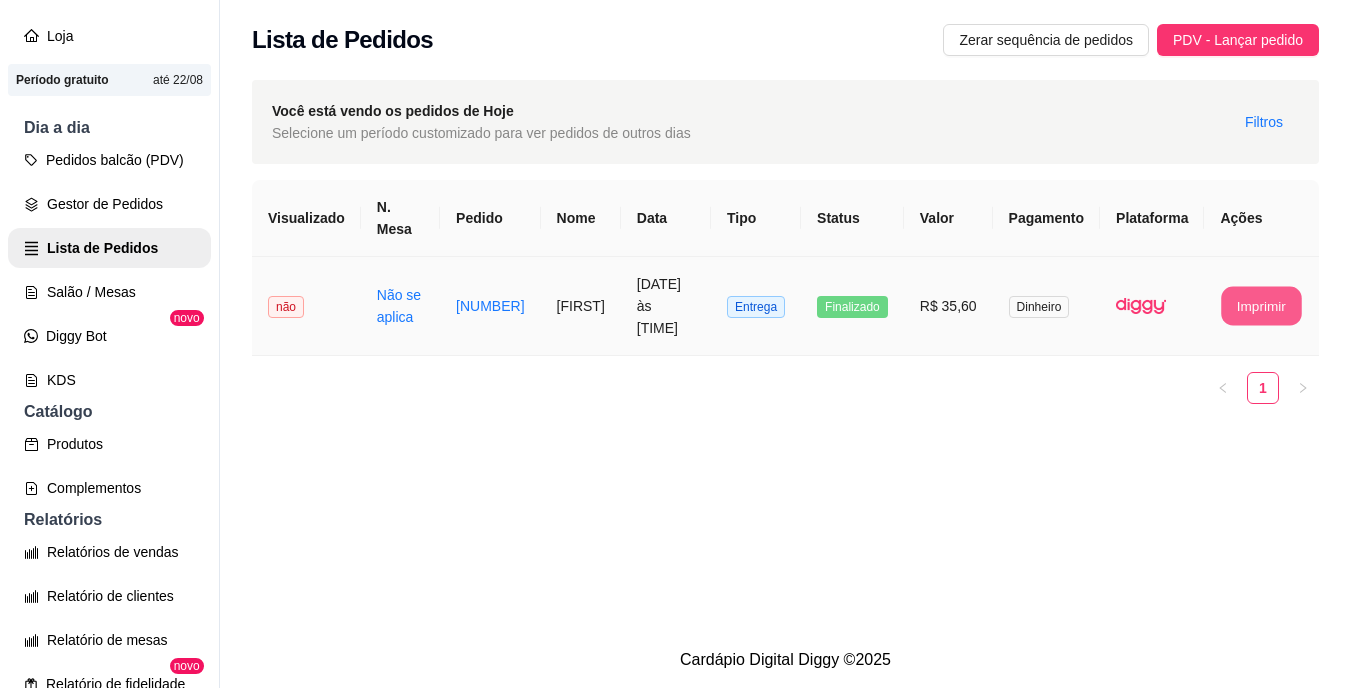 click on "Imprimir" at bounding box center (1262, 306) 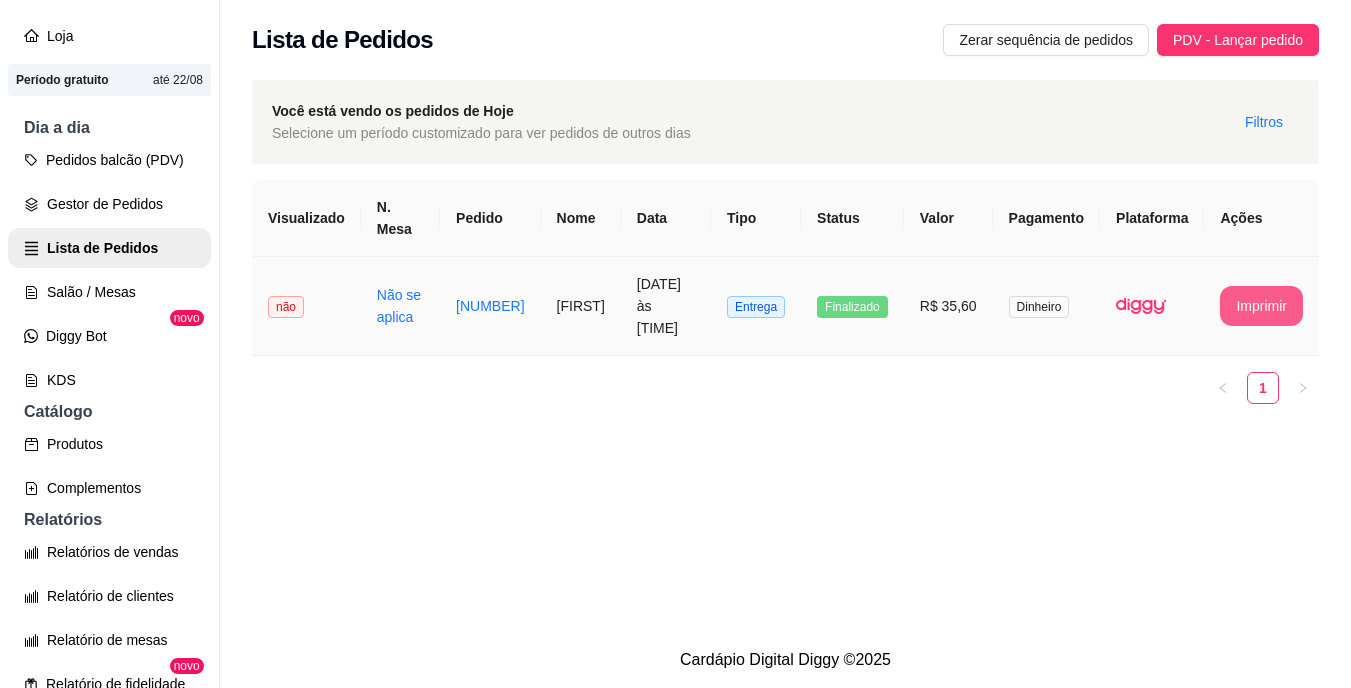 scroll, scrollTop: 0, scrollLeft: 0, axis: both 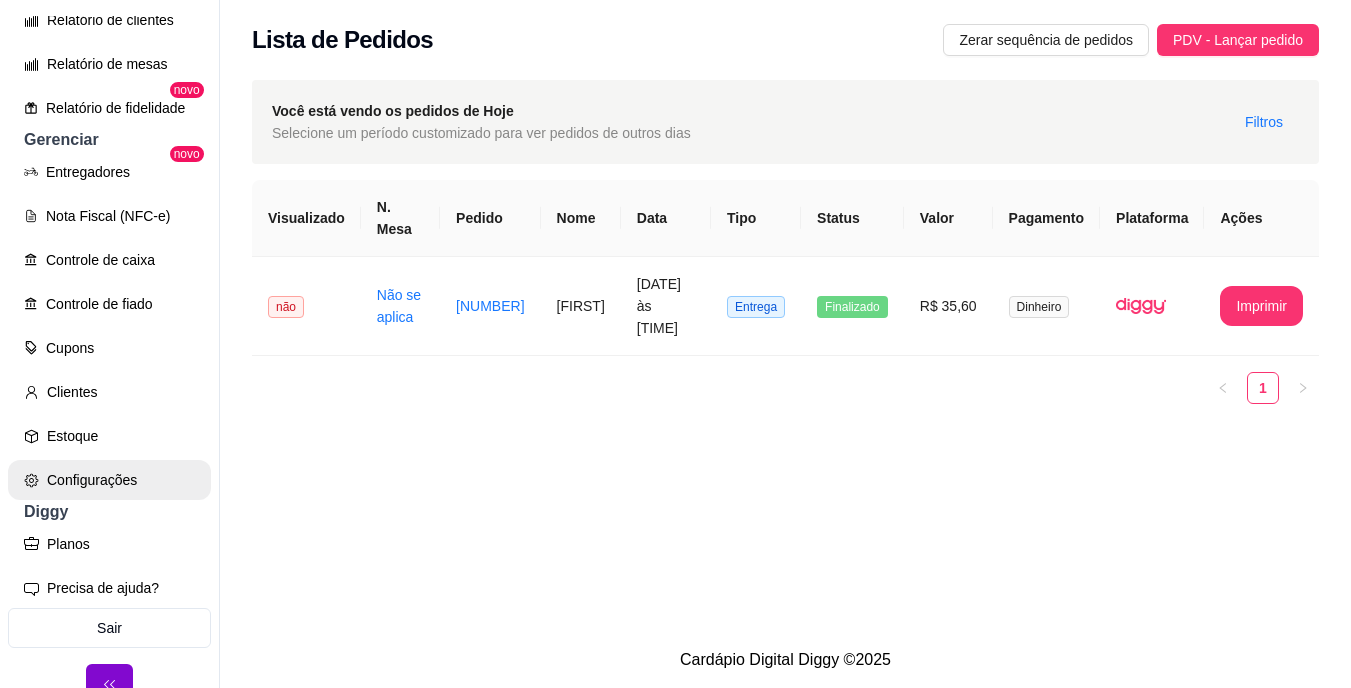 click on "Configurações" at bounding box center (109, 480) 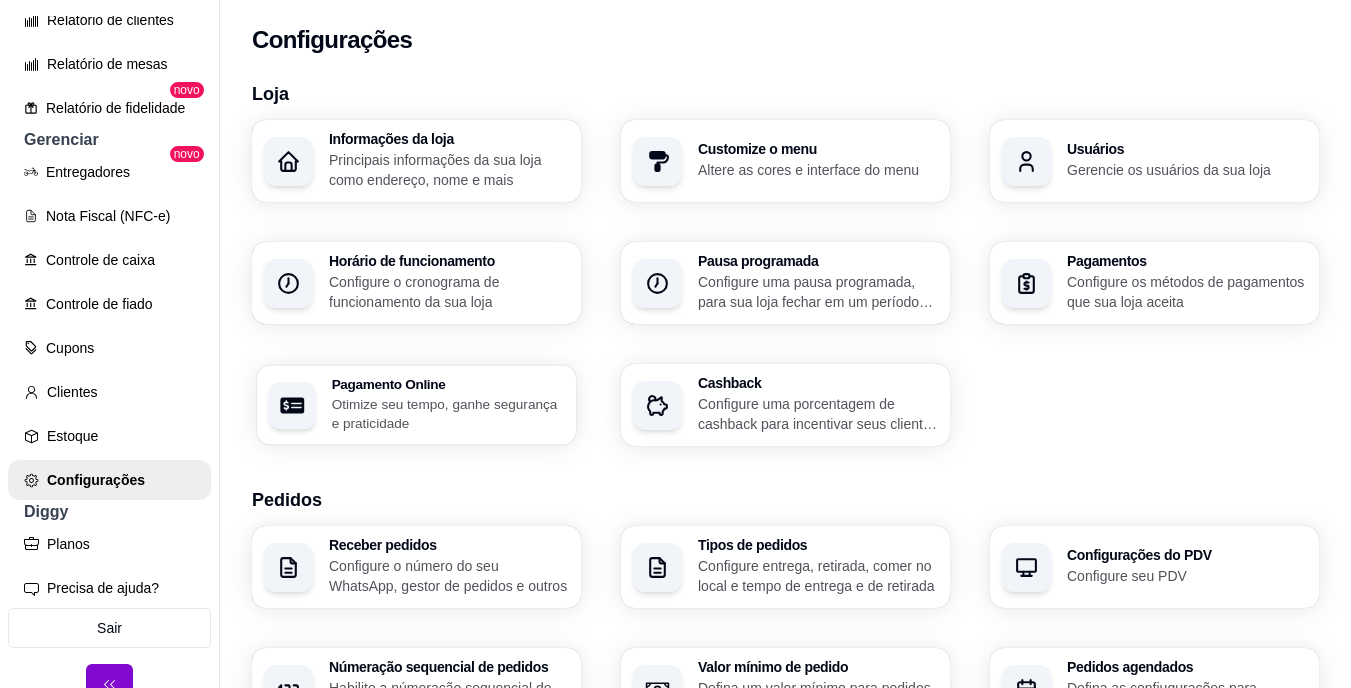 click on "Otimize seu tempo, ganhe segurança e praticidade" at bounding box center [448, 413] 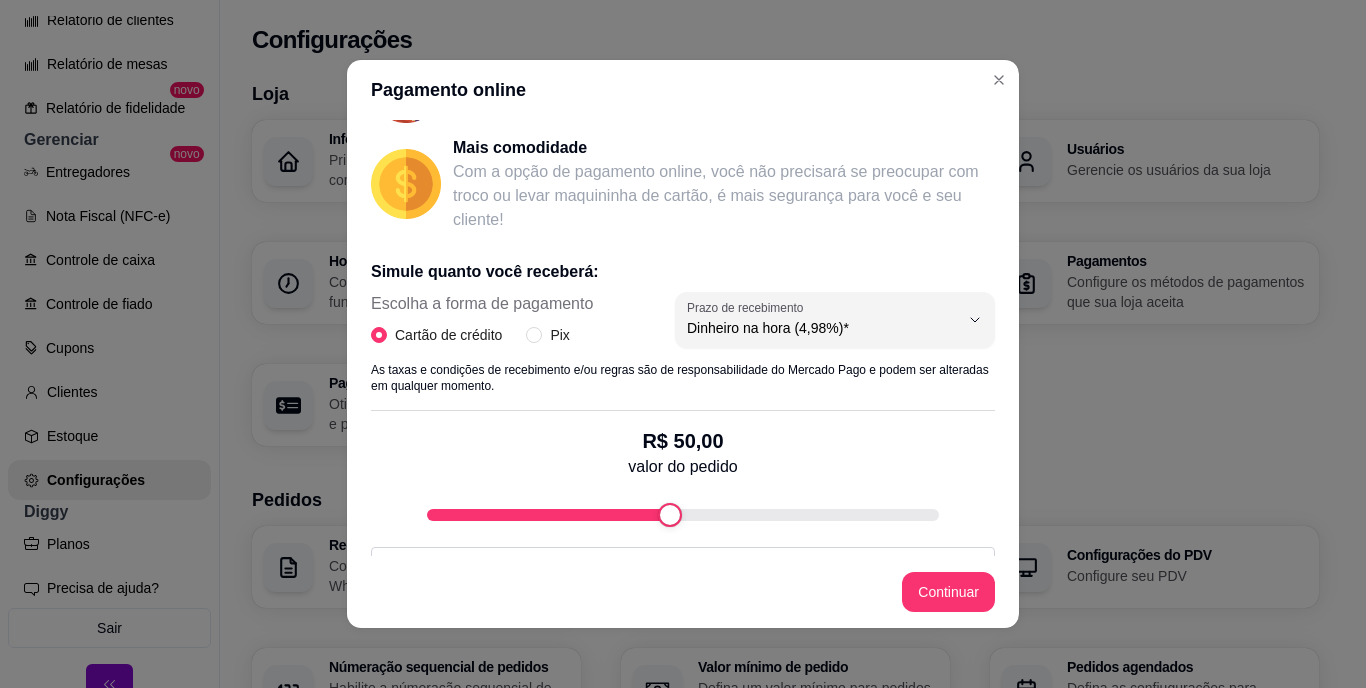 scroll, scrollTop: 369, scrollLeft: 0, axis: vertical 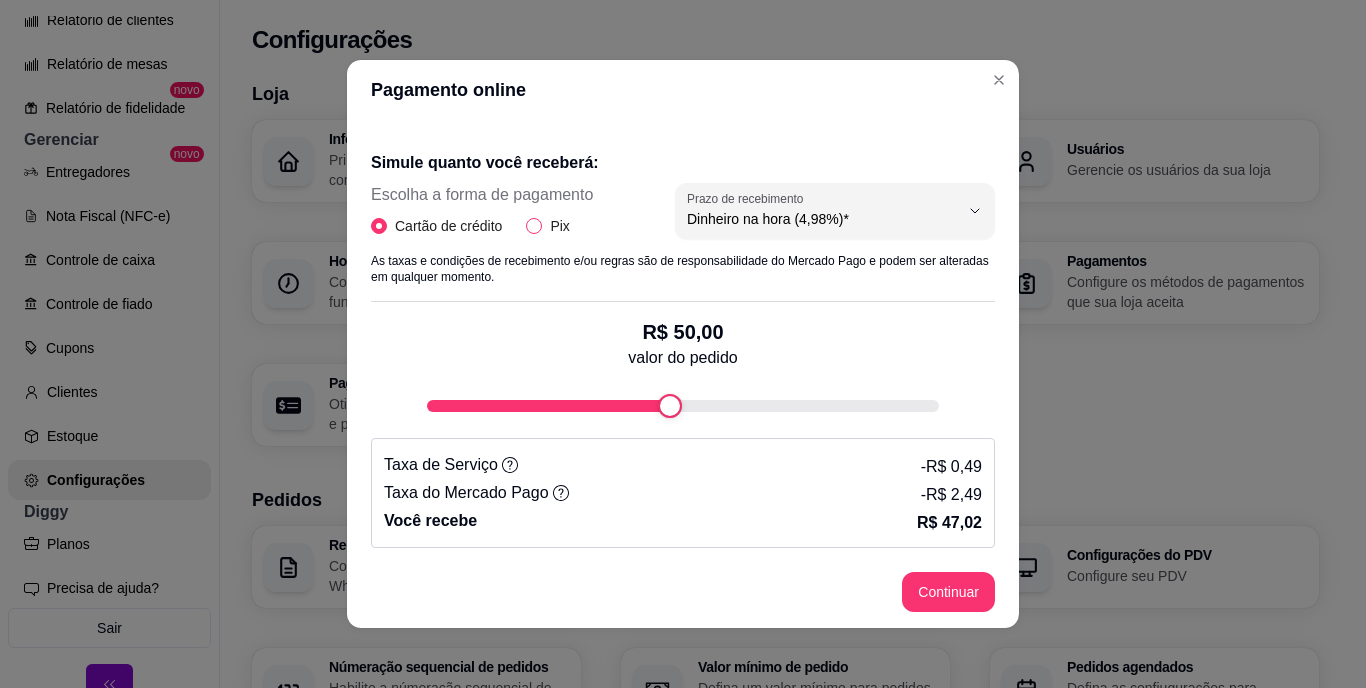 click on "Pix" at bounding box center [534, 226] 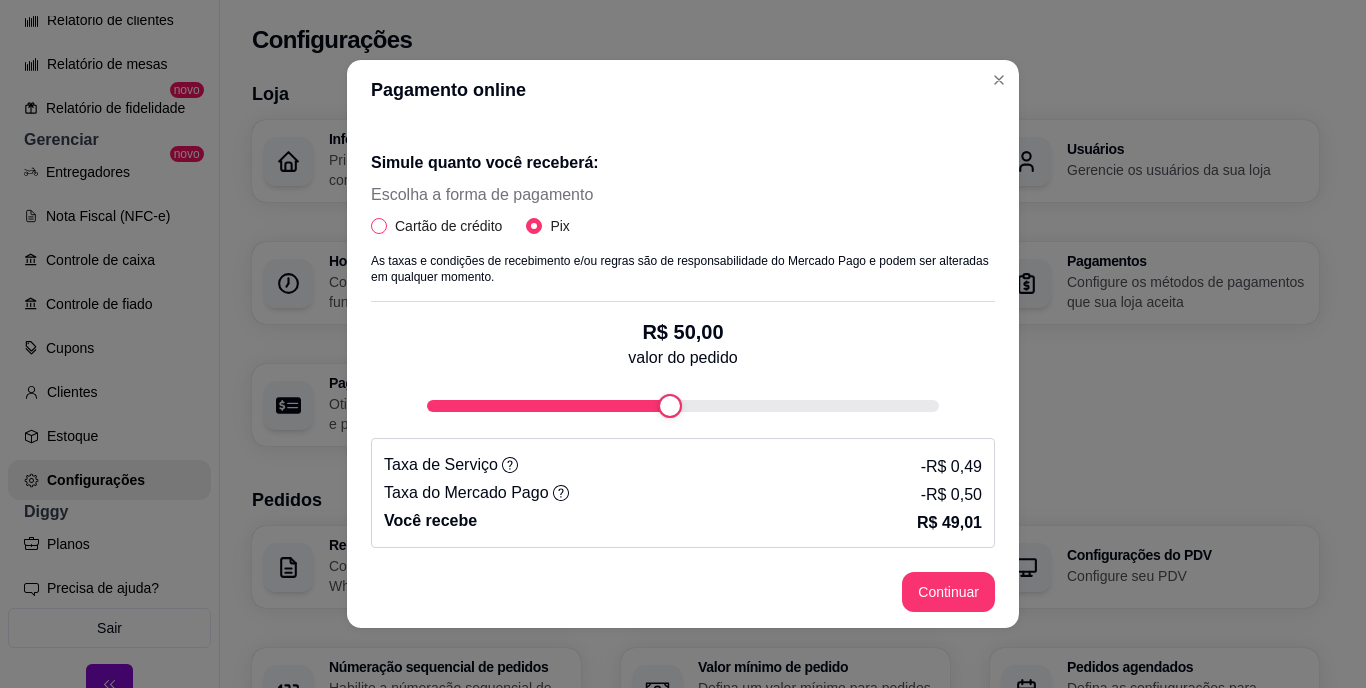 click on "Cartão de crédito" at bounding box center (379, 226) 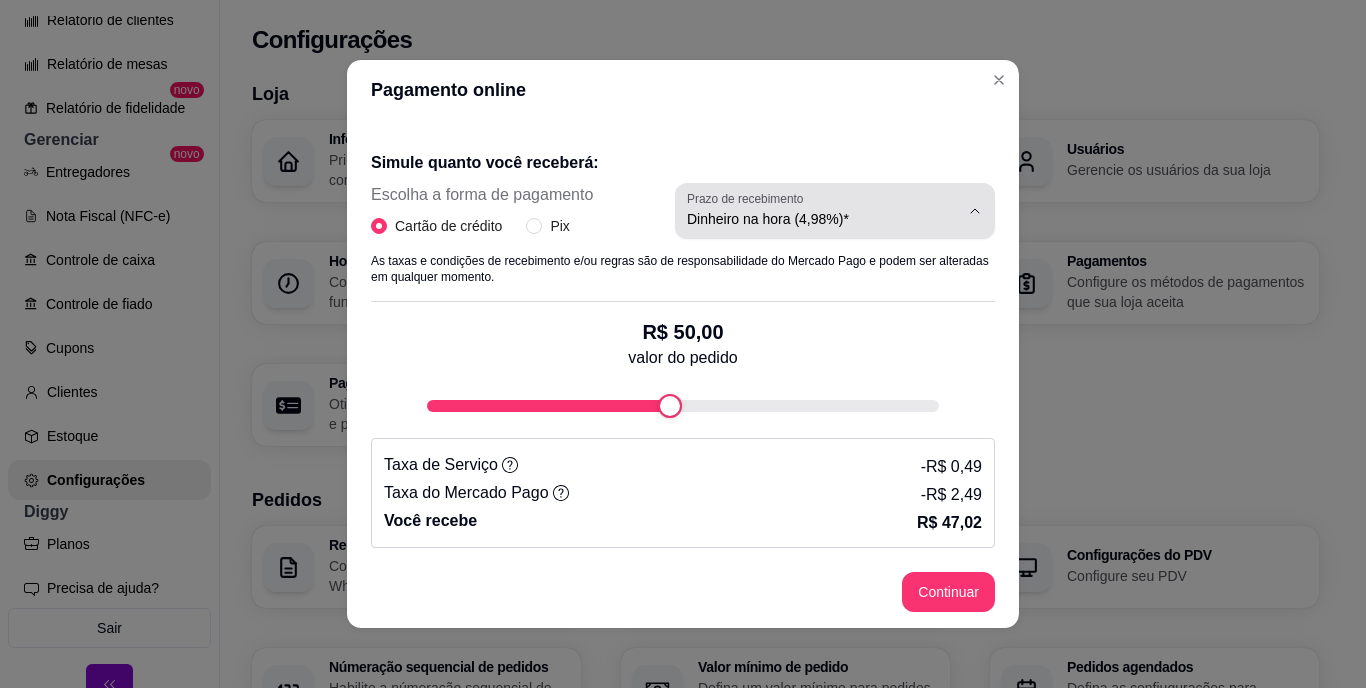 click 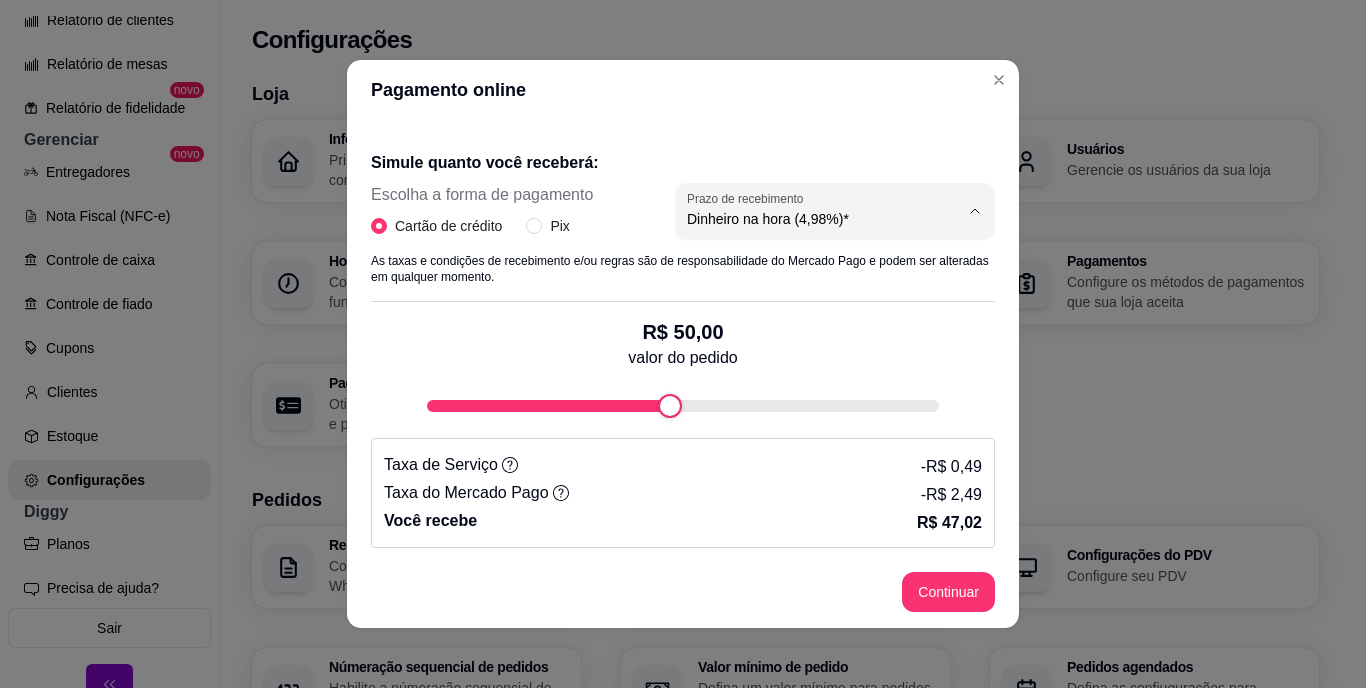 click on "Dinheiro na hora (4,98%)*" at bounding box center (802, 266) 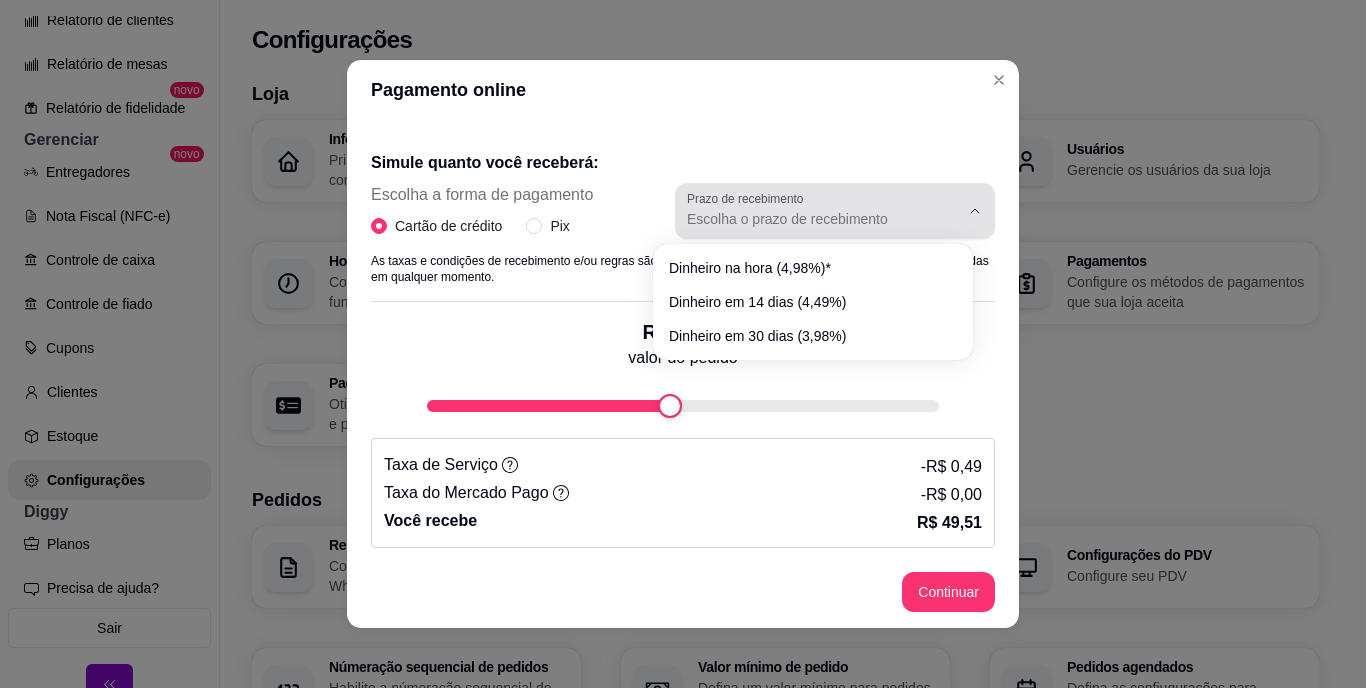 click 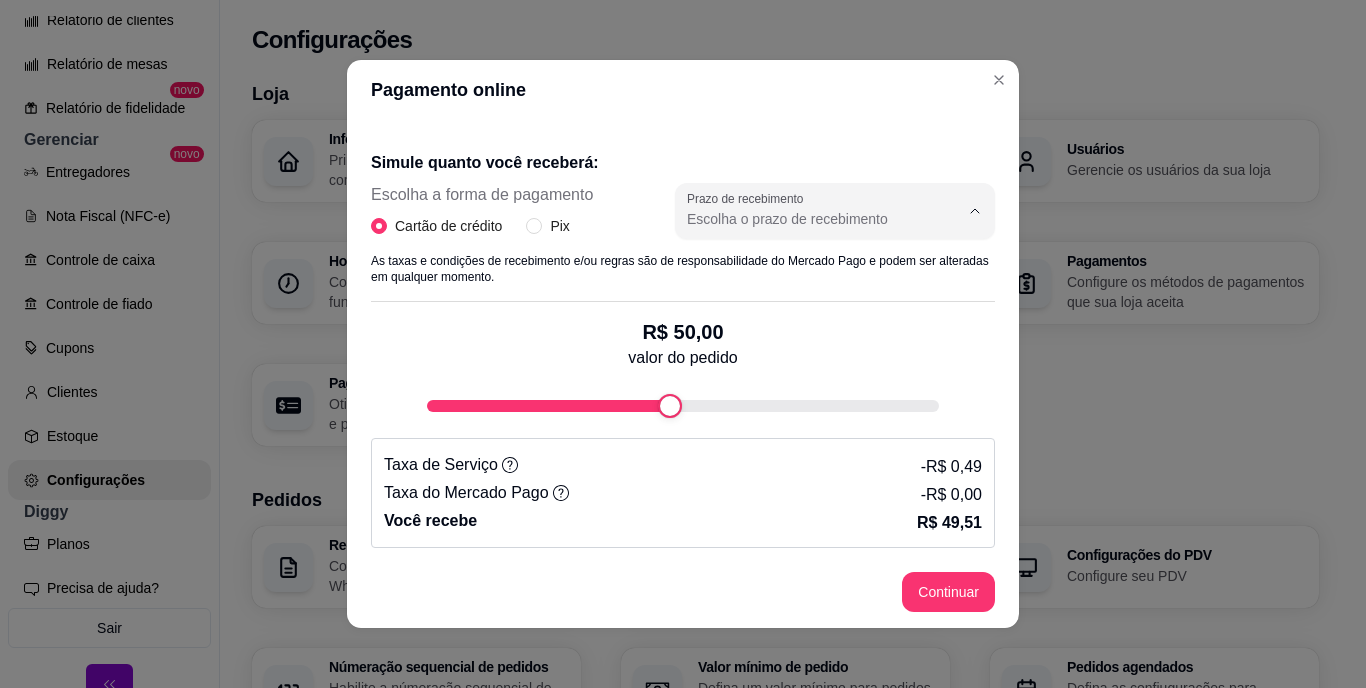 click on "Dinheiro na hora (4,98%)*" at bounding box center [802, 266] 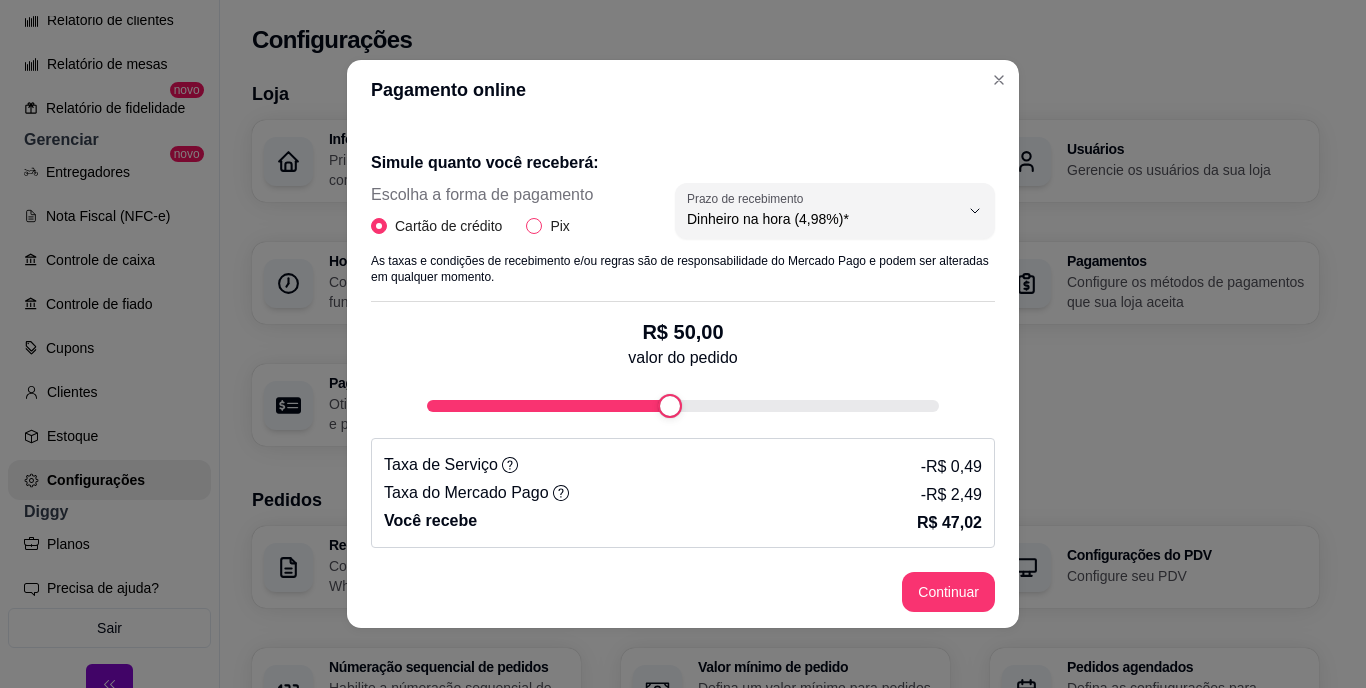 click on "Pix" at bounding box center [534, 226] 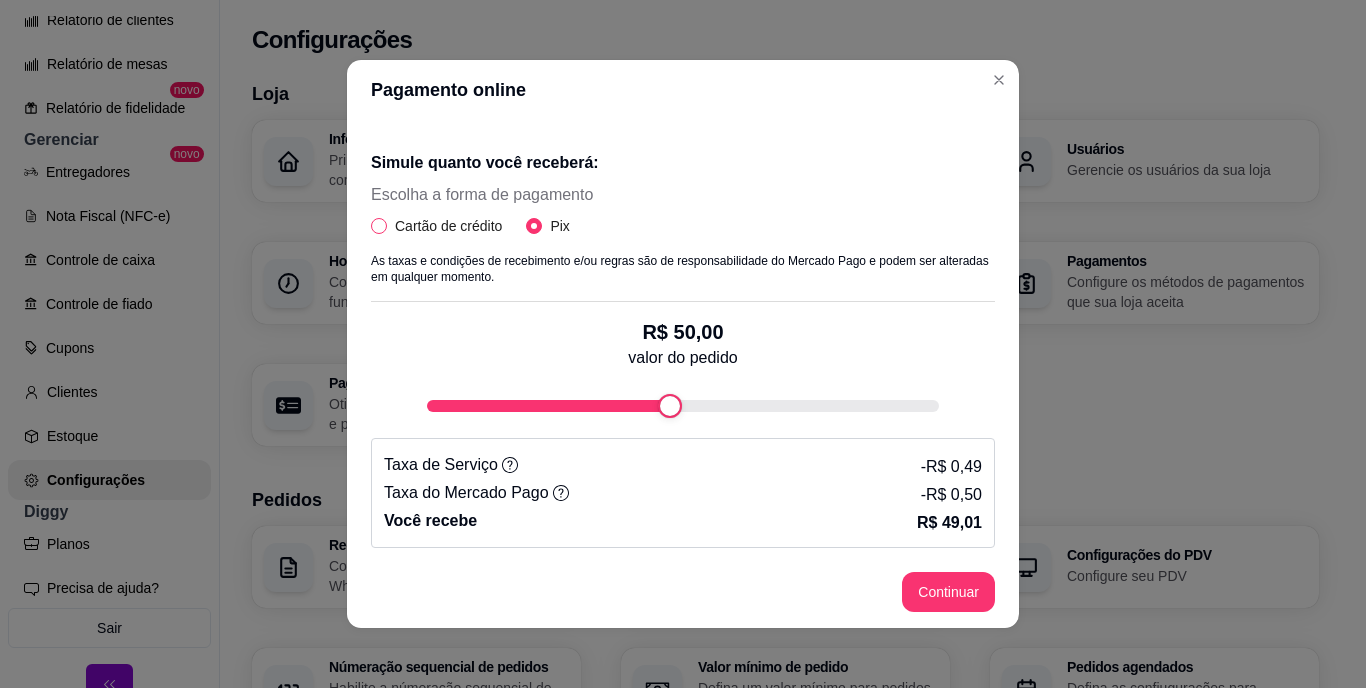 click on "Cartão de crédito" at bounding box center [379, 226] 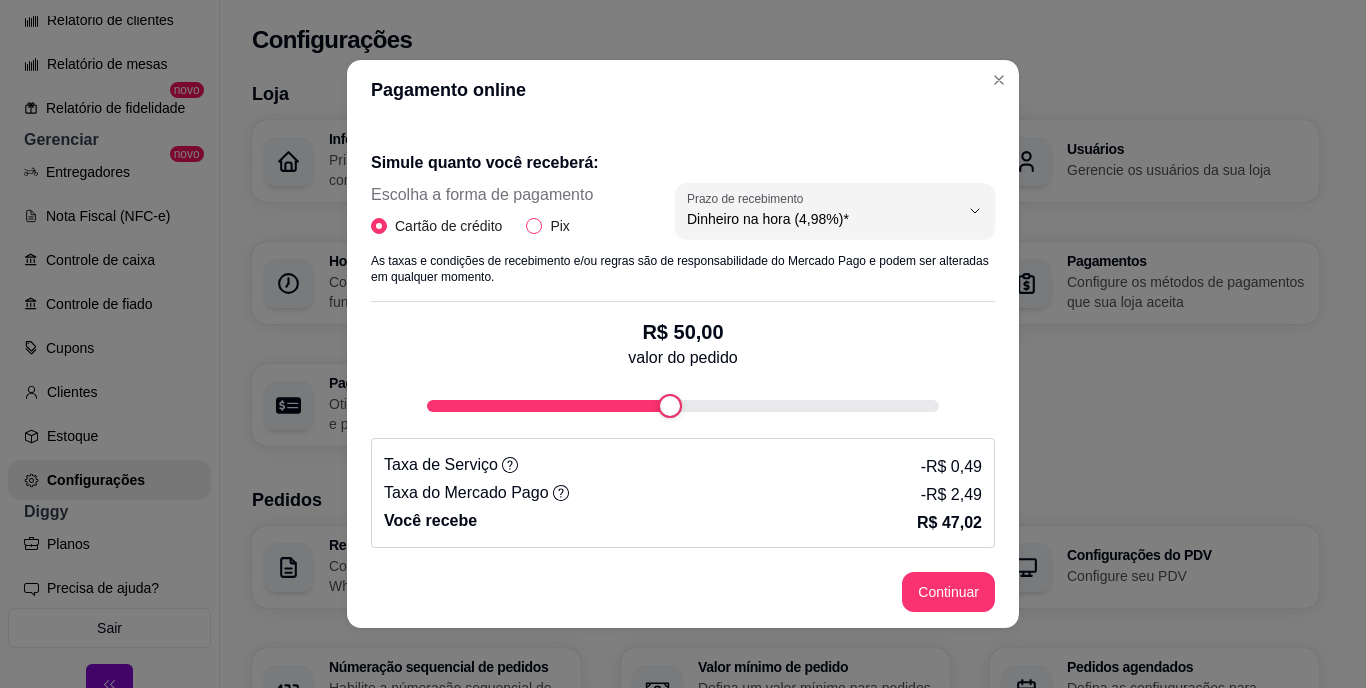 click on "Pix" at bounding box center (534, 226) 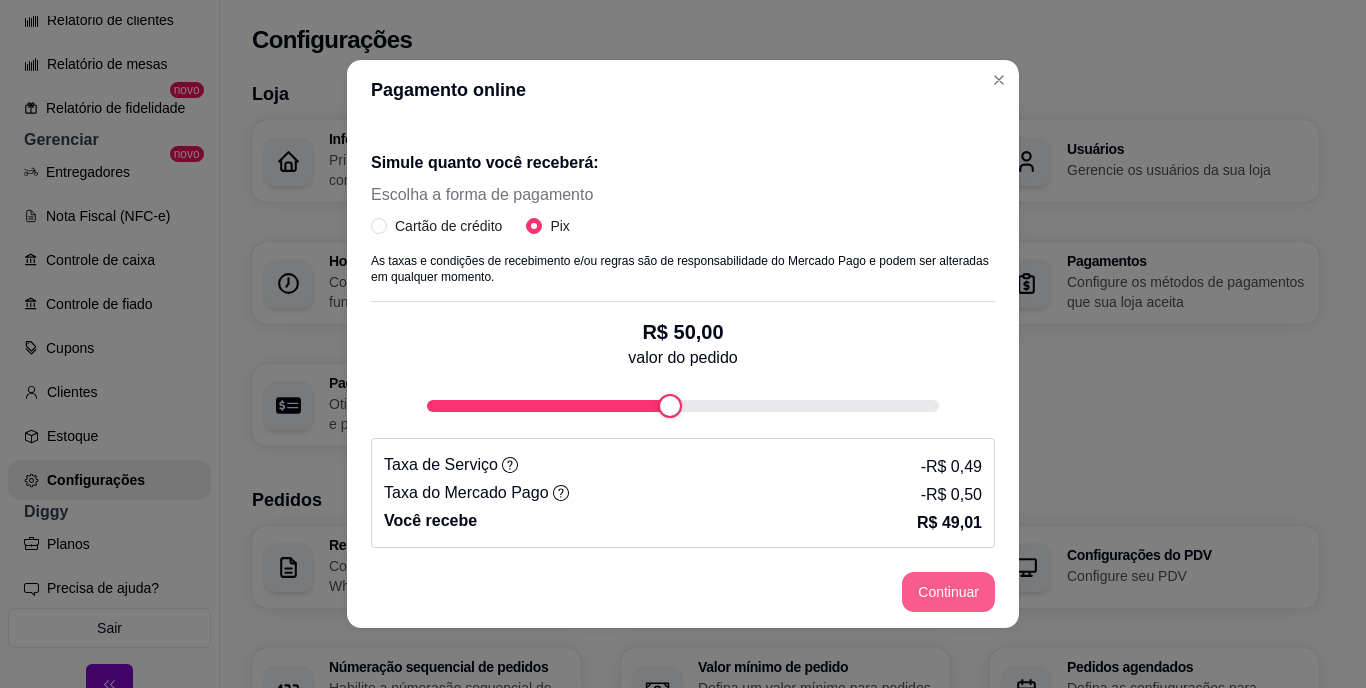 click on "Continuar" at bounding box center (948, 592) 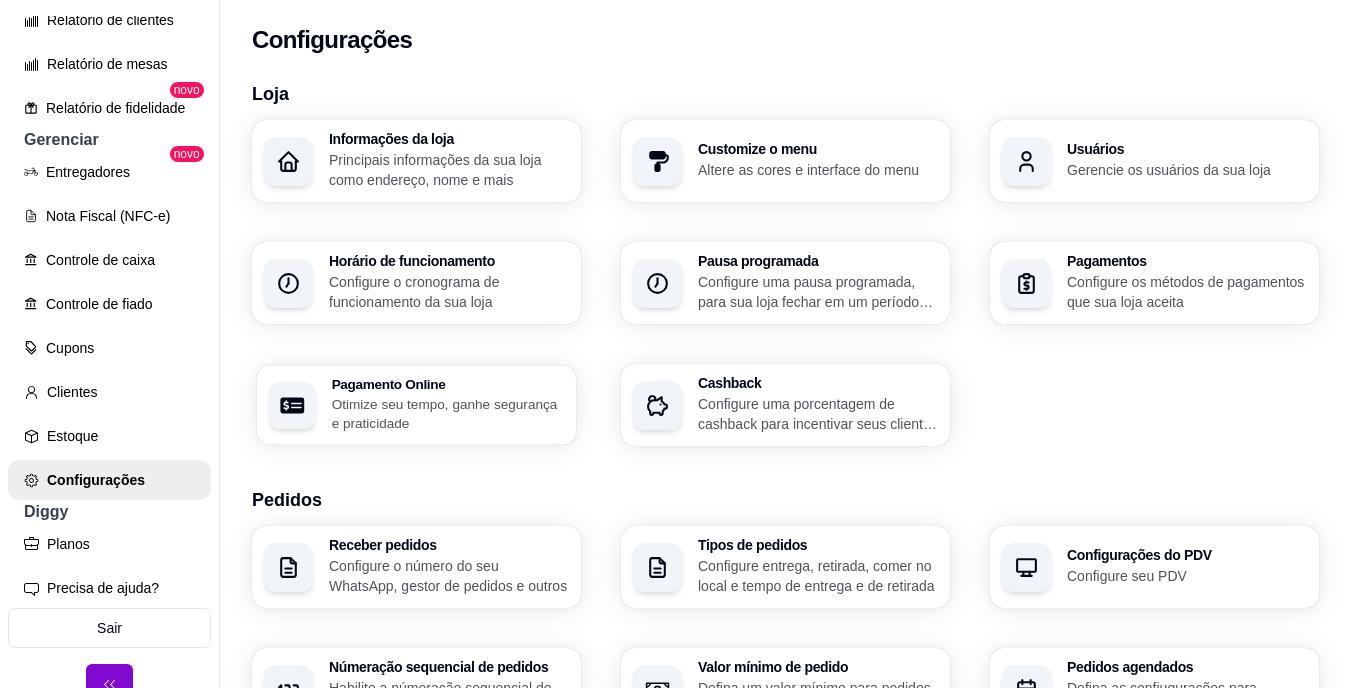 click on "Otimize seu tempo, ganhe segurança e praticidade" at bounding box center [448, 413] 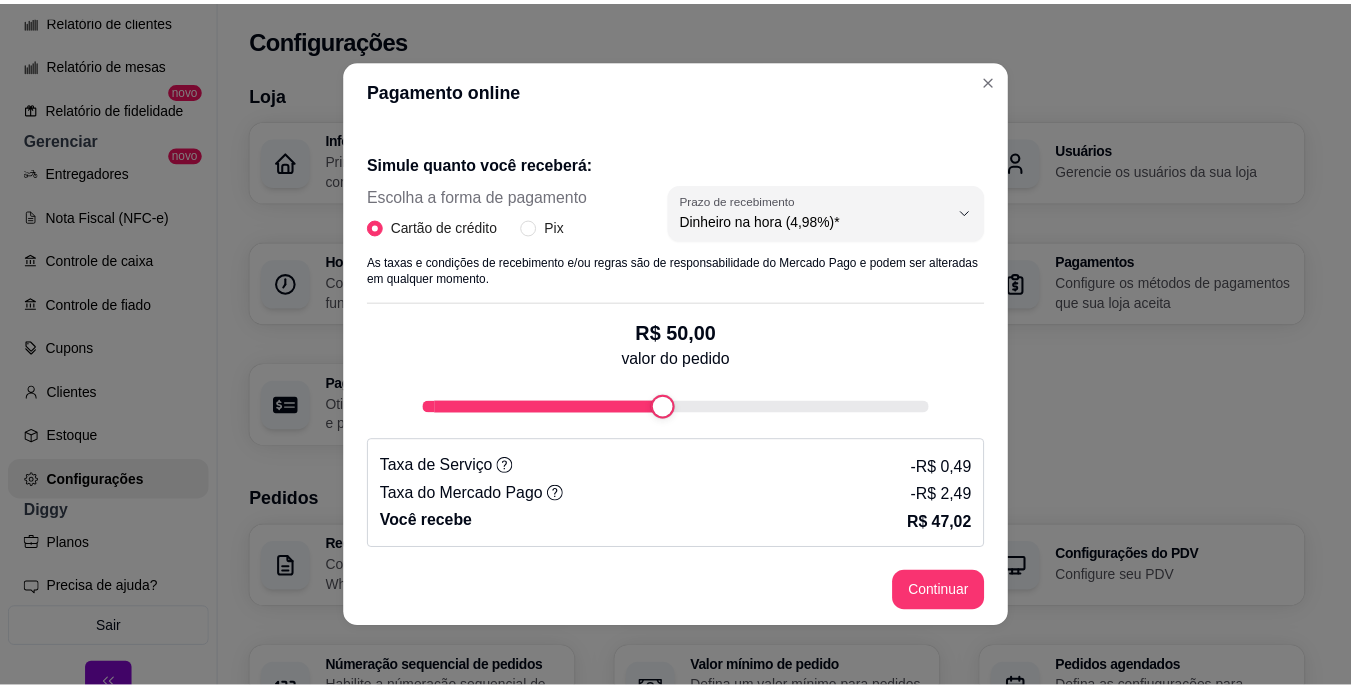 scroll, scrollTop: 369, scrollLeft: 0, axis: vertical 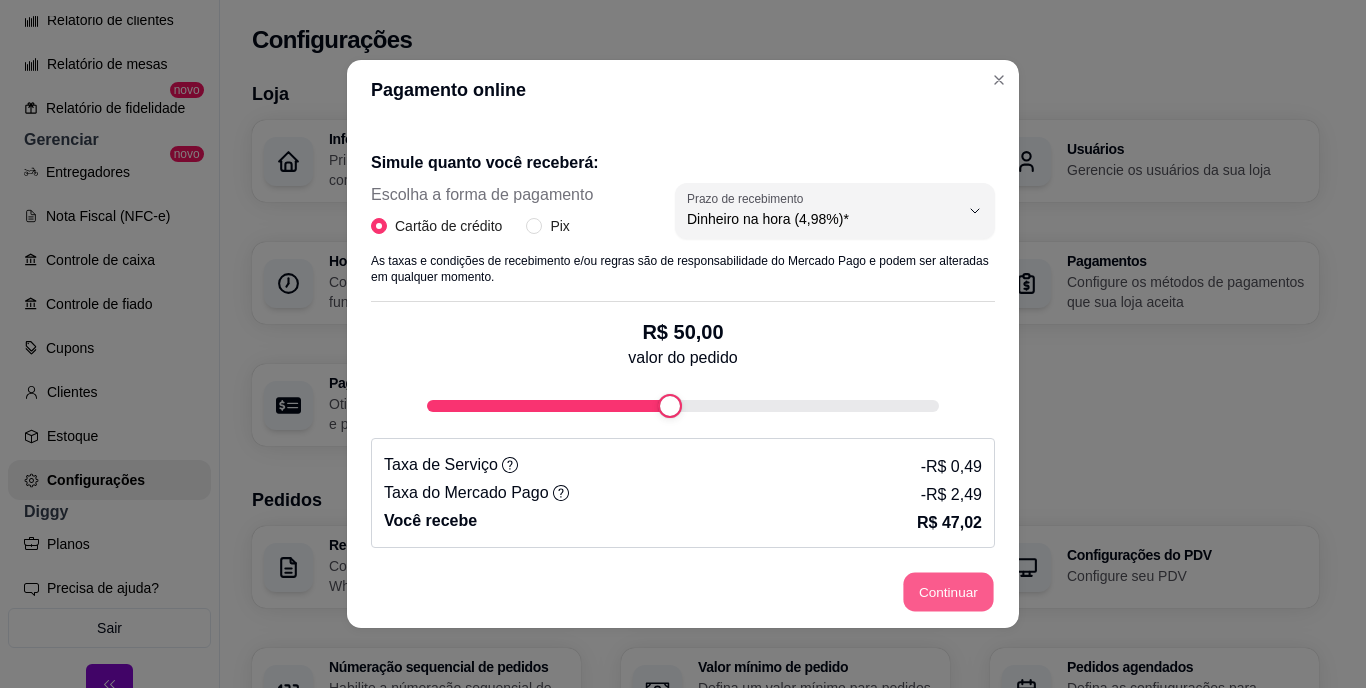 click on "Continuar" at bounding box center (949, 592) 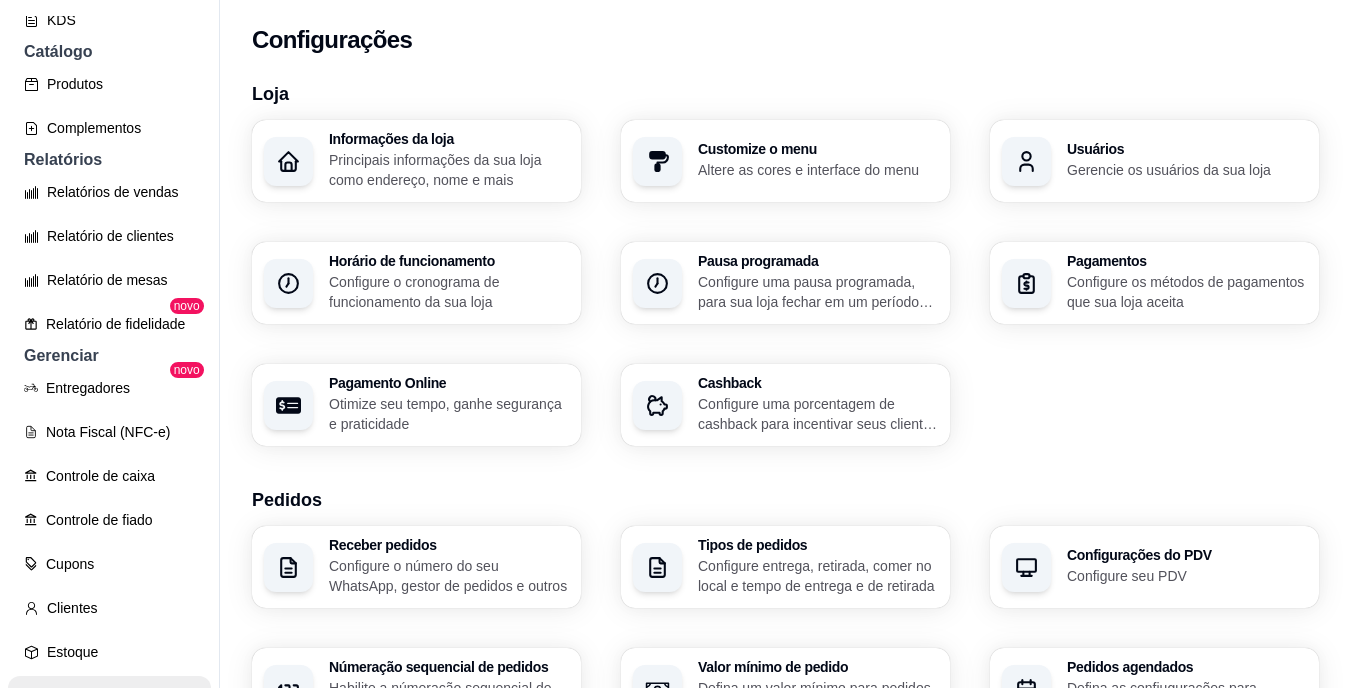 scroll, scrollTop: 300, scrollLeft: 0, axis: vertical 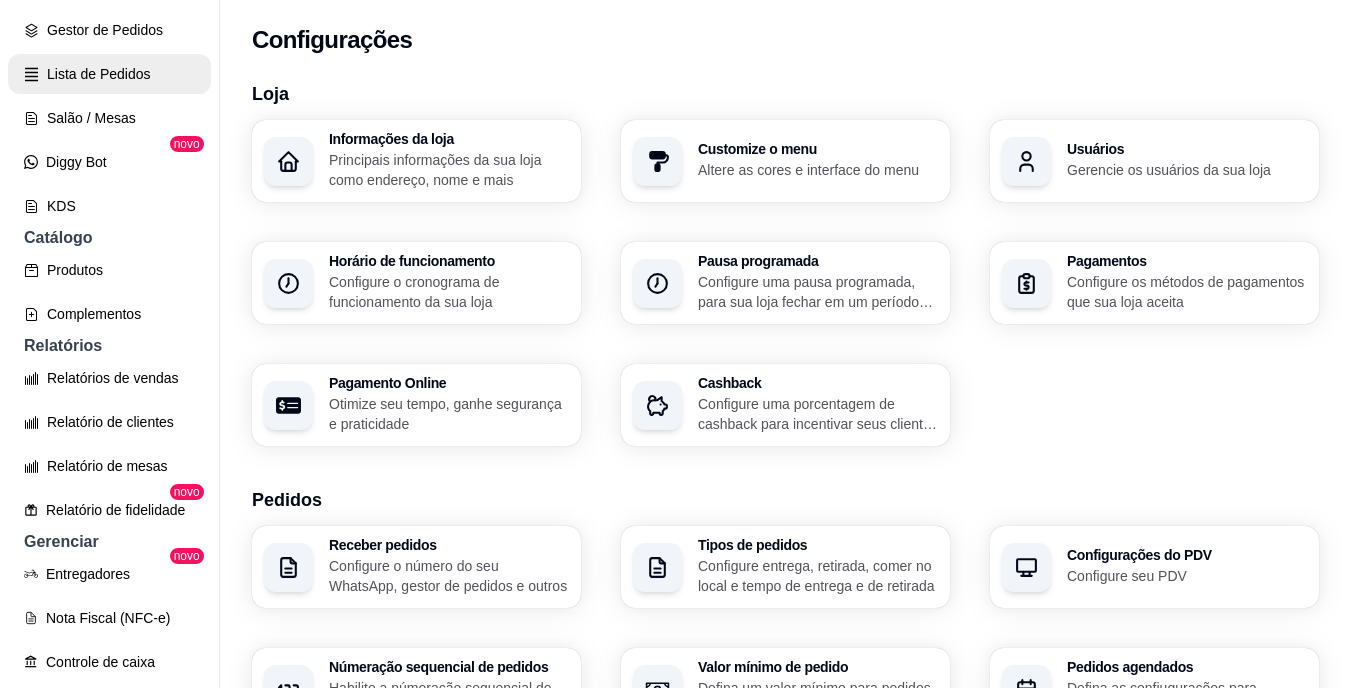 click on "Lista de Pedidos" at bounding box center (109, 74) 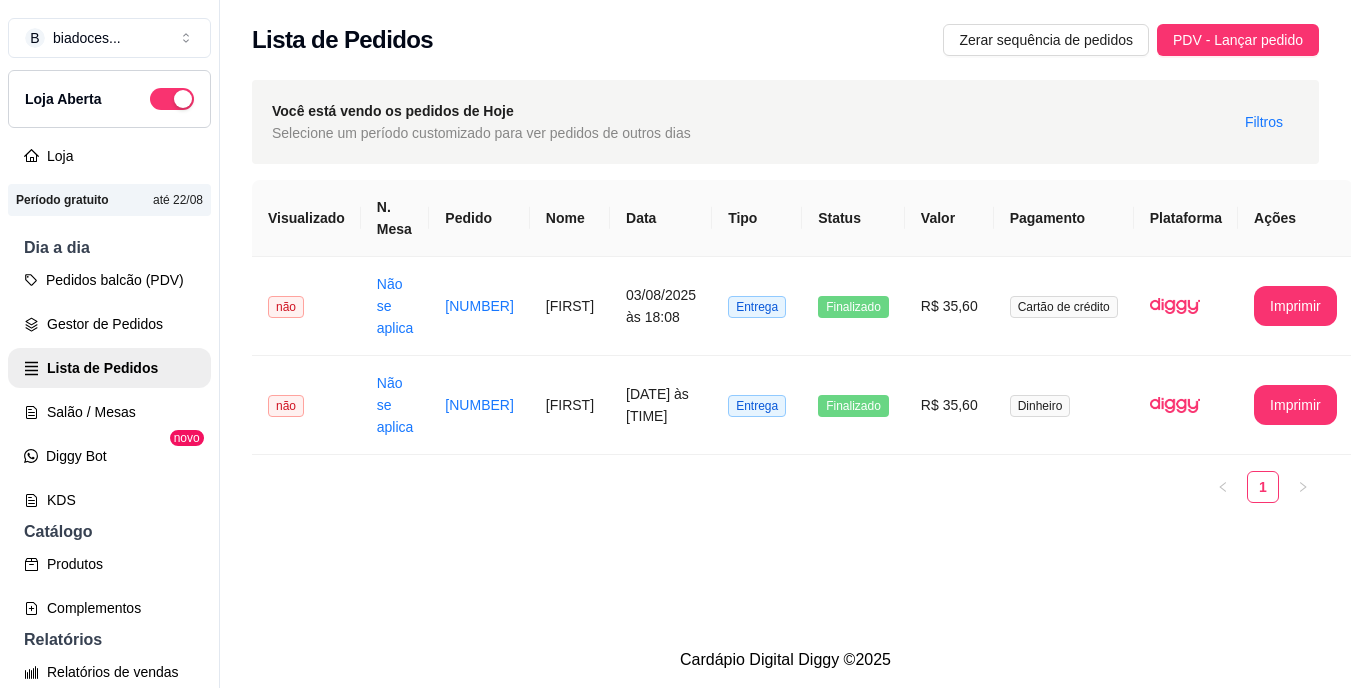 scroll, scrollTop: 0, scrollLeft: 0, axis: both 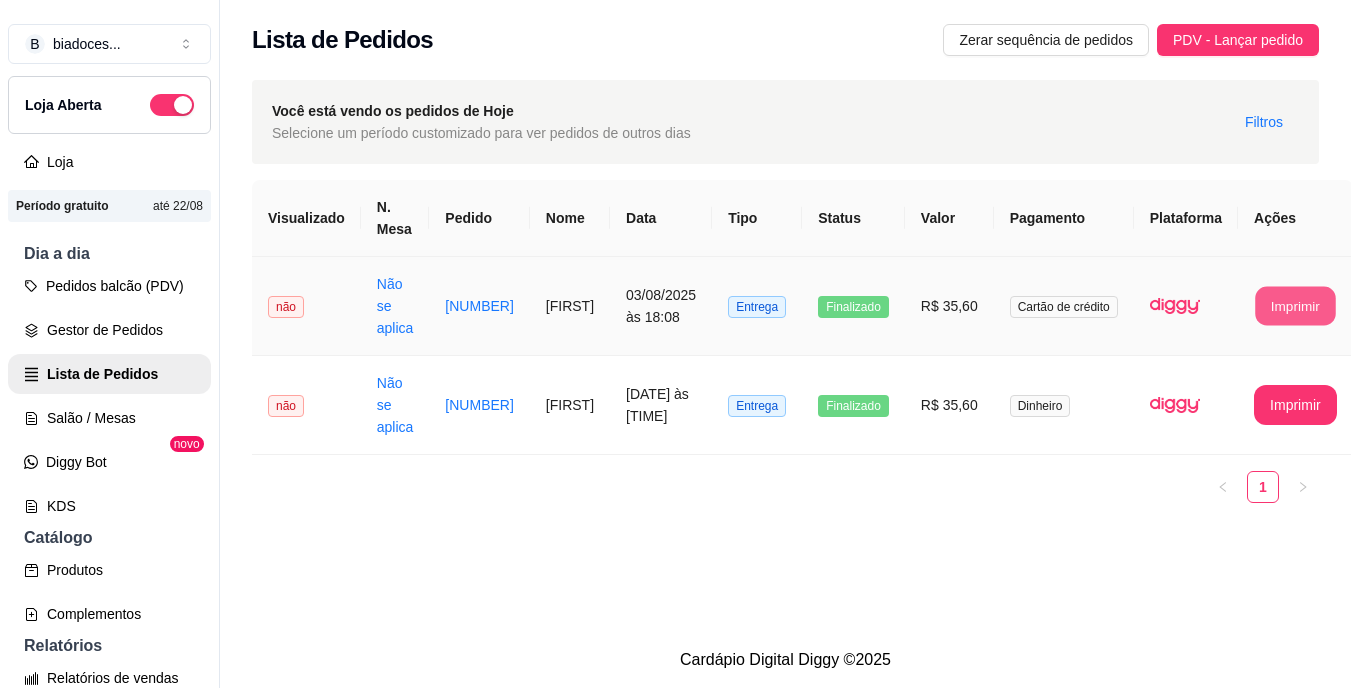 click on "Imprimir" at bounding box center [1295, 306] 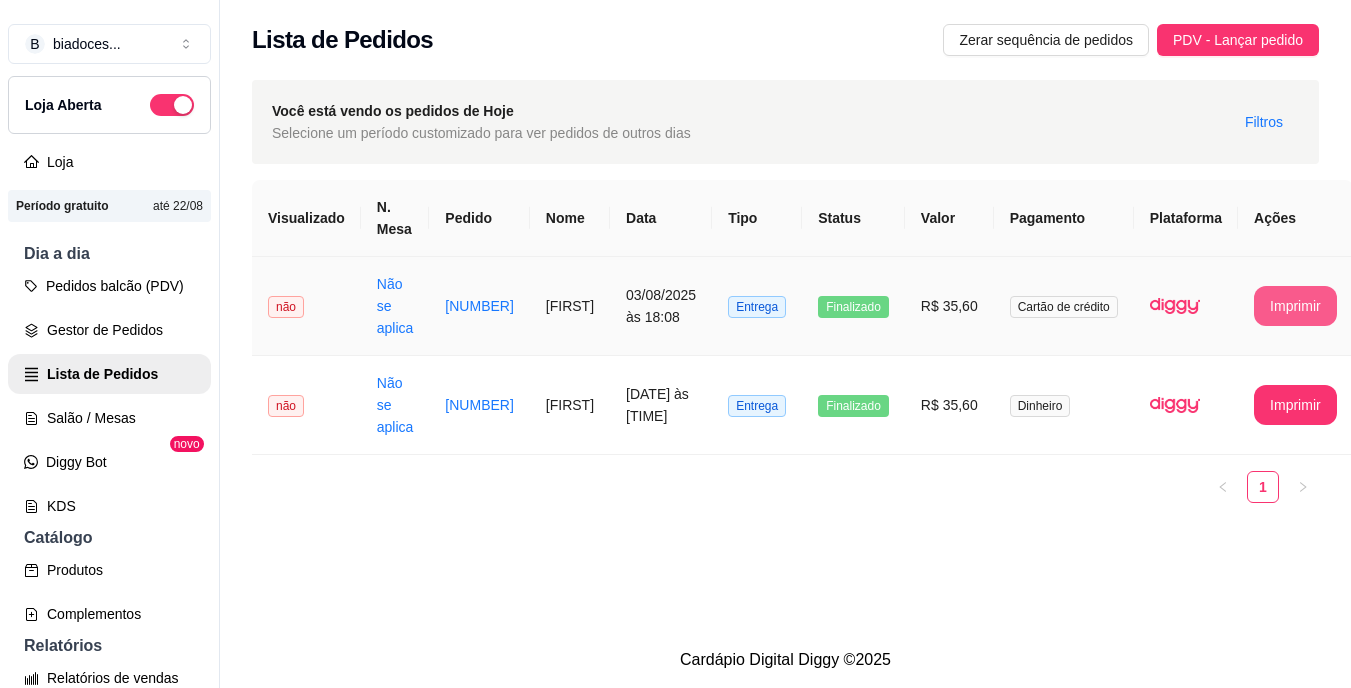 scroll, scrollTop: 0, scrollLeft: 0, axis: both 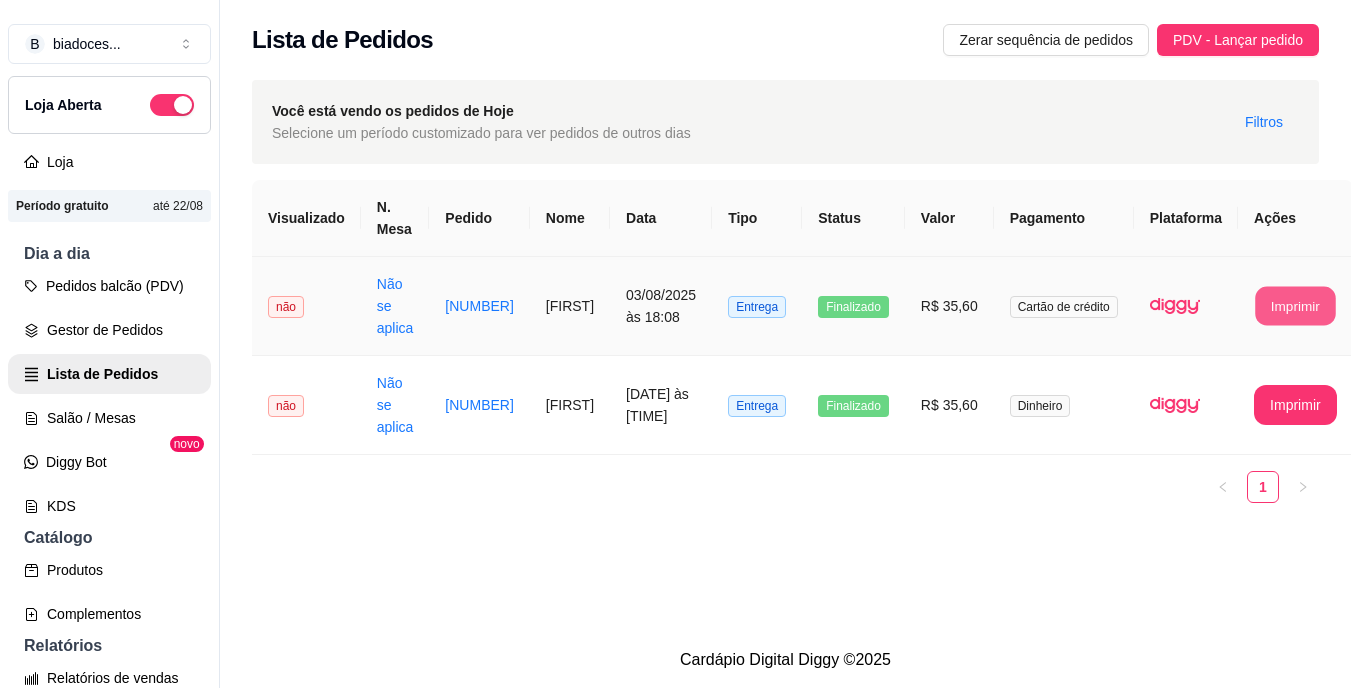 click on "Imprimir" at bounding box center [1295, 306] 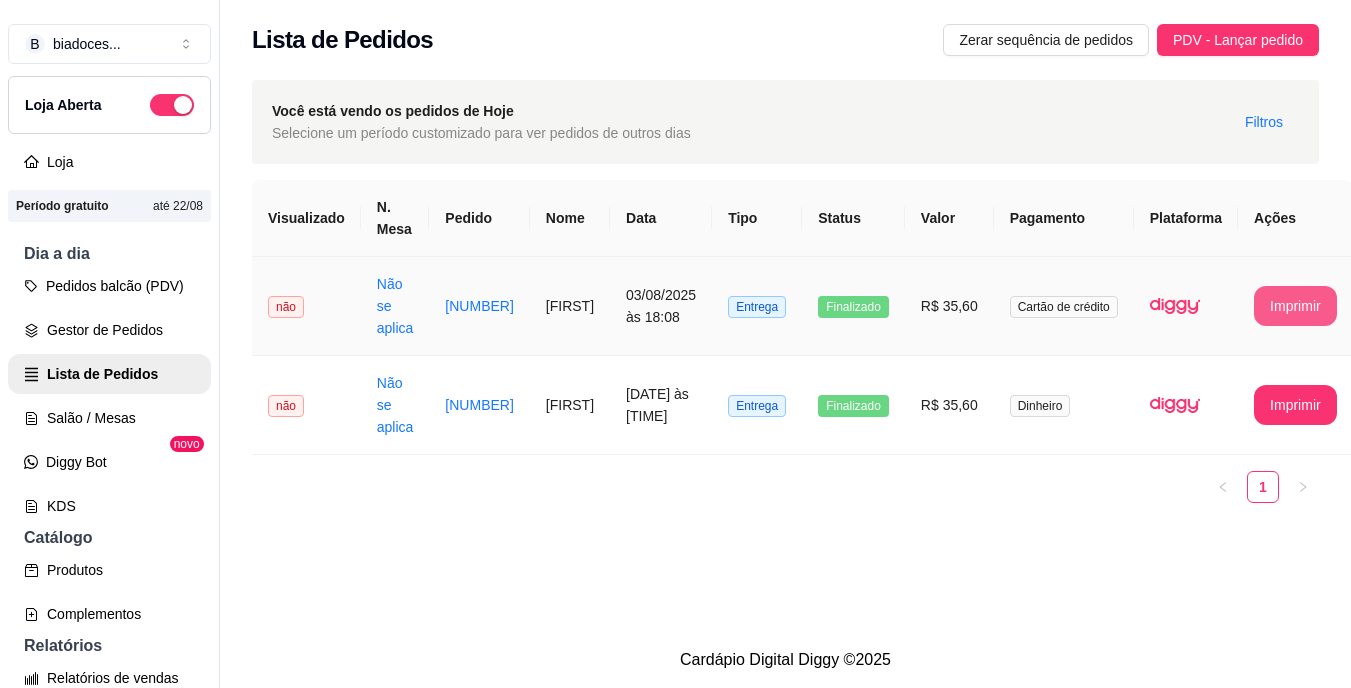 scroll, scrollTop: 0, scrollLeft: 0, axis: both 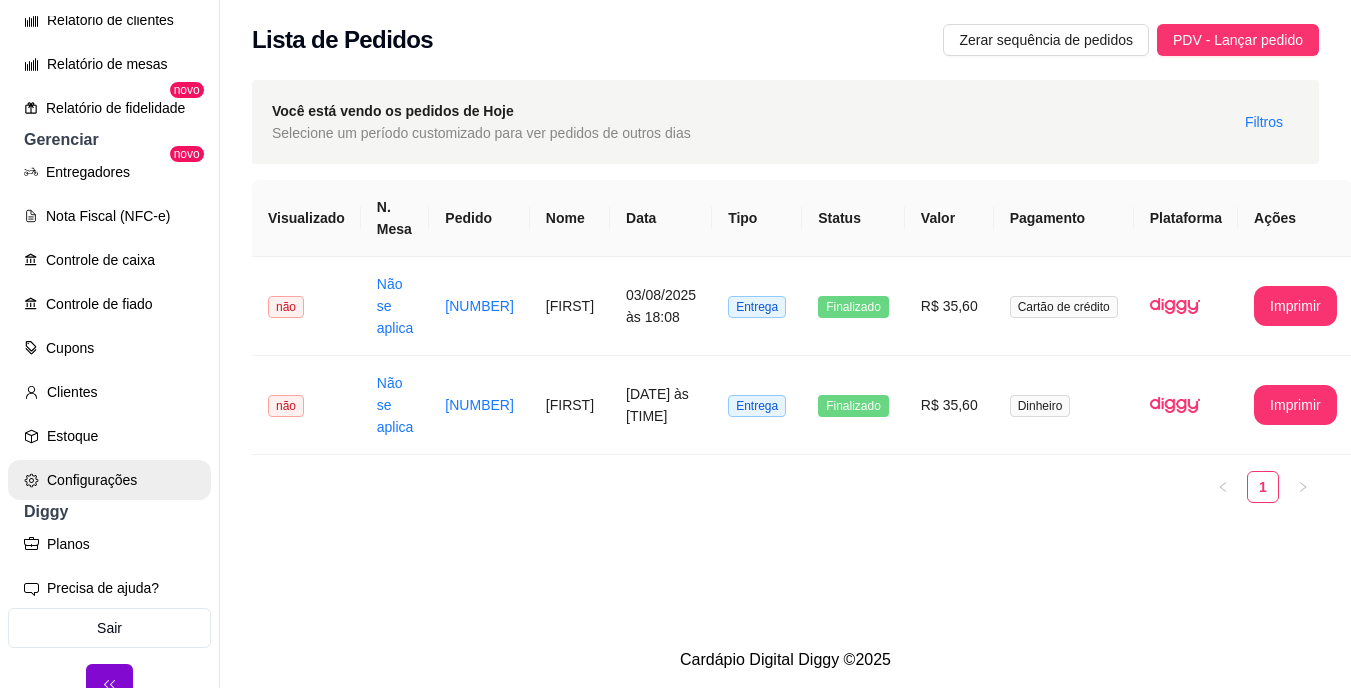 click on "Configurações" at bounding box center [109, 480] 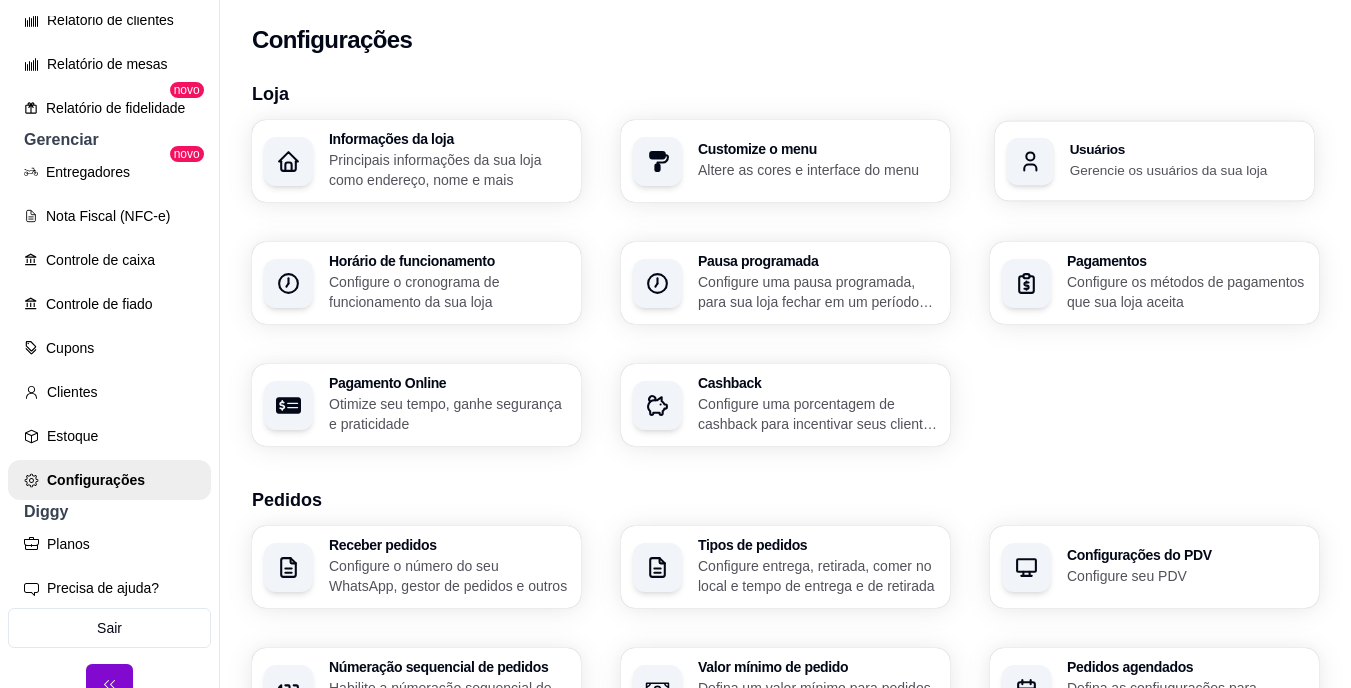 click on "Usuários" at bounding box center [1186, 150] 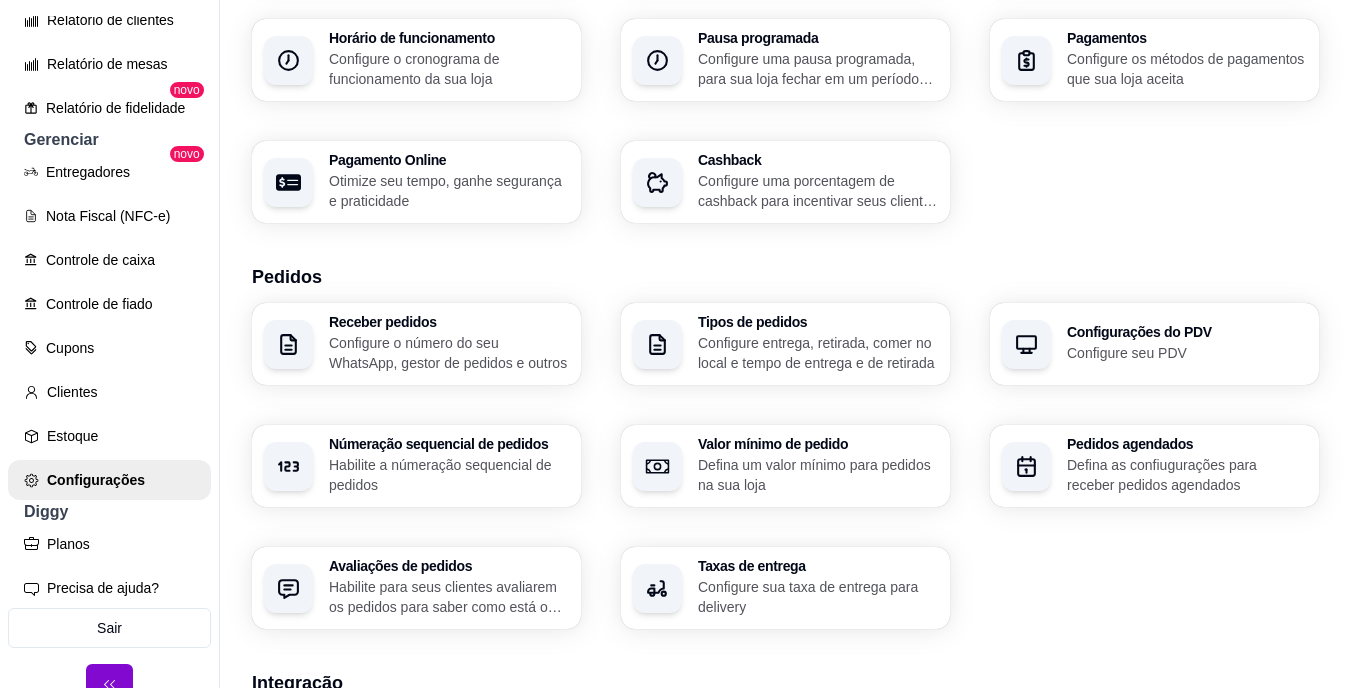 scroll, scrollTop: 225, scrollLeft: 0, axis: vertical 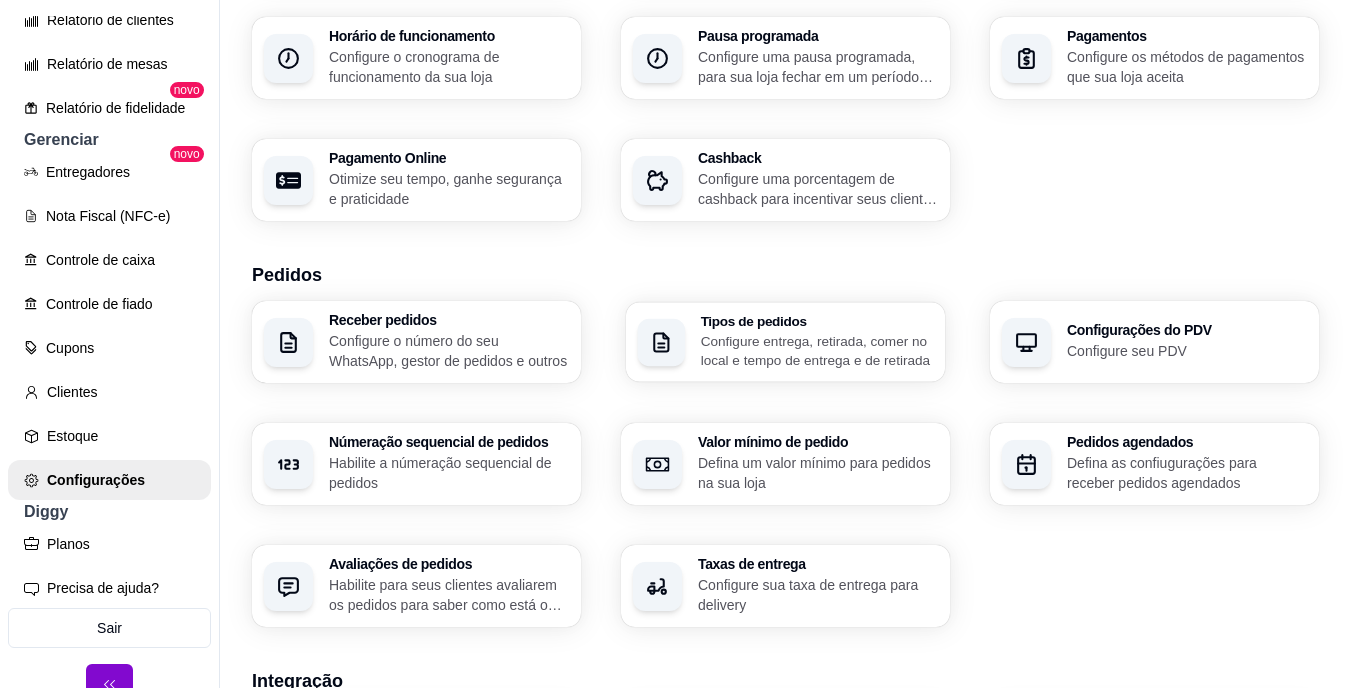 click on "Configure entrega, retirada, comer no local e tempo de entrega e de retirada" at bounding box center [817, 350] 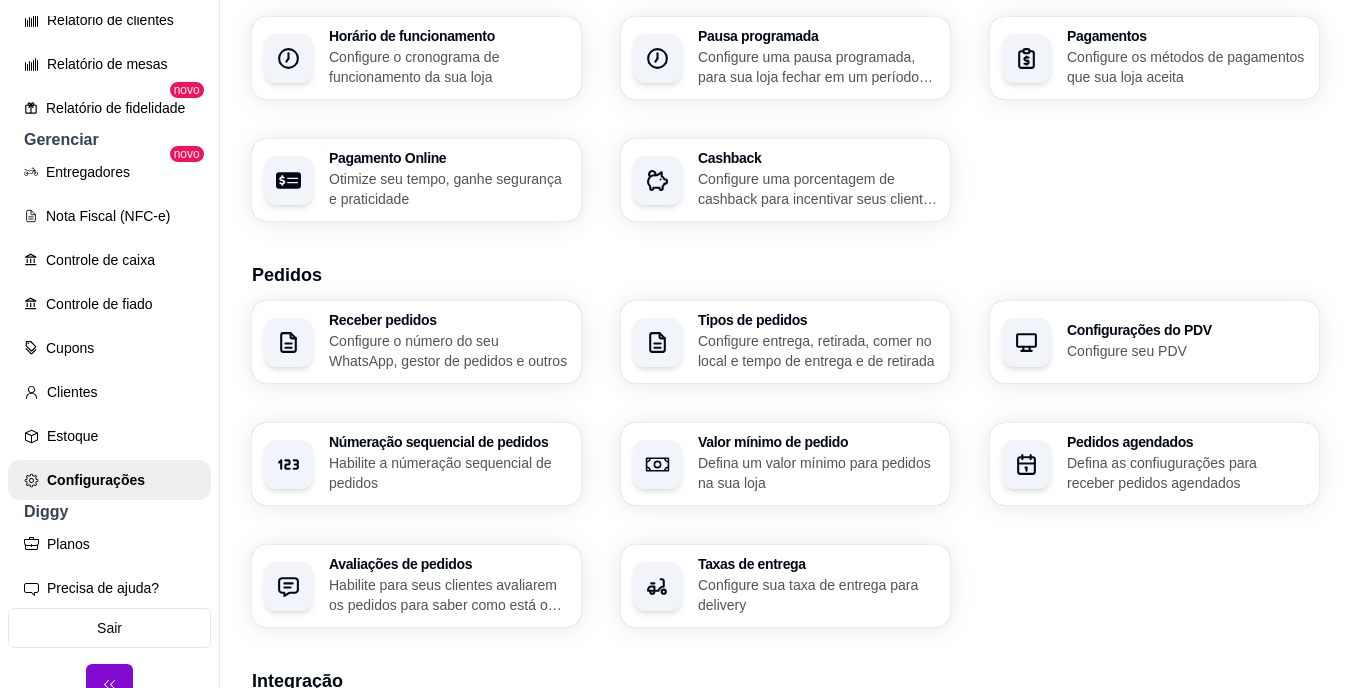 click on "Configurações do PDV" at bounding box center [1187, 330] 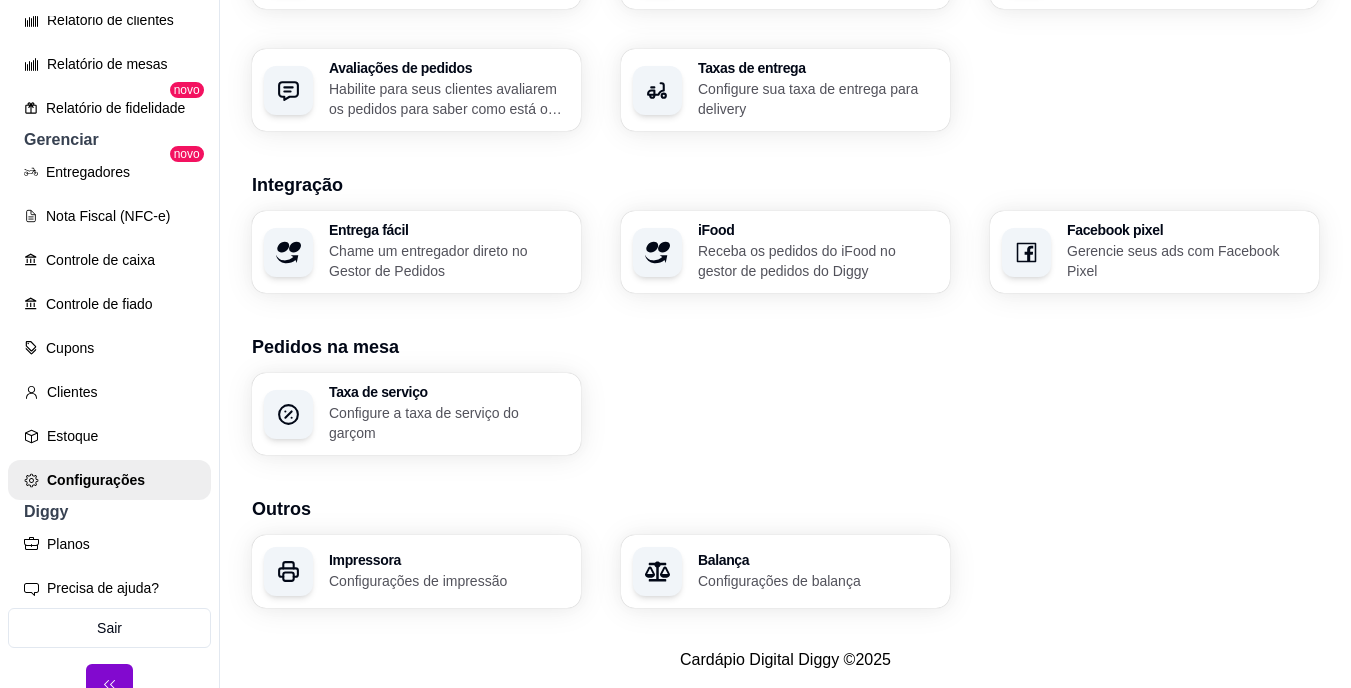 scroll, scrollTop: 736, scrollLeft: 0, axis: vertical 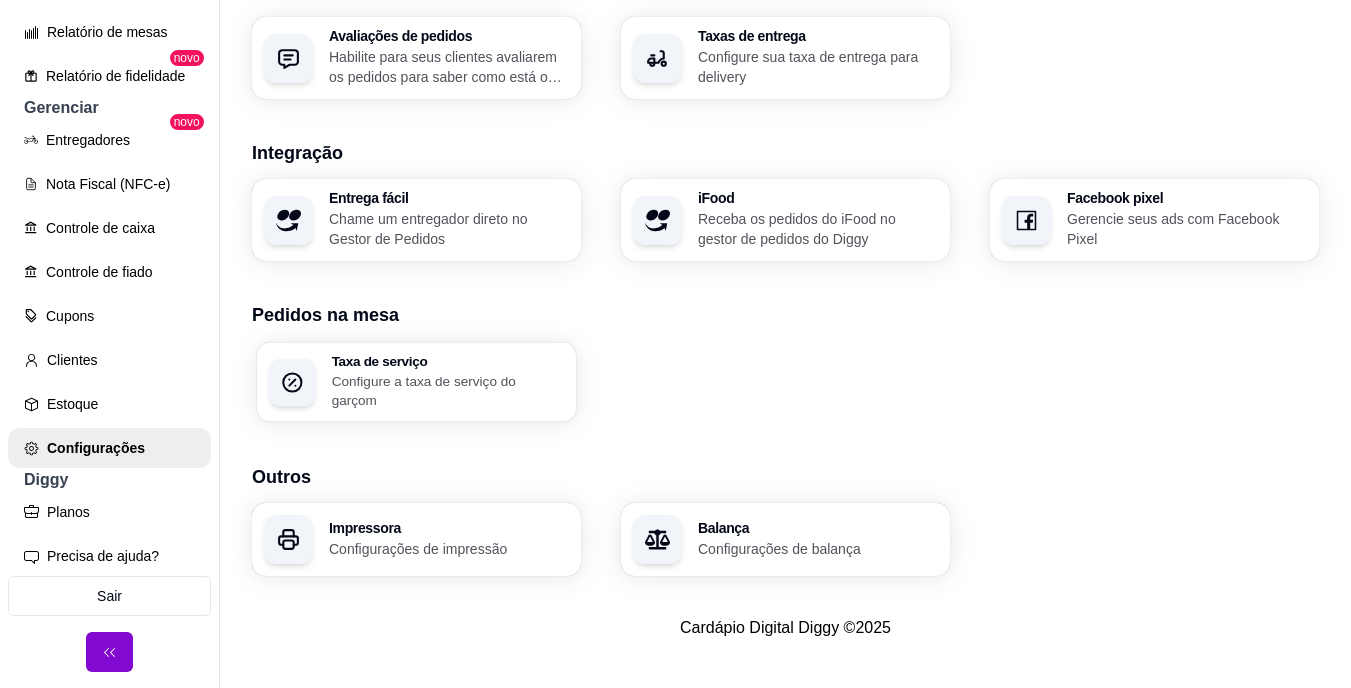 click on "Configure a taxa de serviço do garçom" at bounding box center (448, 390) 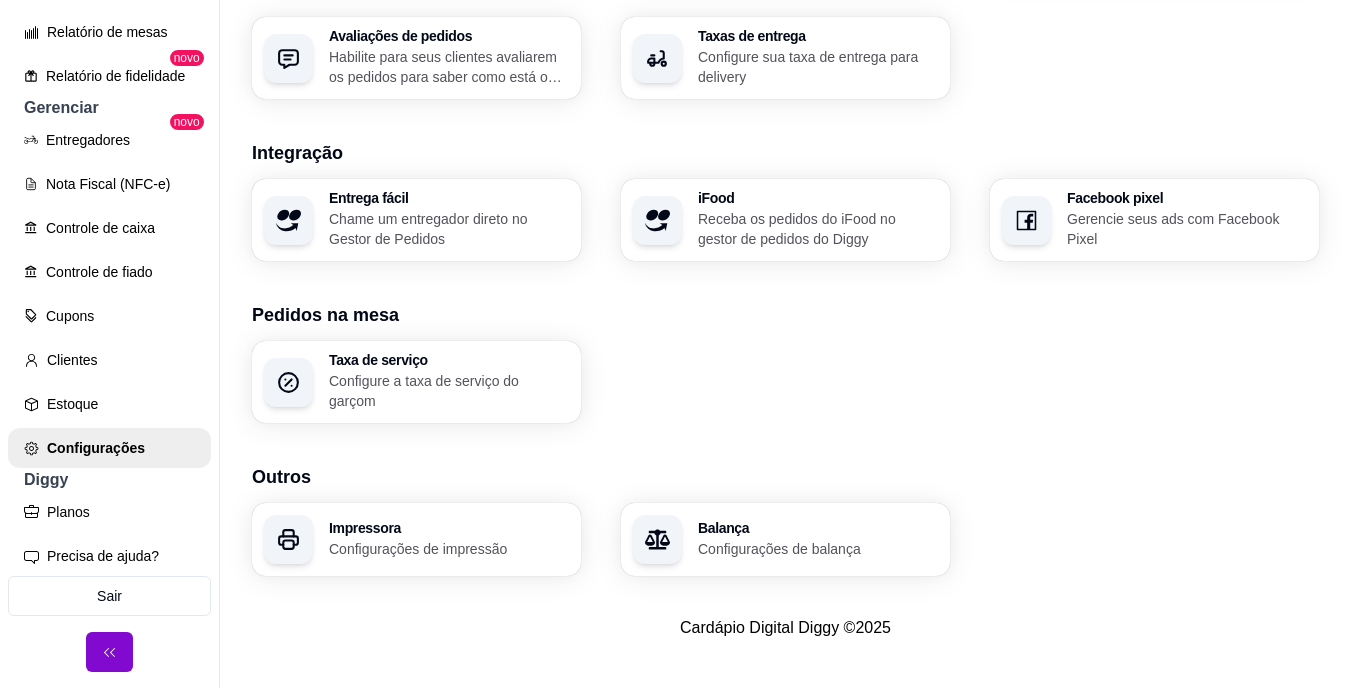 scroll, scrollTop: 148, scrollLeft: 0, axis: vertical 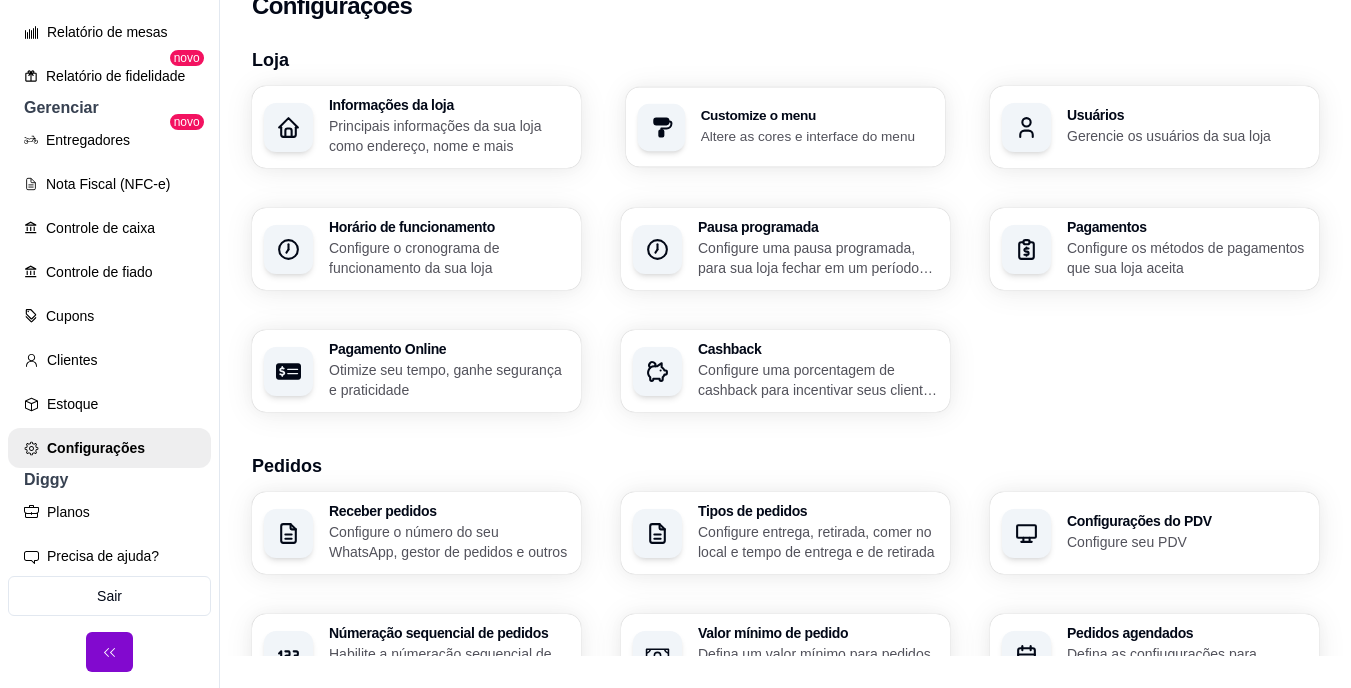click on "Altere as cores e interface do menu" at bounding box center (817, 135) 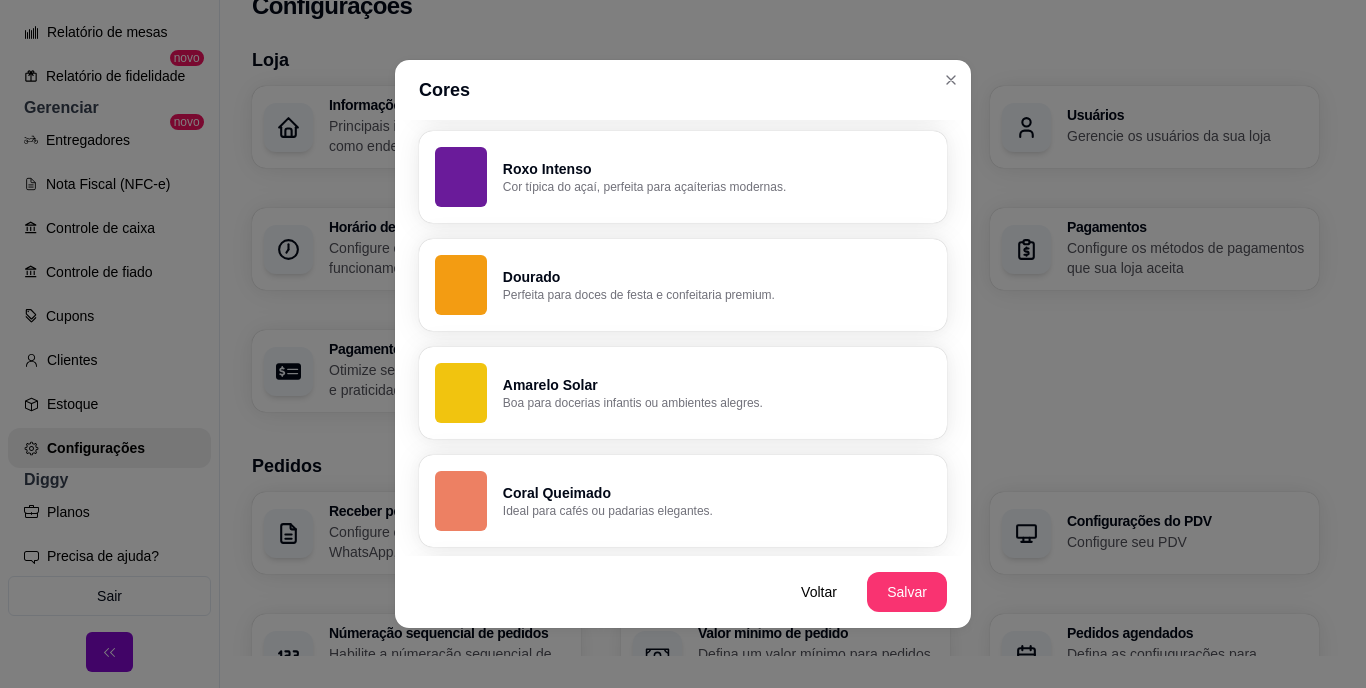 scroll, scrollTop: 1468, scrollLeft: 0, axis: vertical 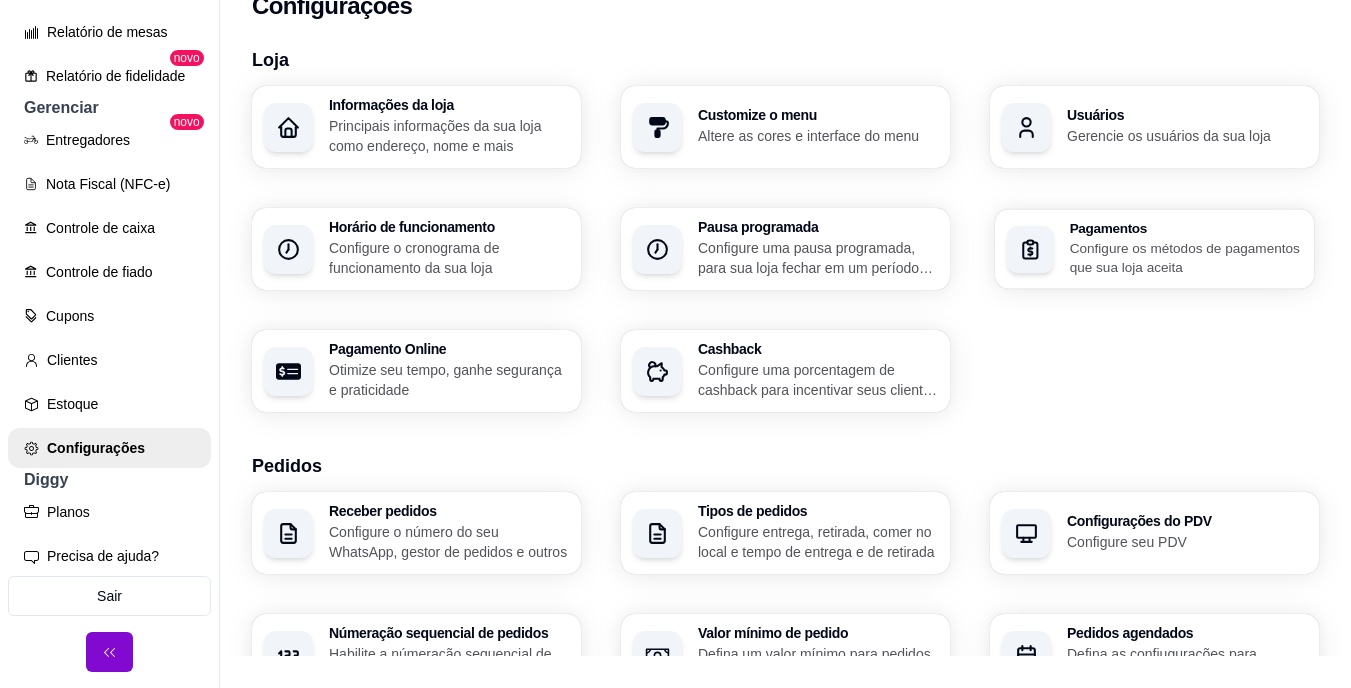 click on "Configure os métodos de pagamentos que sua loja aceita" at bounding box center [1186, 257] 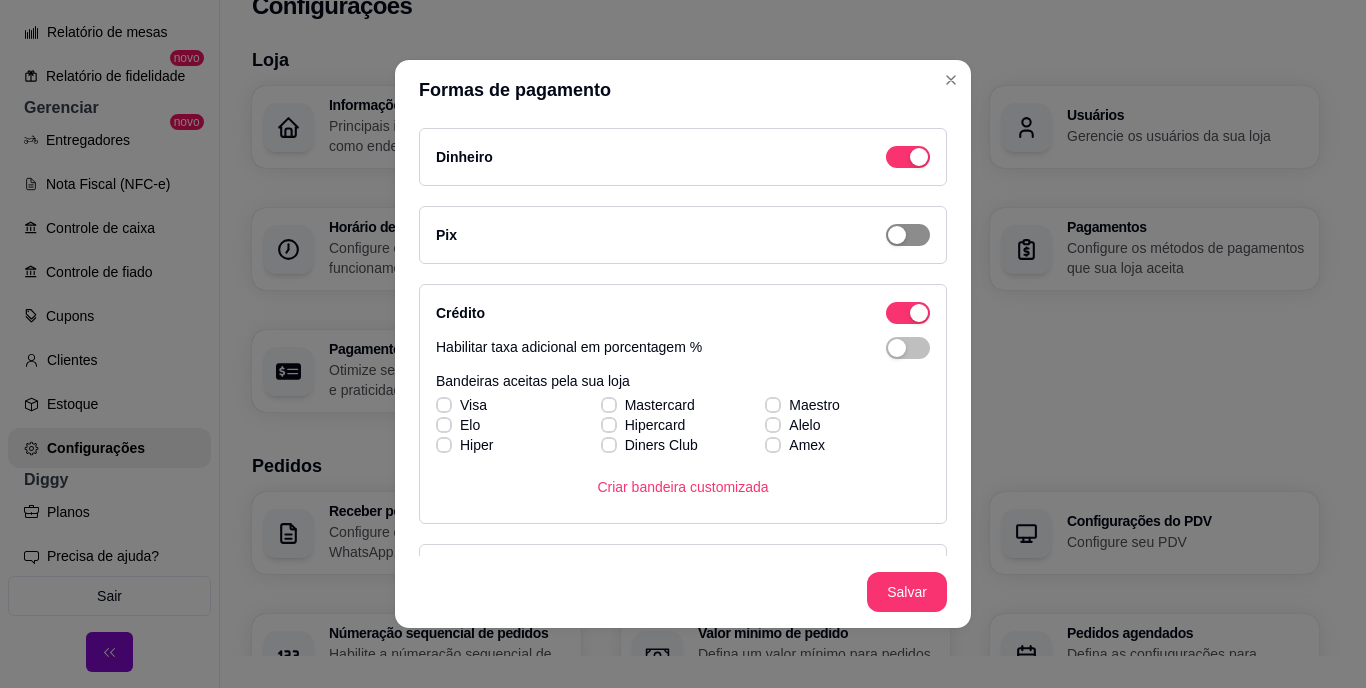 click at bounding box center (908, 157) 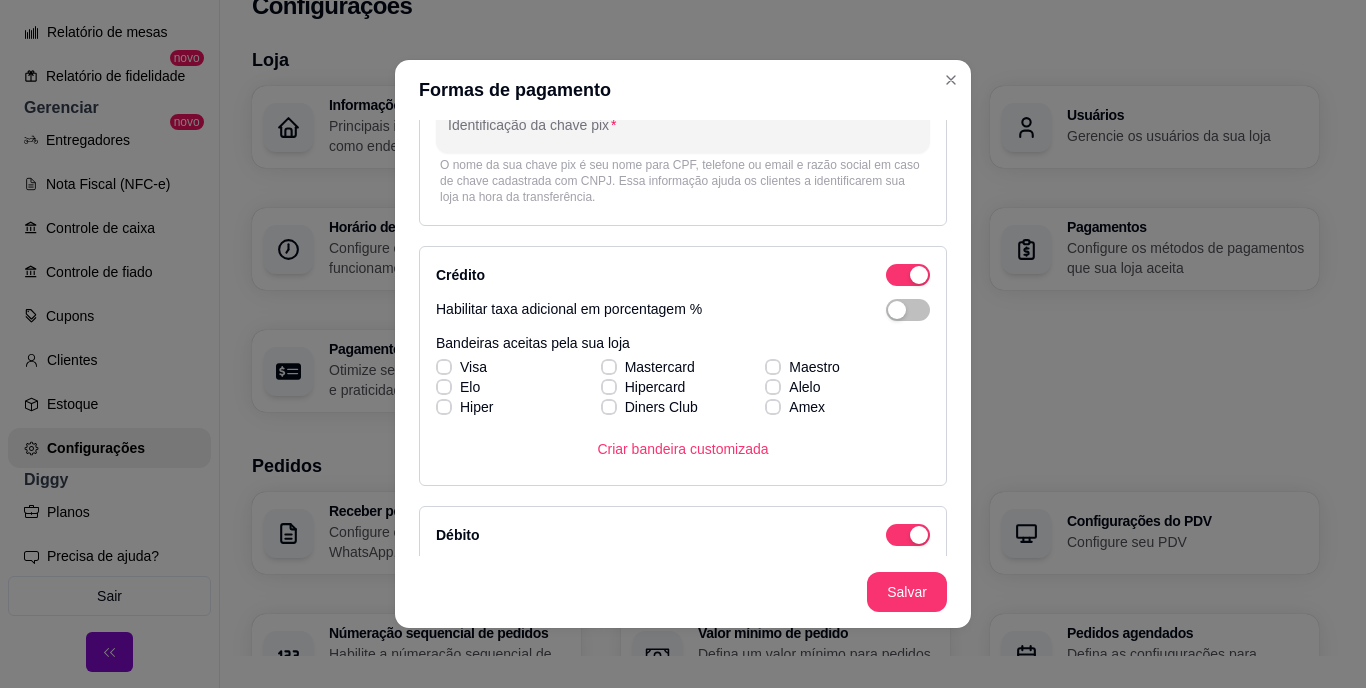 scroll, scrollTop: 240, scrollLeft: 0, axis: vertical 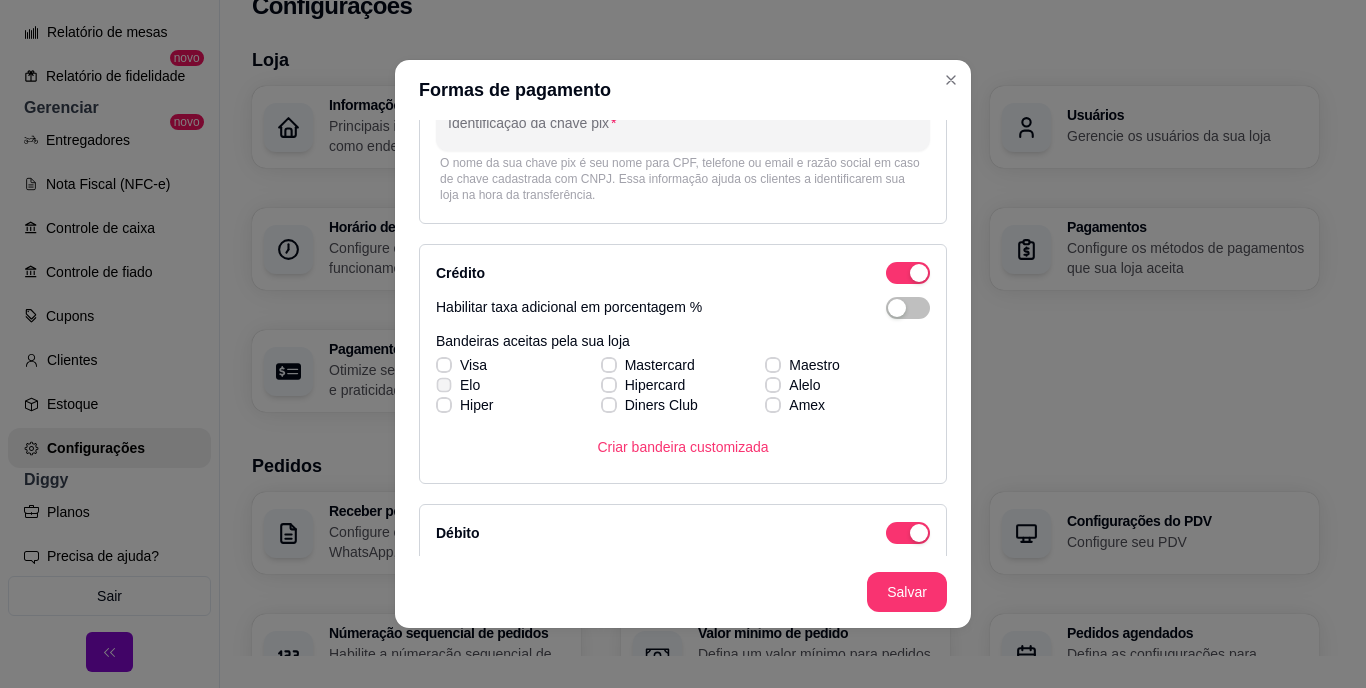 click on "Elo" at bounding box center (458, 385) 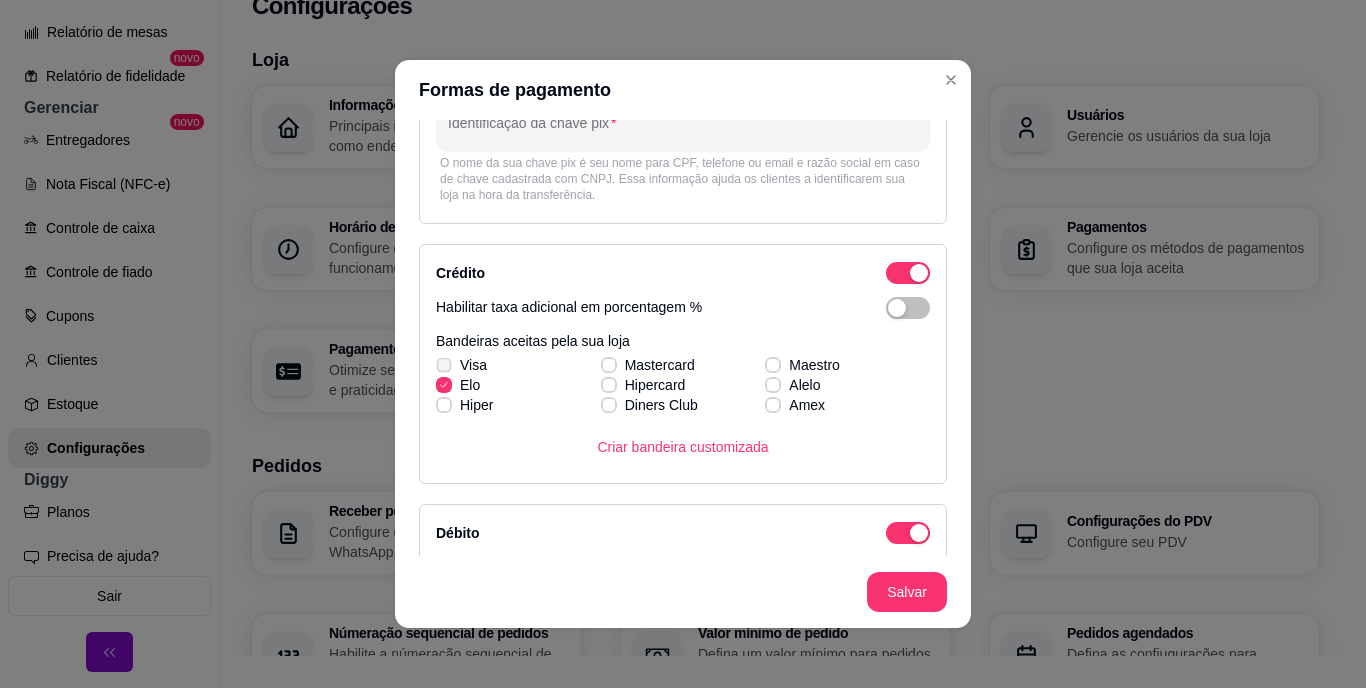 click 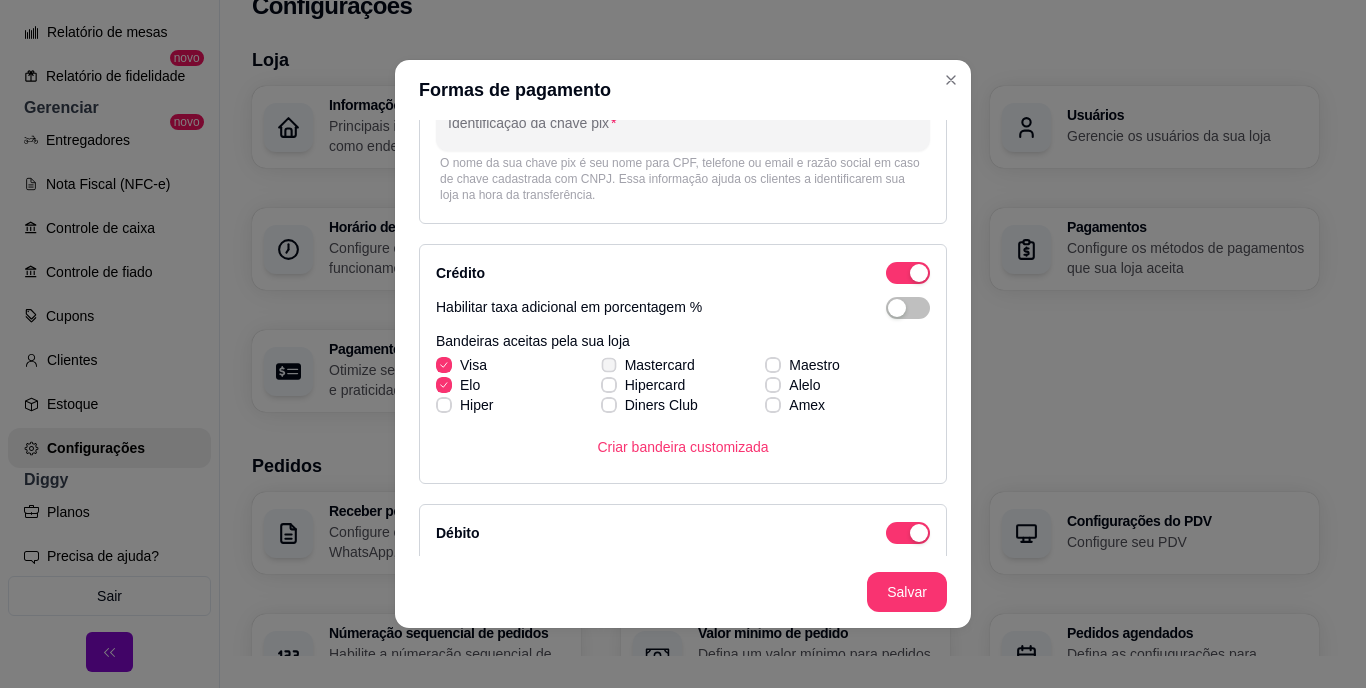 click 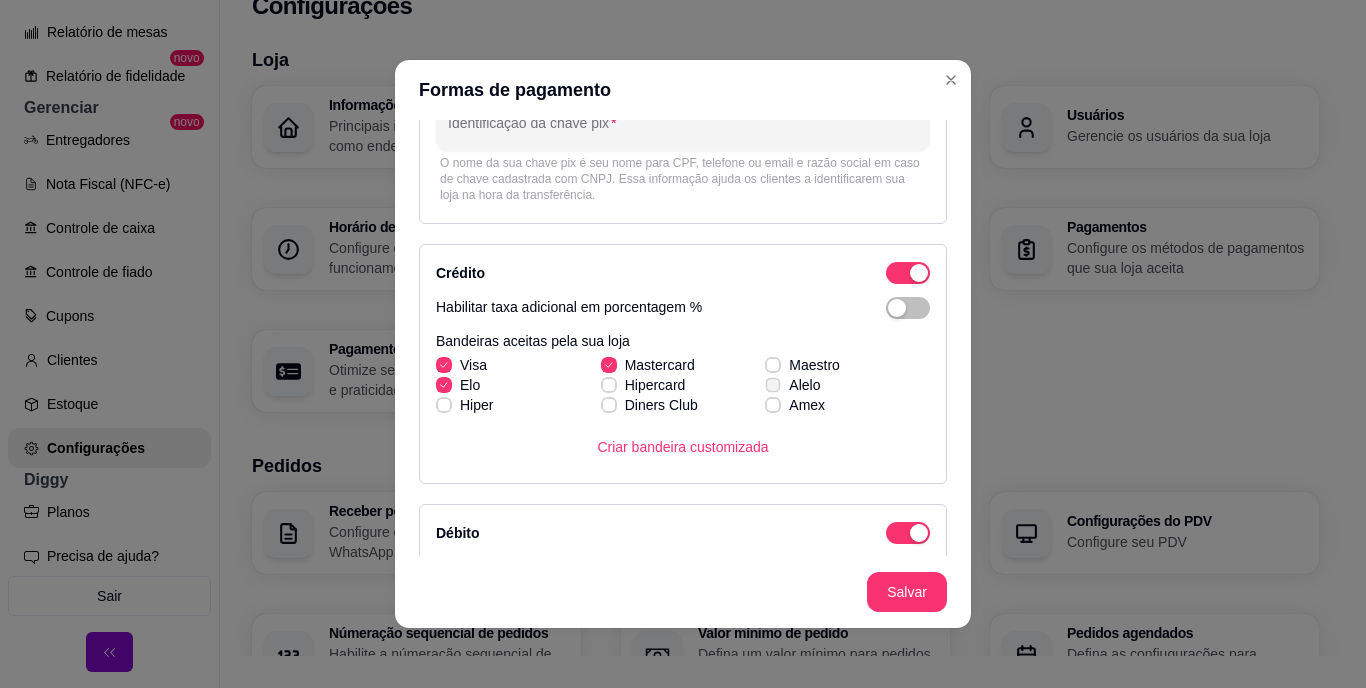 click on "Alelo" at bounding box center [792, 385] 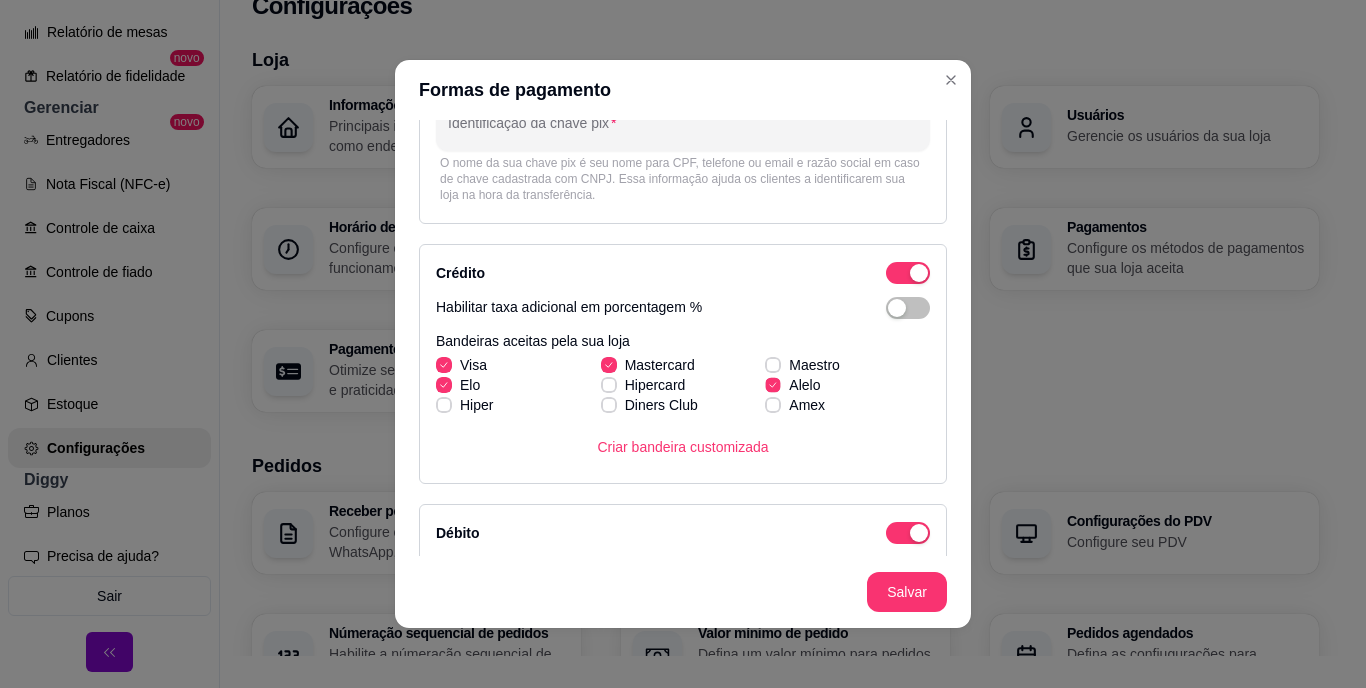 click 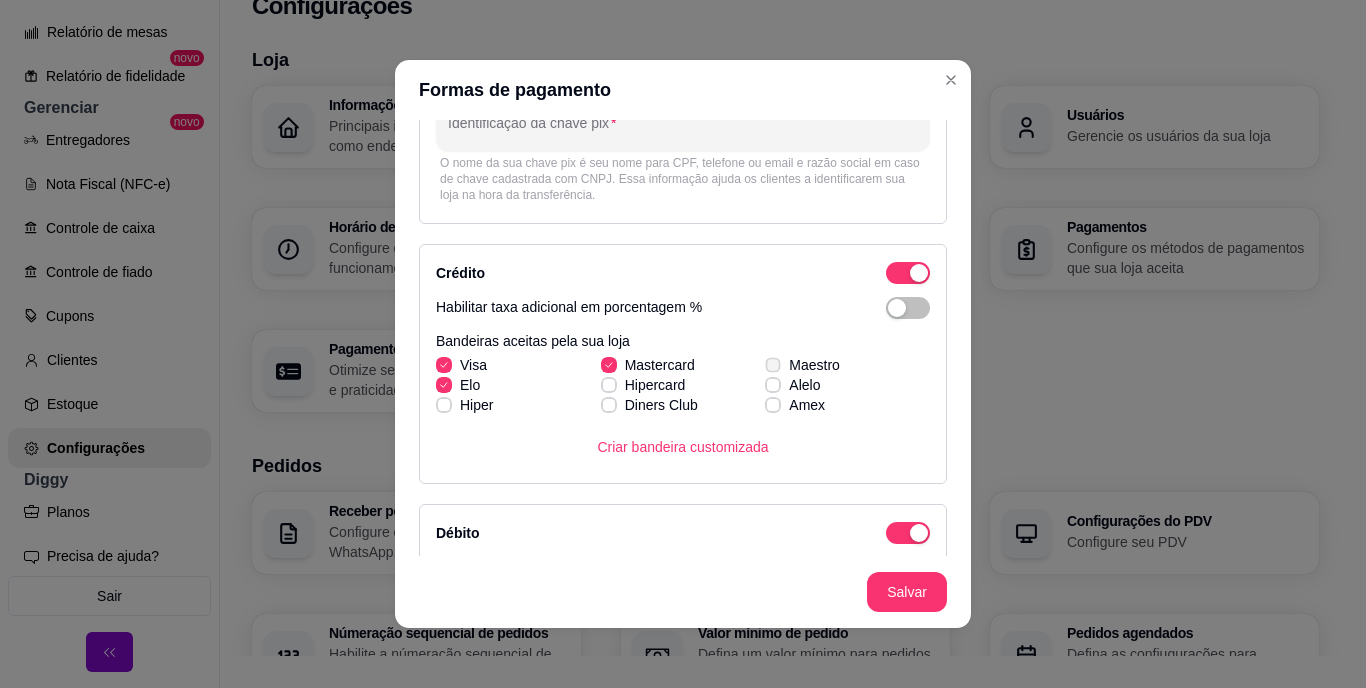 click 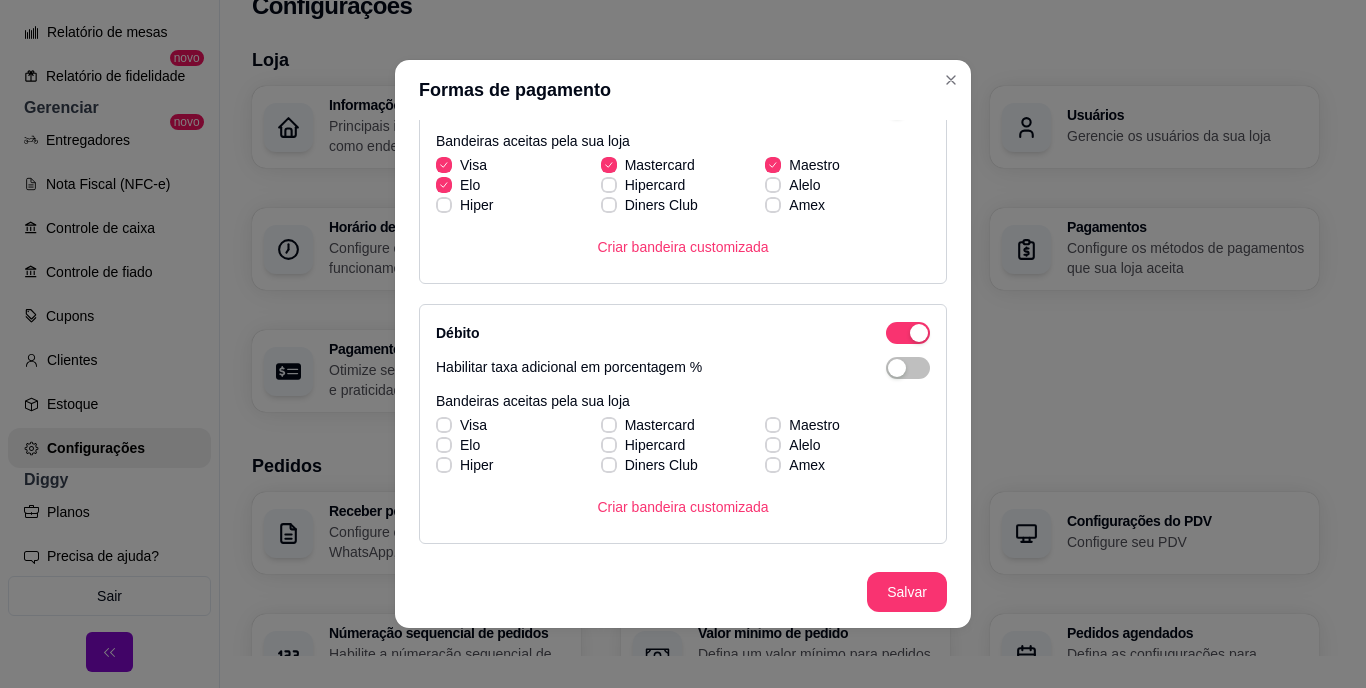 scroll, scrollTop: 480, scrollLeft: 0, axis: vertical 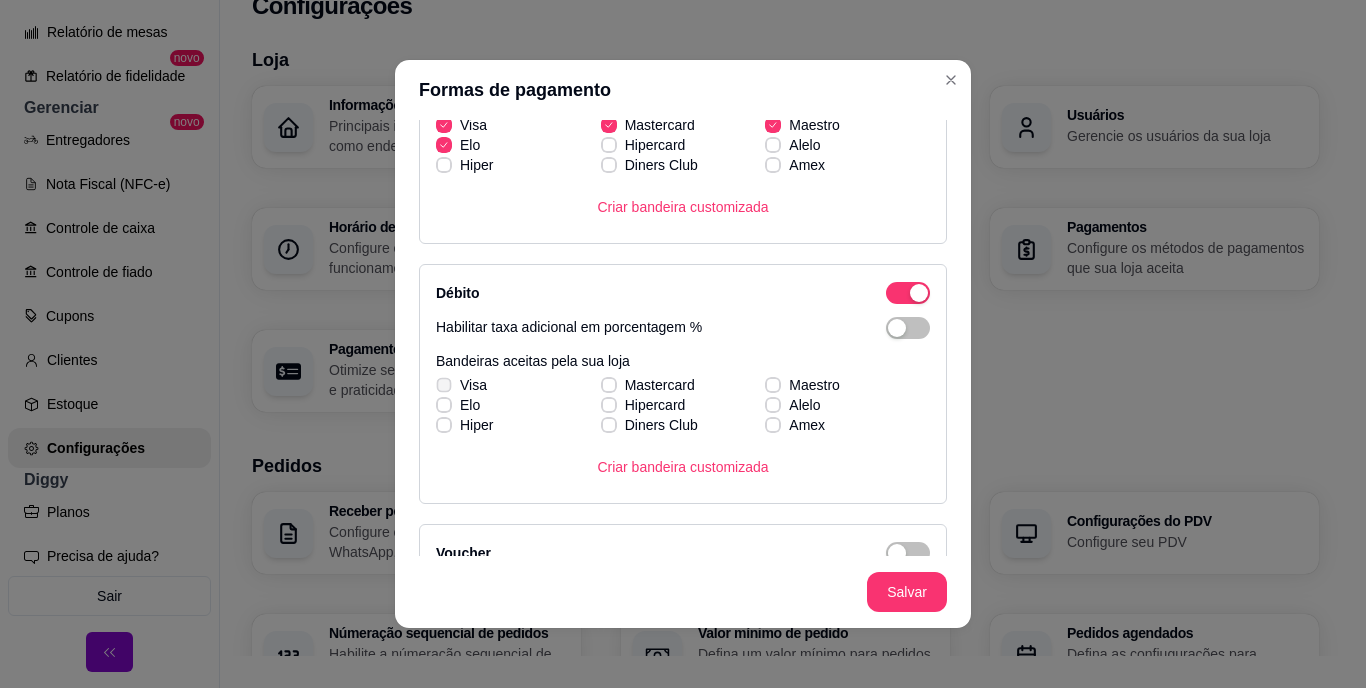 click 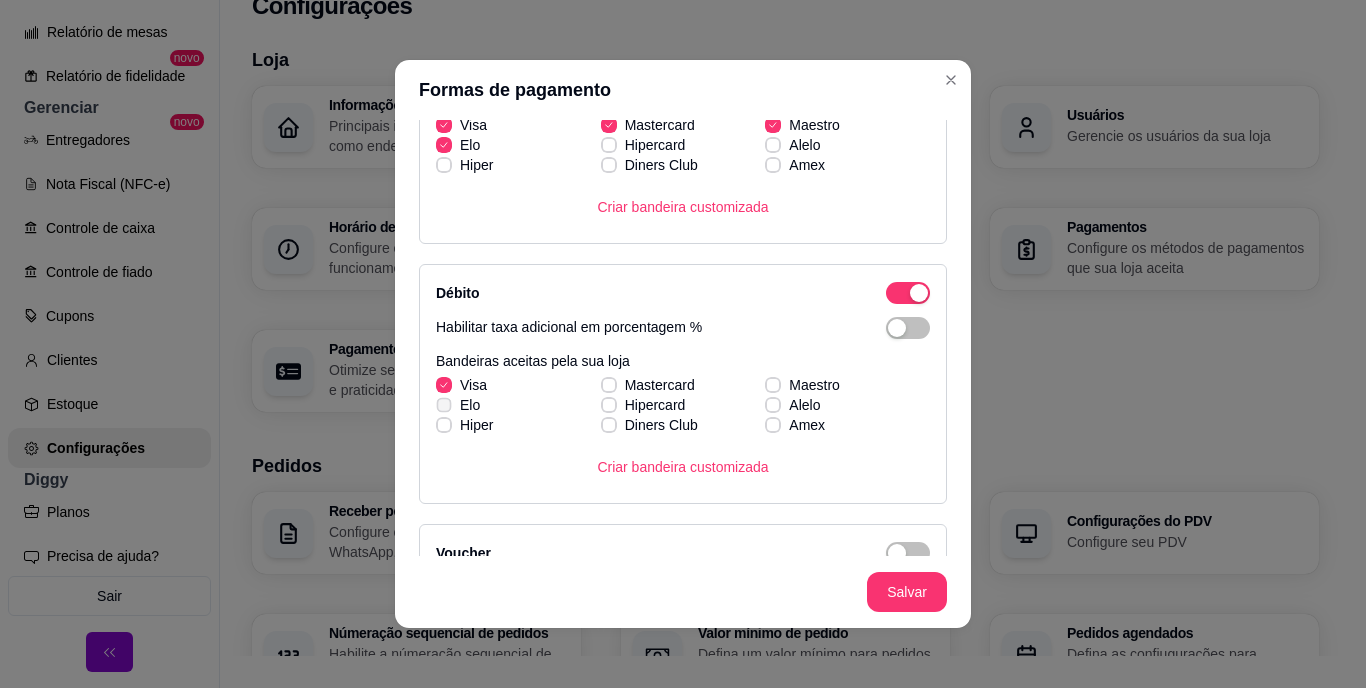 click 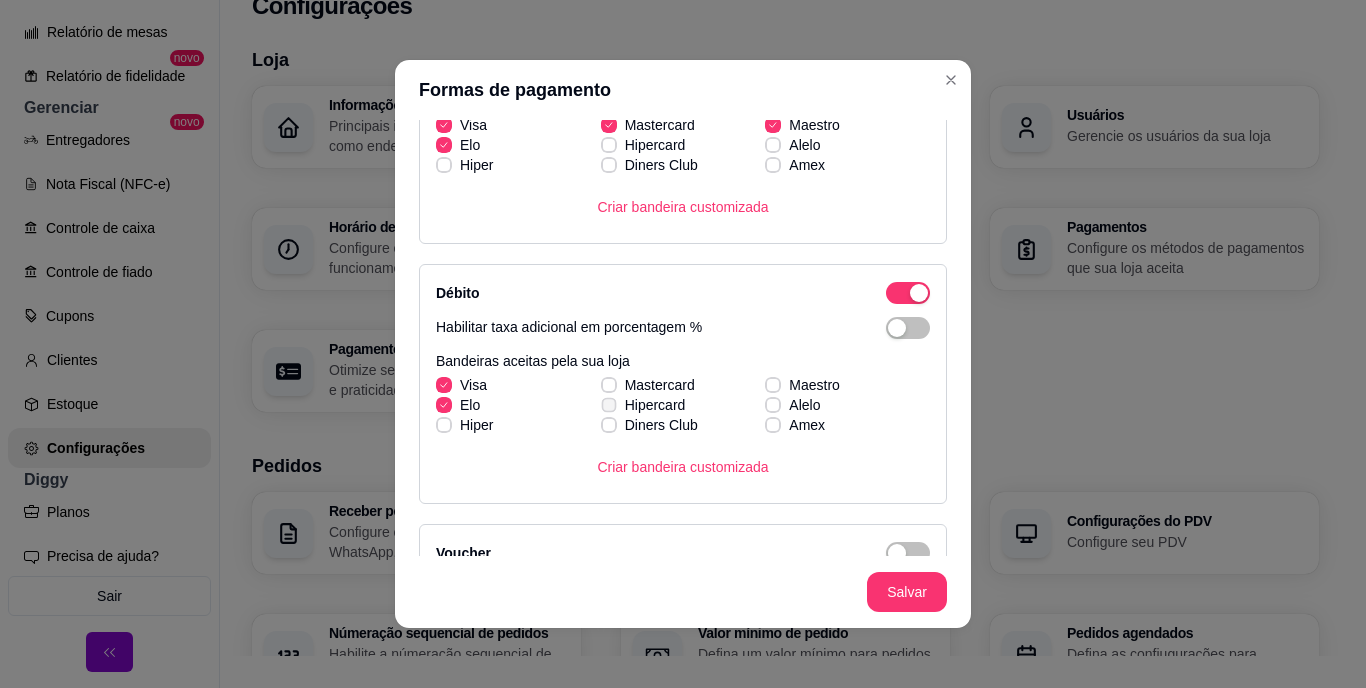 click on "Hipercard" at bounding box center (643, 405) 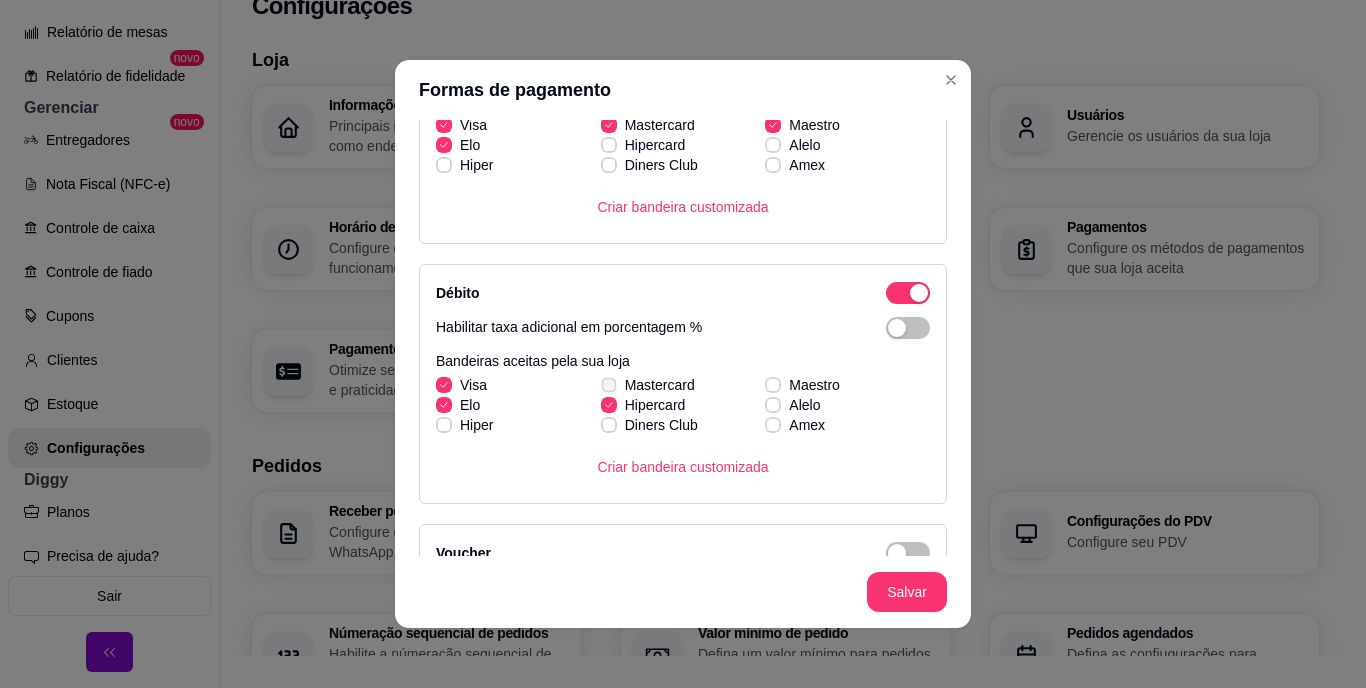 click 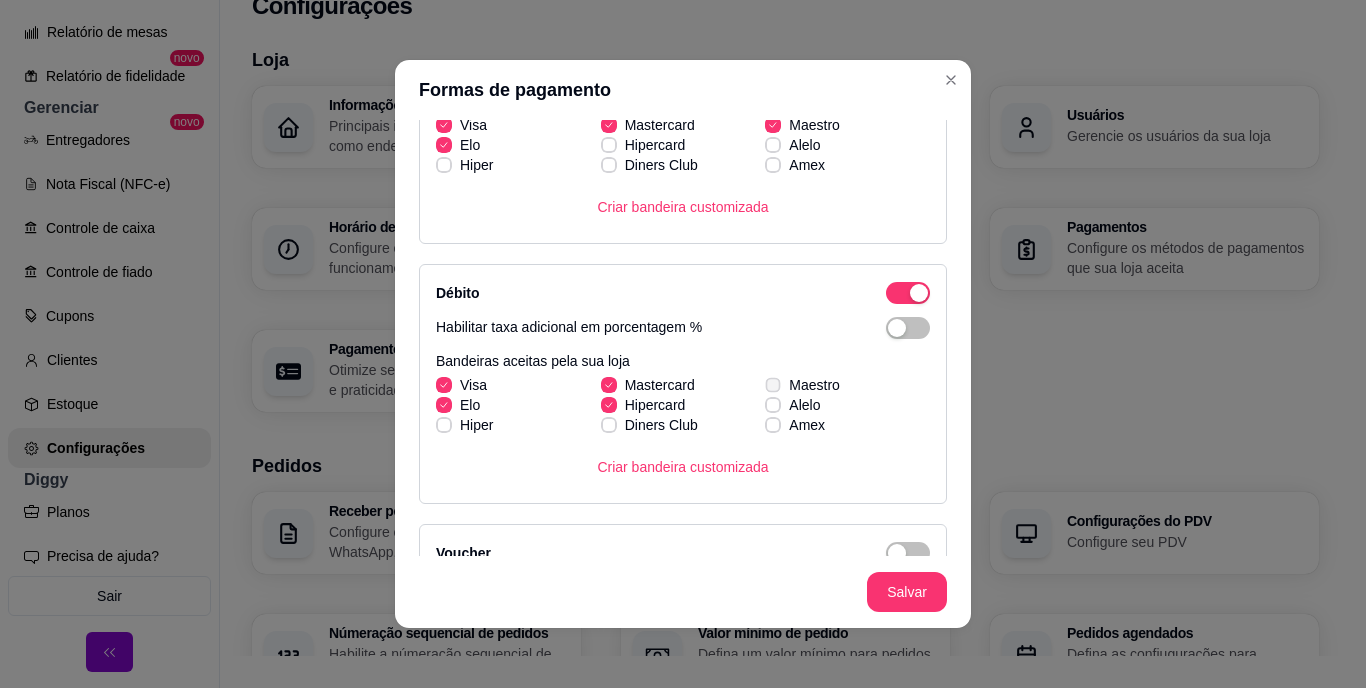 click 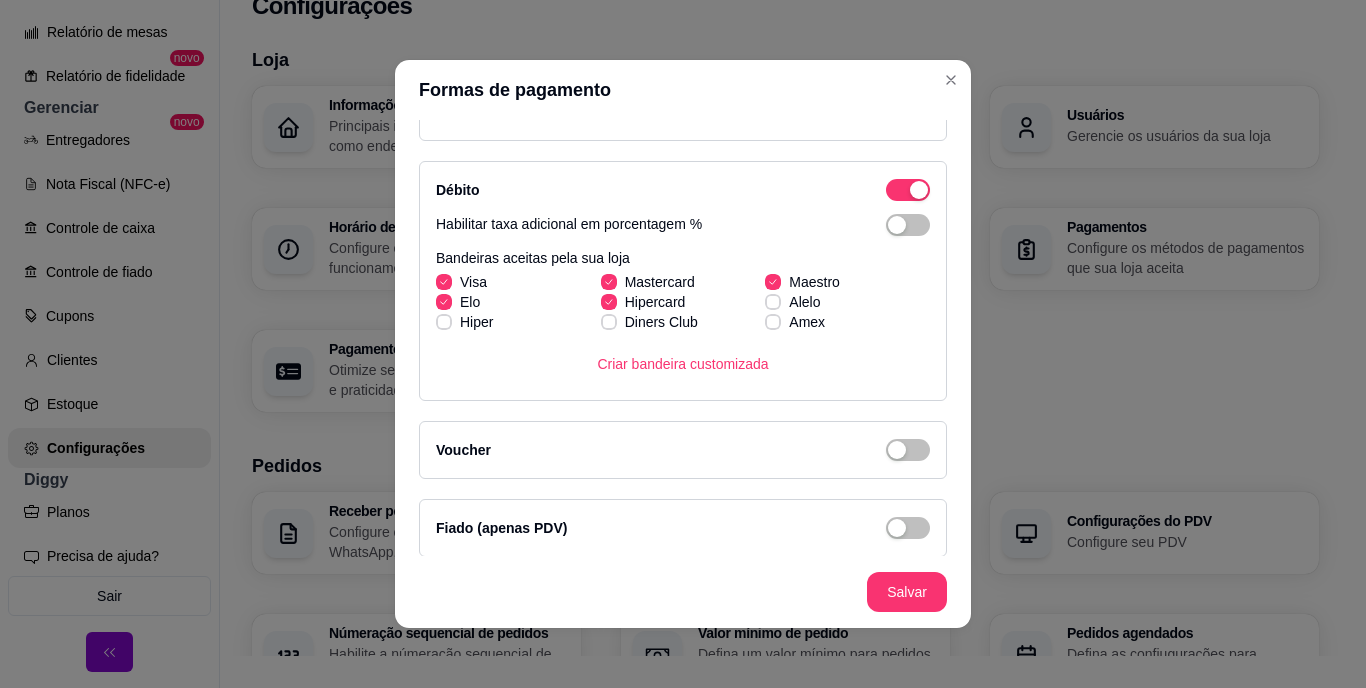 scroll, scrollTop: 592, scrollLeft: 0, axis: vertical 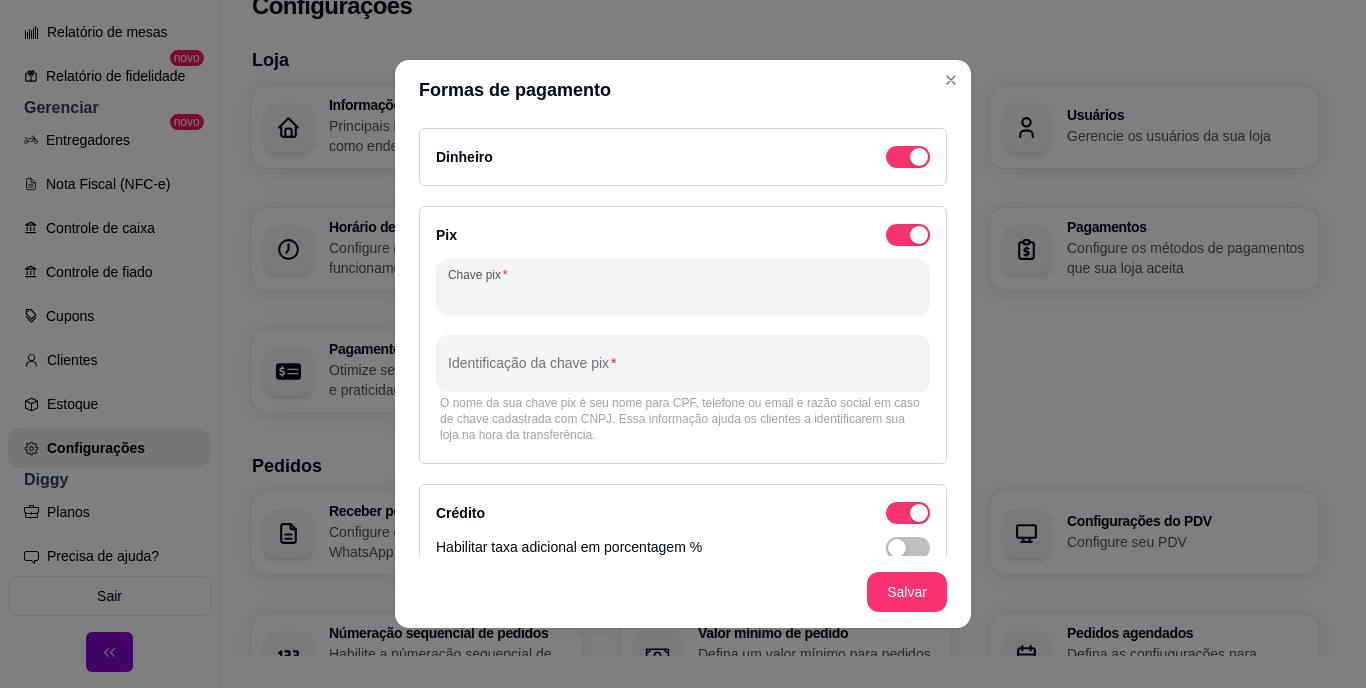click on "Chave pix" at bounding box center (683, 295) 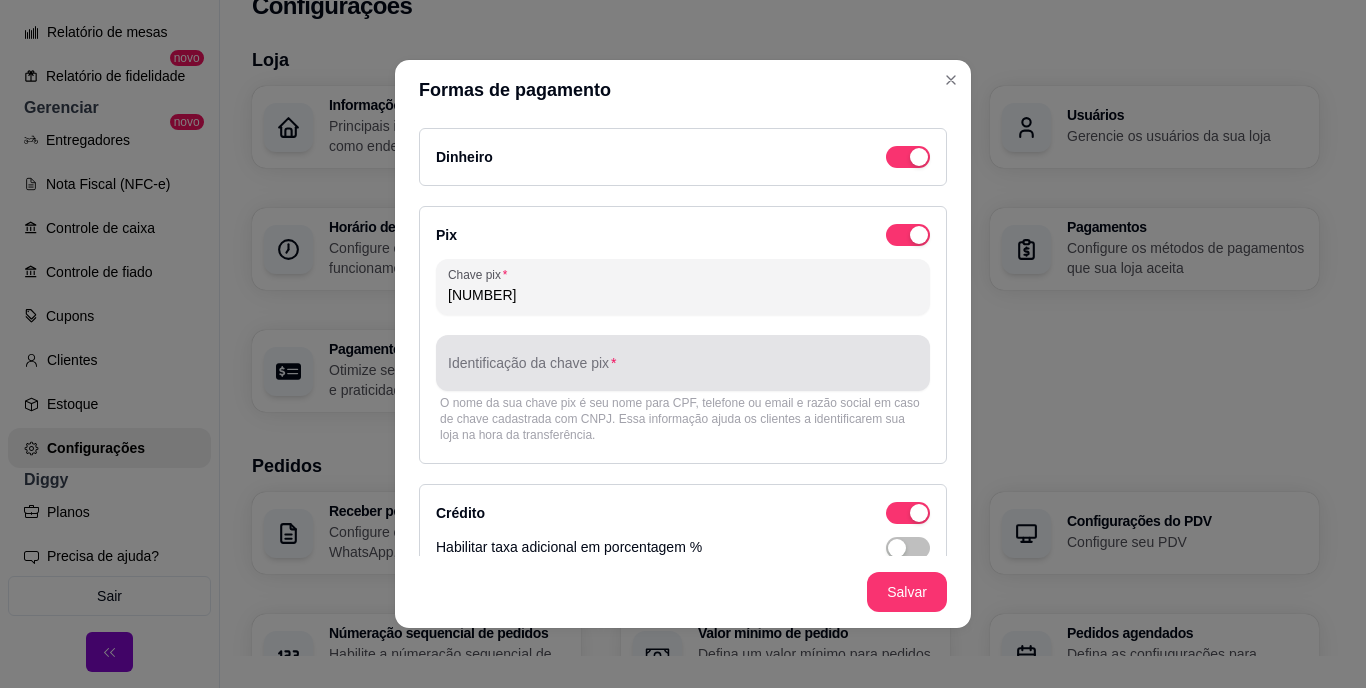 type on "[NUMBER]" 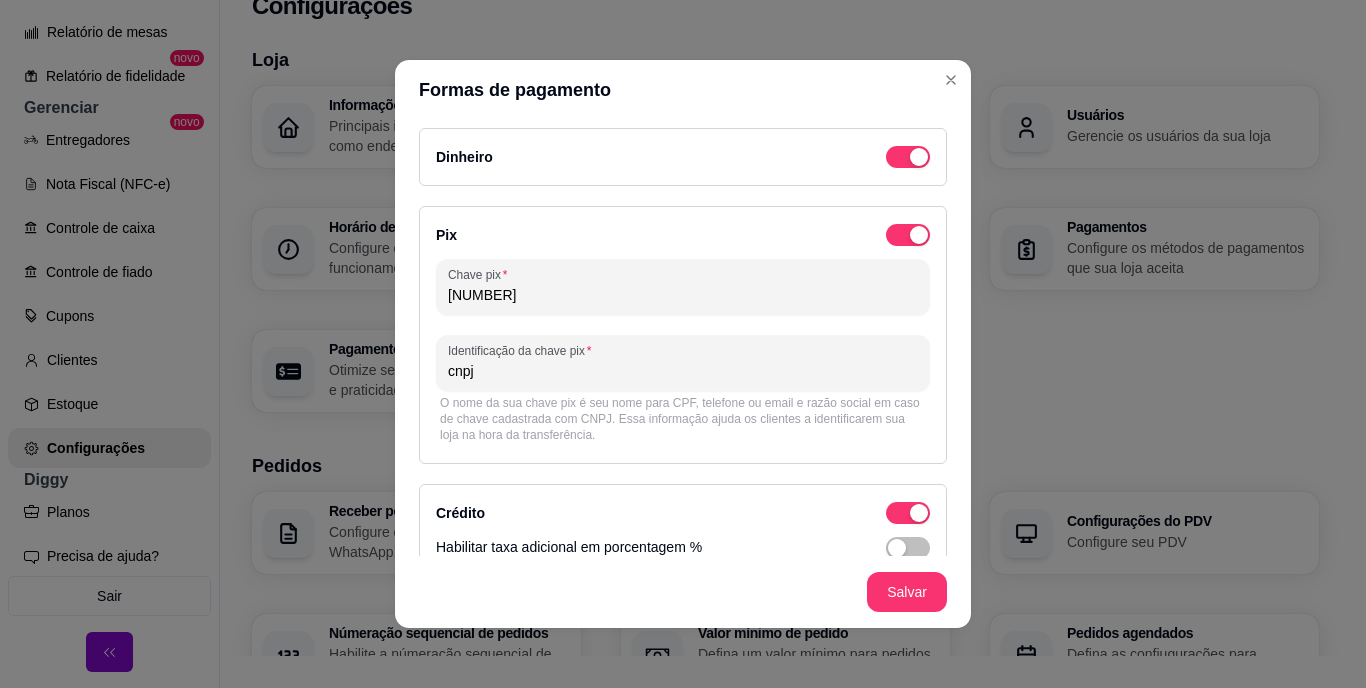 click on "cnpj" at bounding box center (683, 371) 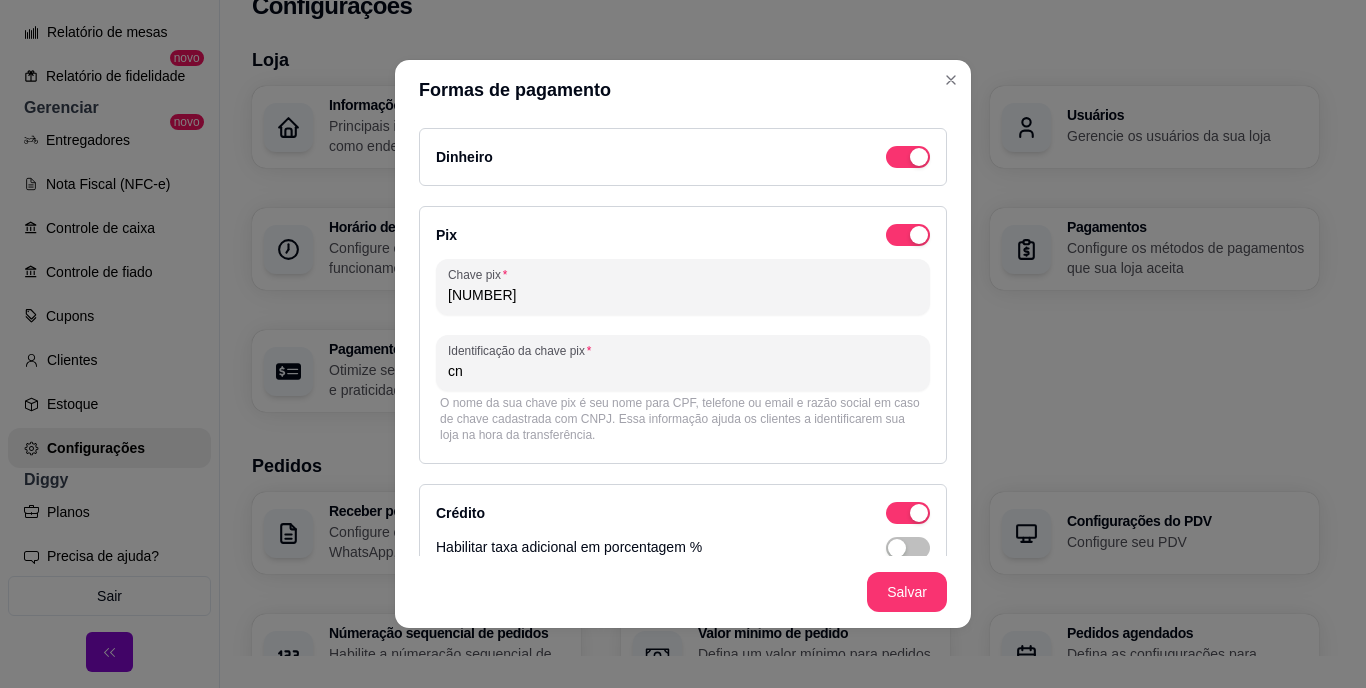 type on "c" 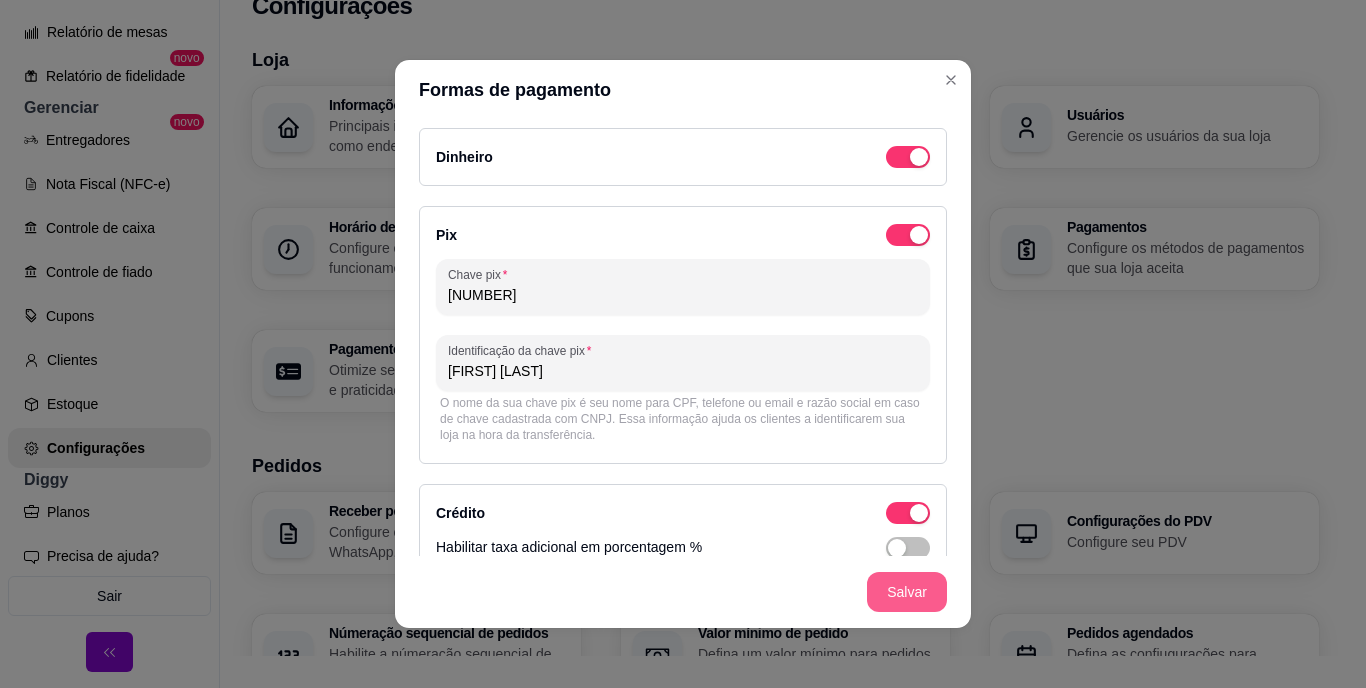 type on "[FIRST] [LAST]" 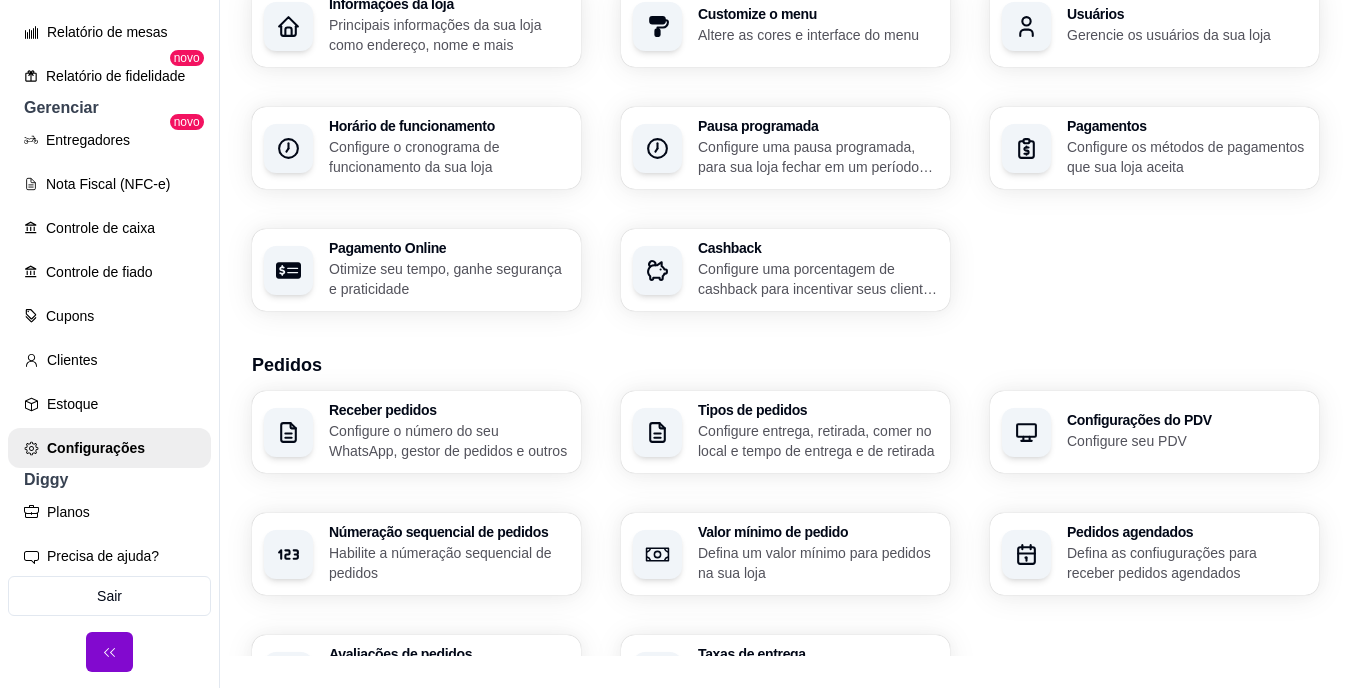 scroll, scrollTop: 122, scrollLeft: 0, axis: vertical 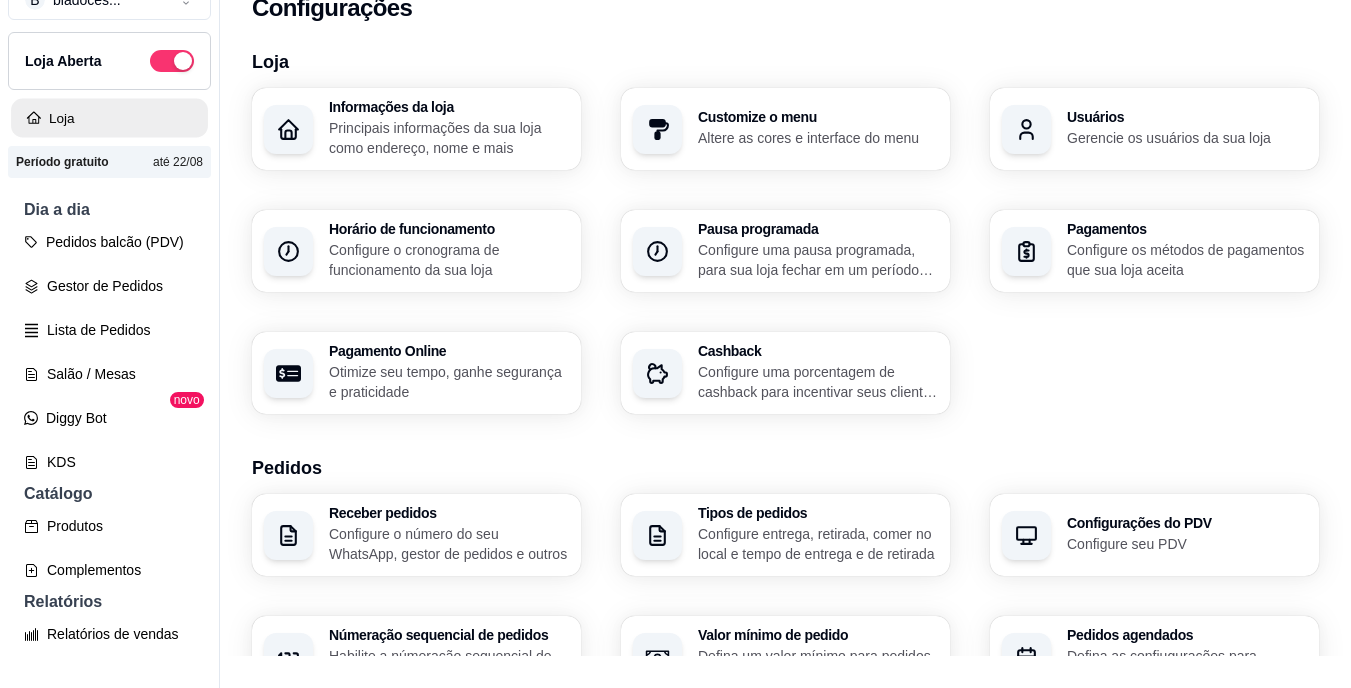 click on "Loja" at bounding box center (109, 118) 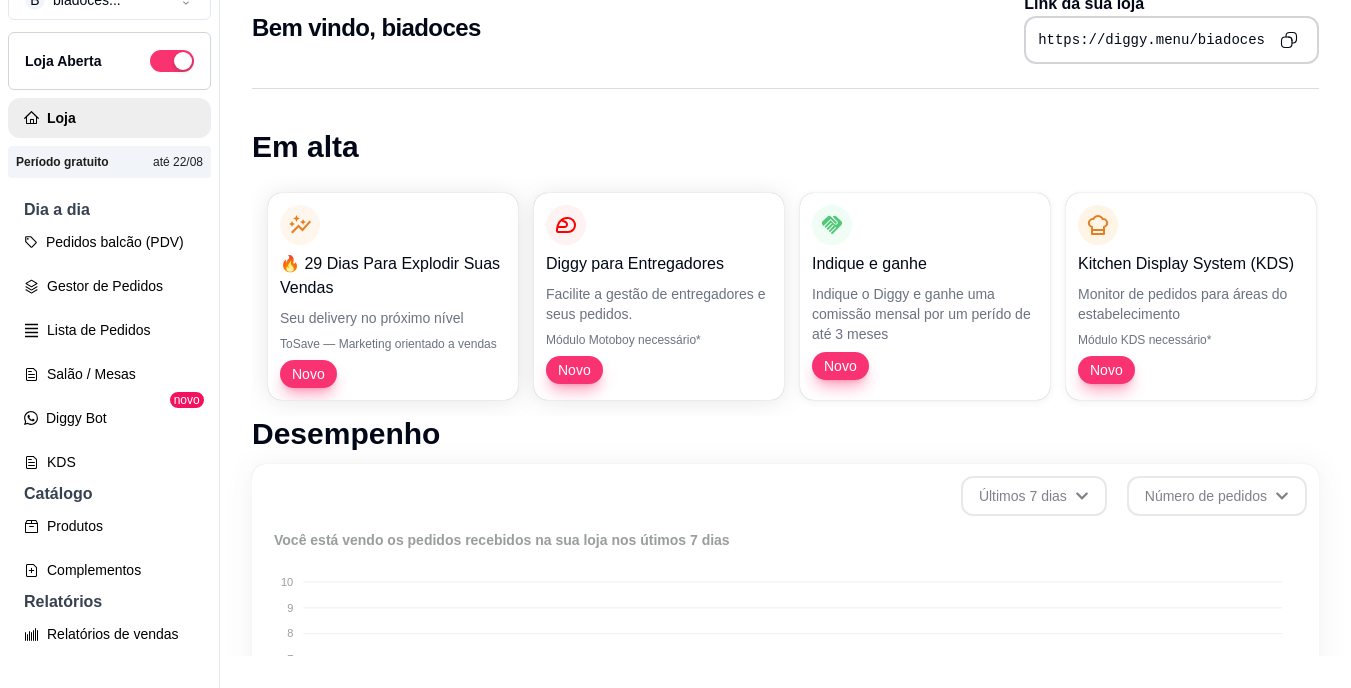 scroll, scrollTop: 0, scrollLeft: 0, axis: both 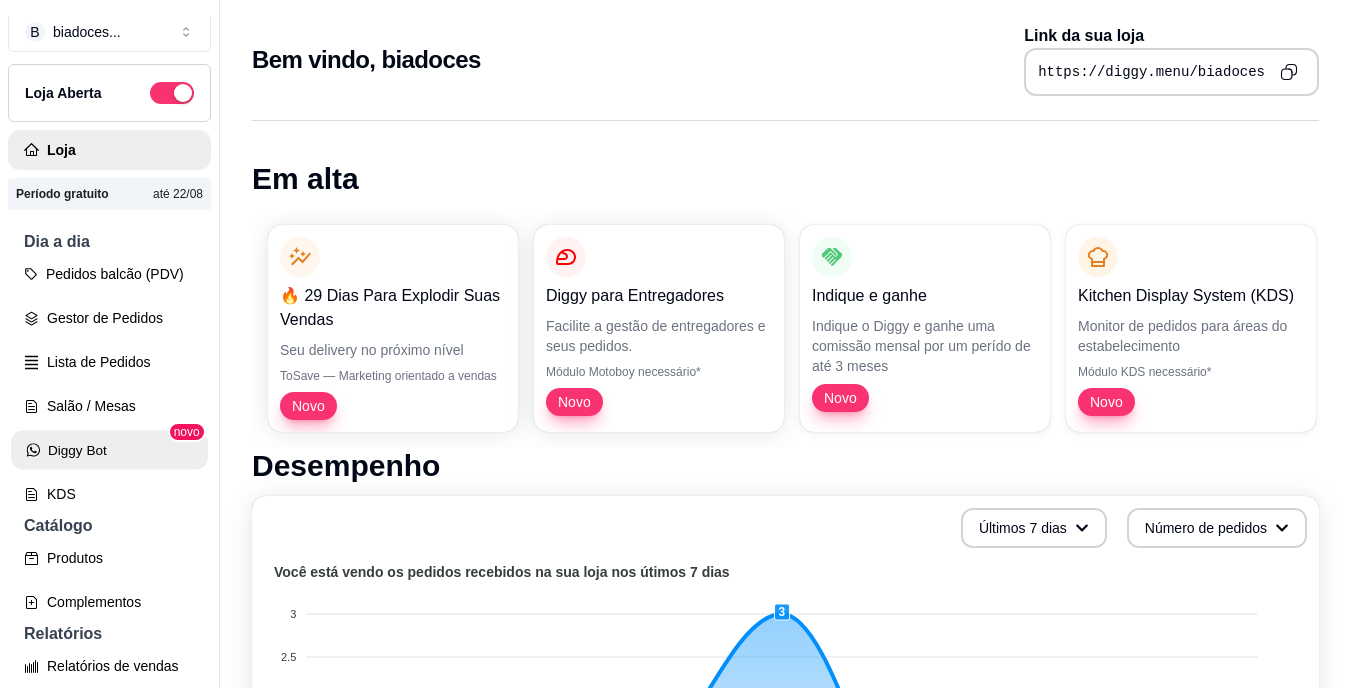 click on "Diggy Bot" at bounding box center [109, 450] 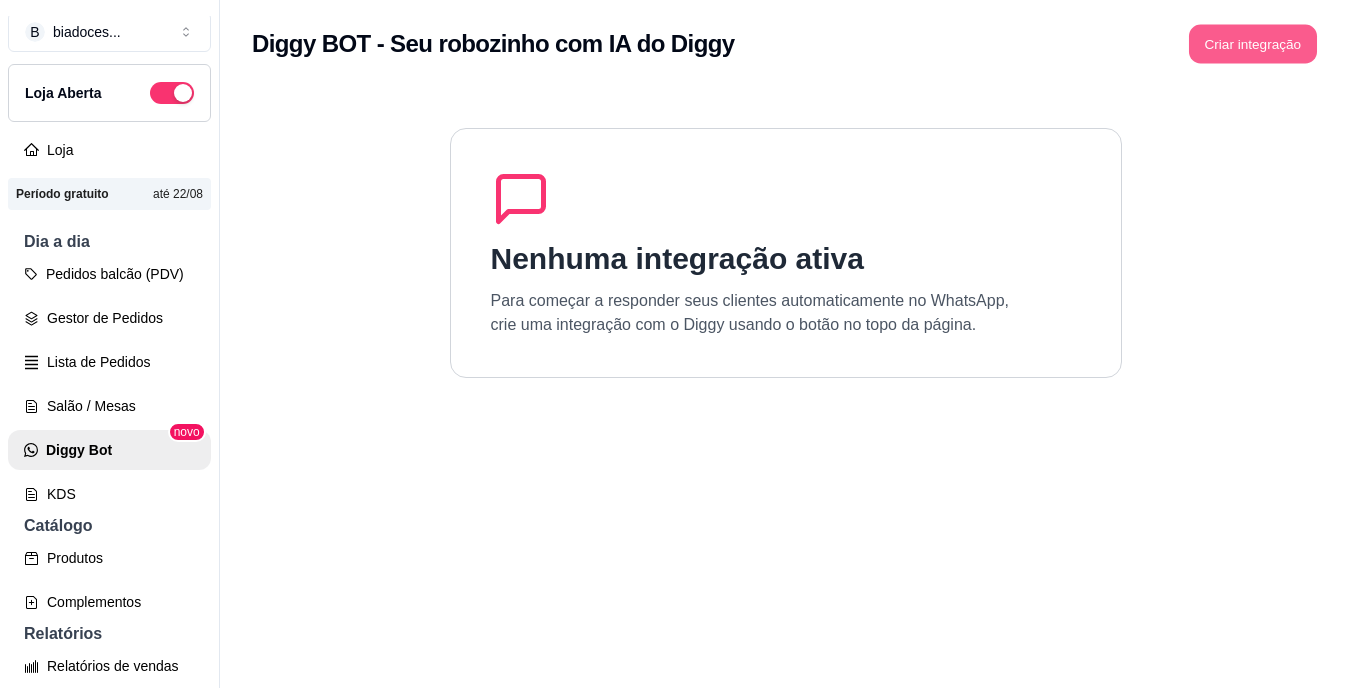 click on "Criar integração" at bounding box center [1253, 44] 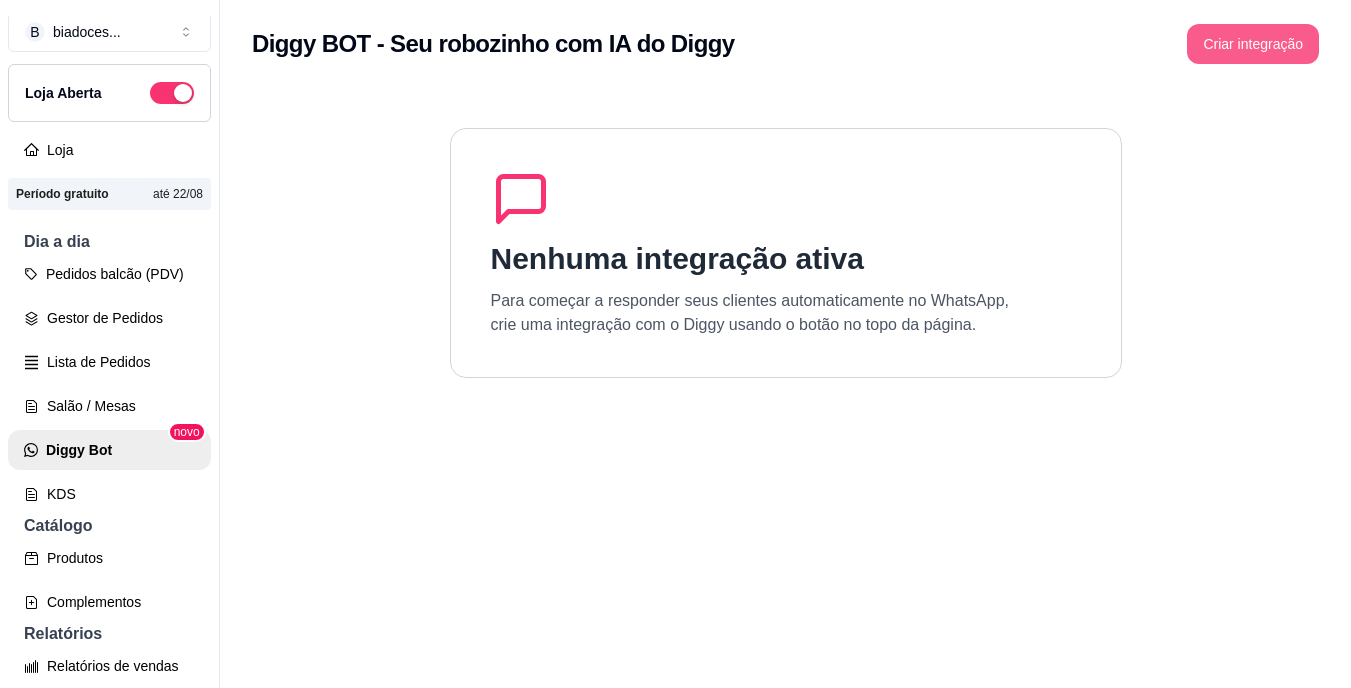 click on "Criar integração" at bounding box center [1253, 44] 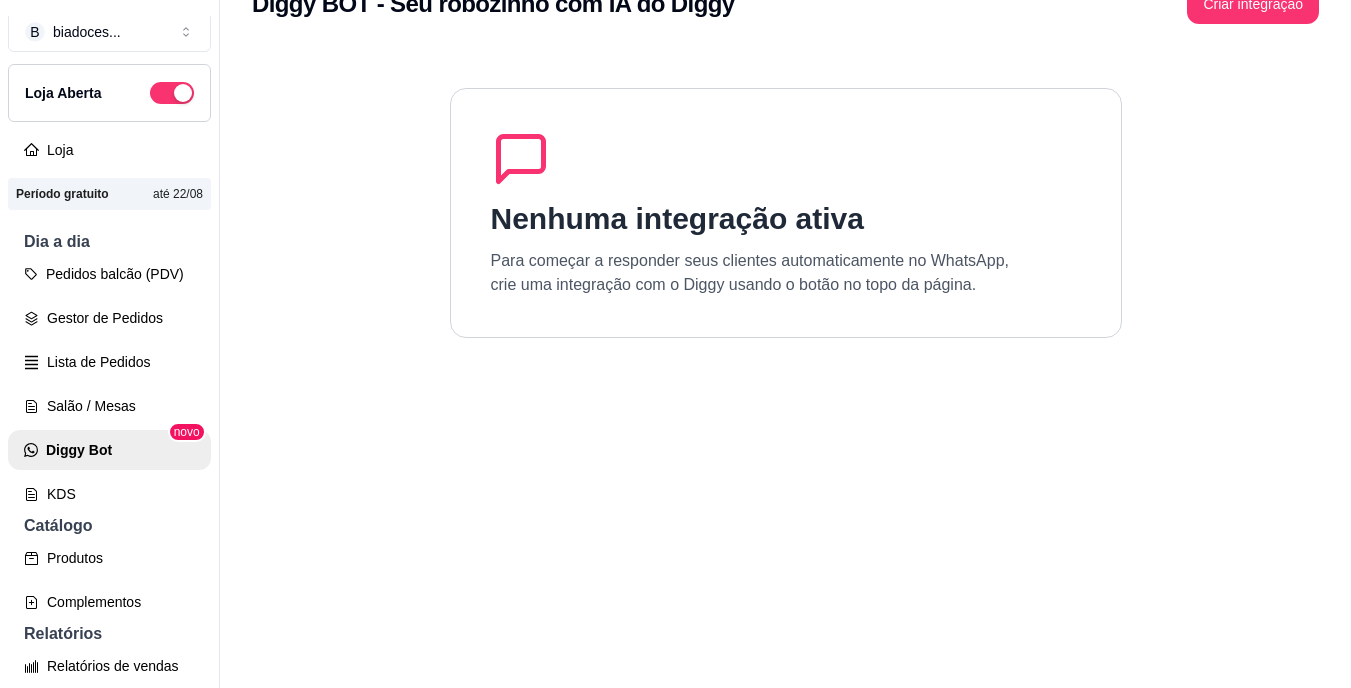 scroll, scrollTop: 80, scrollLeft: 0, axis: vertical 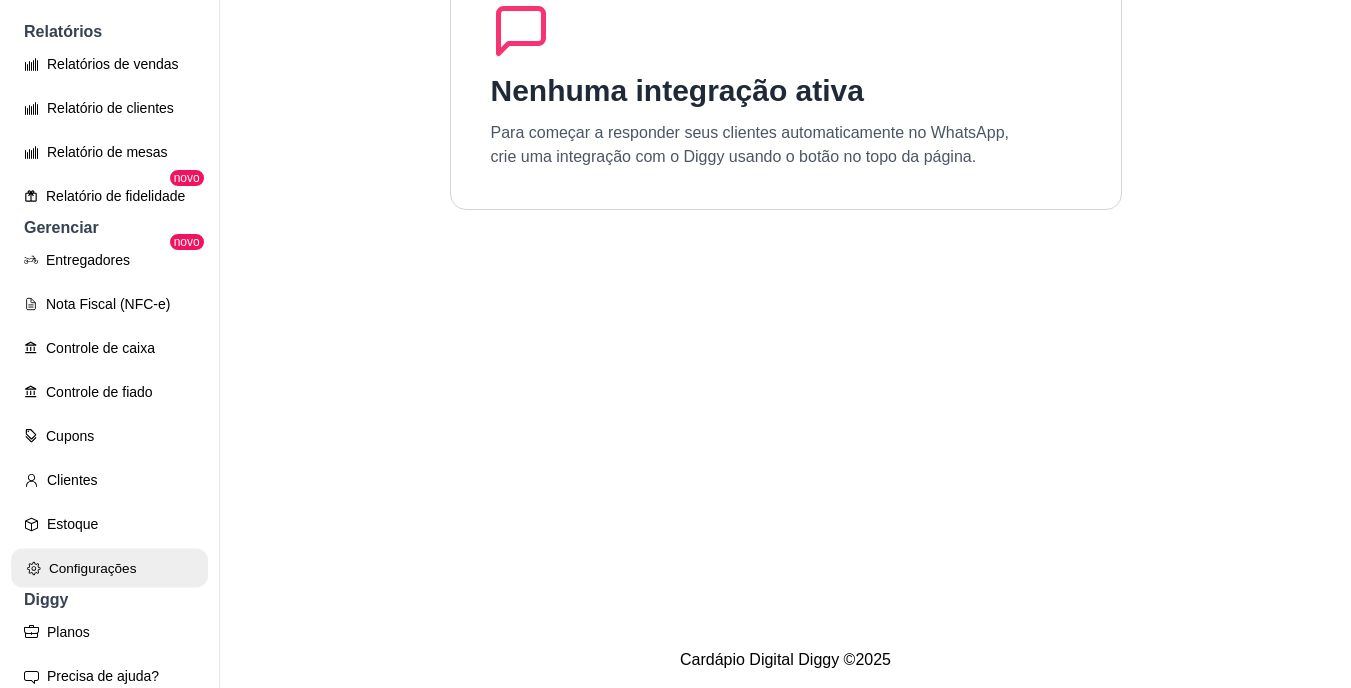 click on "Configurações" at bounding box center (109, 568) 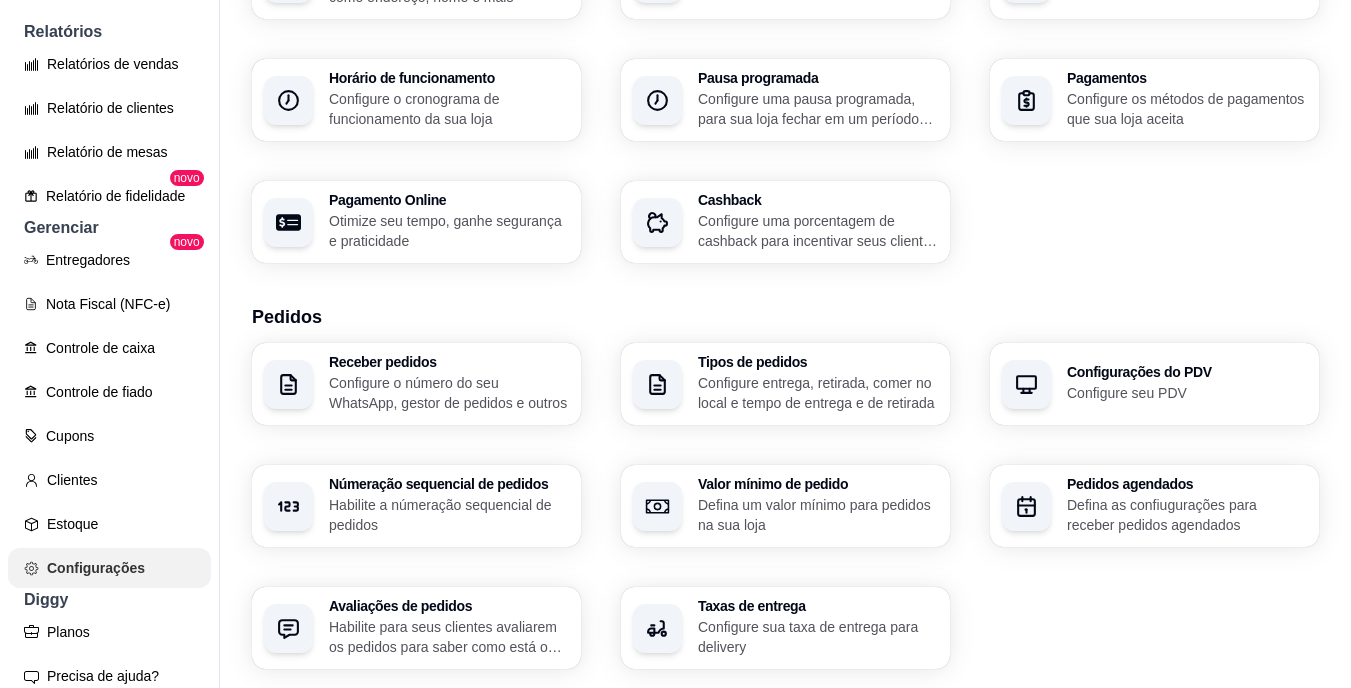scroll, scrollTop: 0, scrollLeft: 0, axis: both 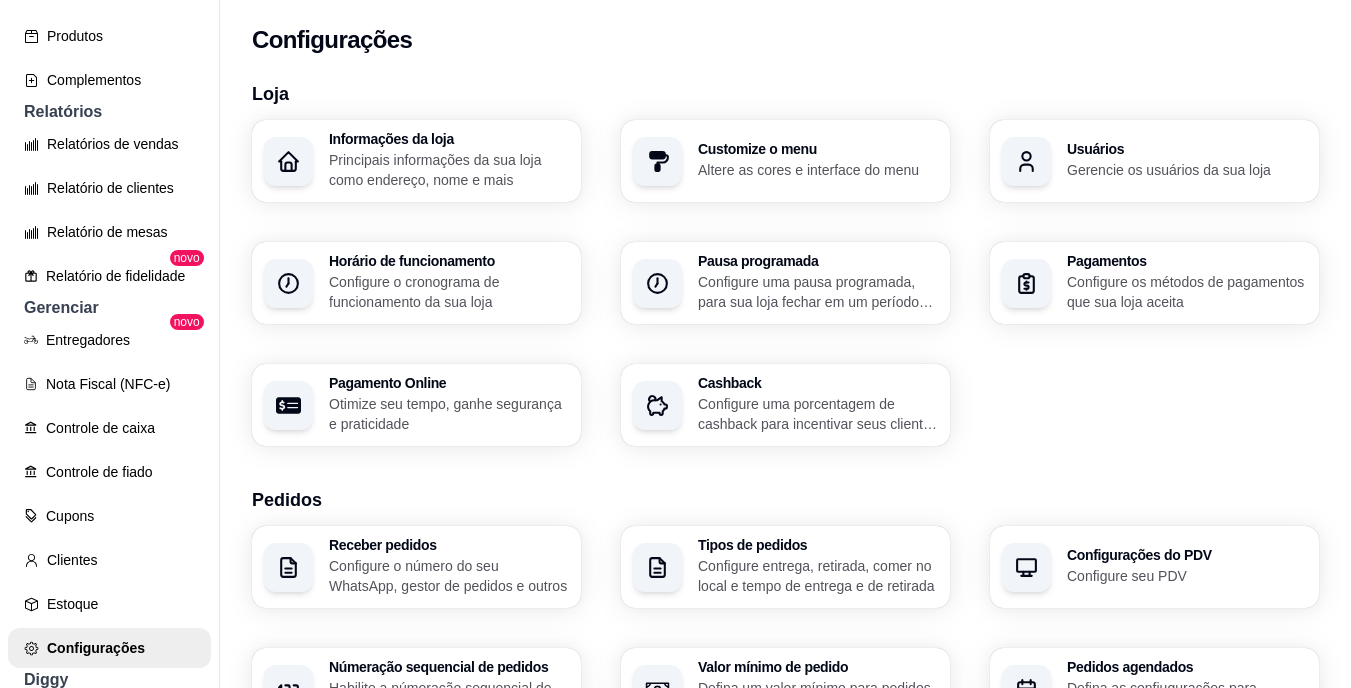click on "B [USERNAME] ... Loja Aberta Loja Período gratuito até 22/08   Dia a dia Pedidos balcão (PDV) Gestor de Pedidos Lista de Pedidos Salão / Mesas Diggy Bot novo KDS Catálogo Produtos Complementos Relatórios Relatórios de vendas Relatório de clientes Relatório de mesas Relatório de fidelidade novo Gerenciar Entregadores novo Nota Fiscal (NFC-e) Controle de caixa Controle de fiado Cupons Clientes Estoque Configurações Diggy Planos Precisa de ajuda? Sair" at bounding box center [110, 360] 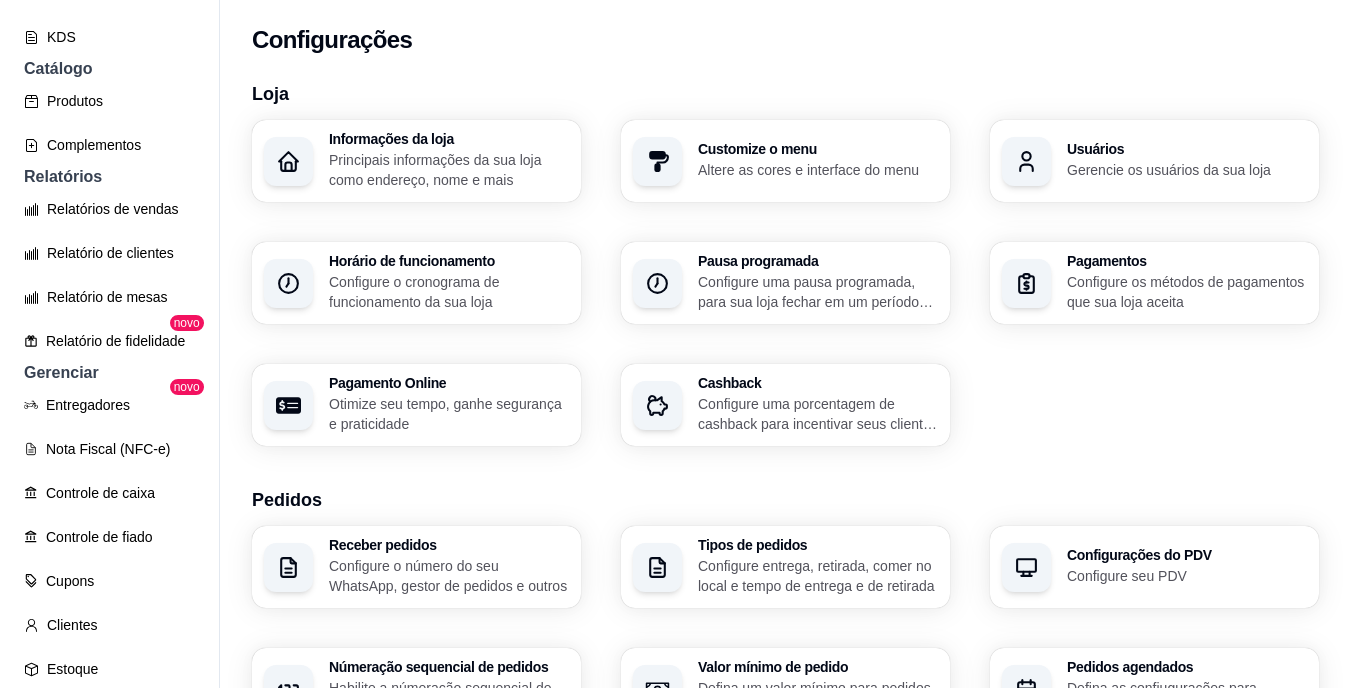 drag, startPoint x: 211, startPoint y: 26, endPoint x: 201, endPoint y: 25, distance: 10.049875 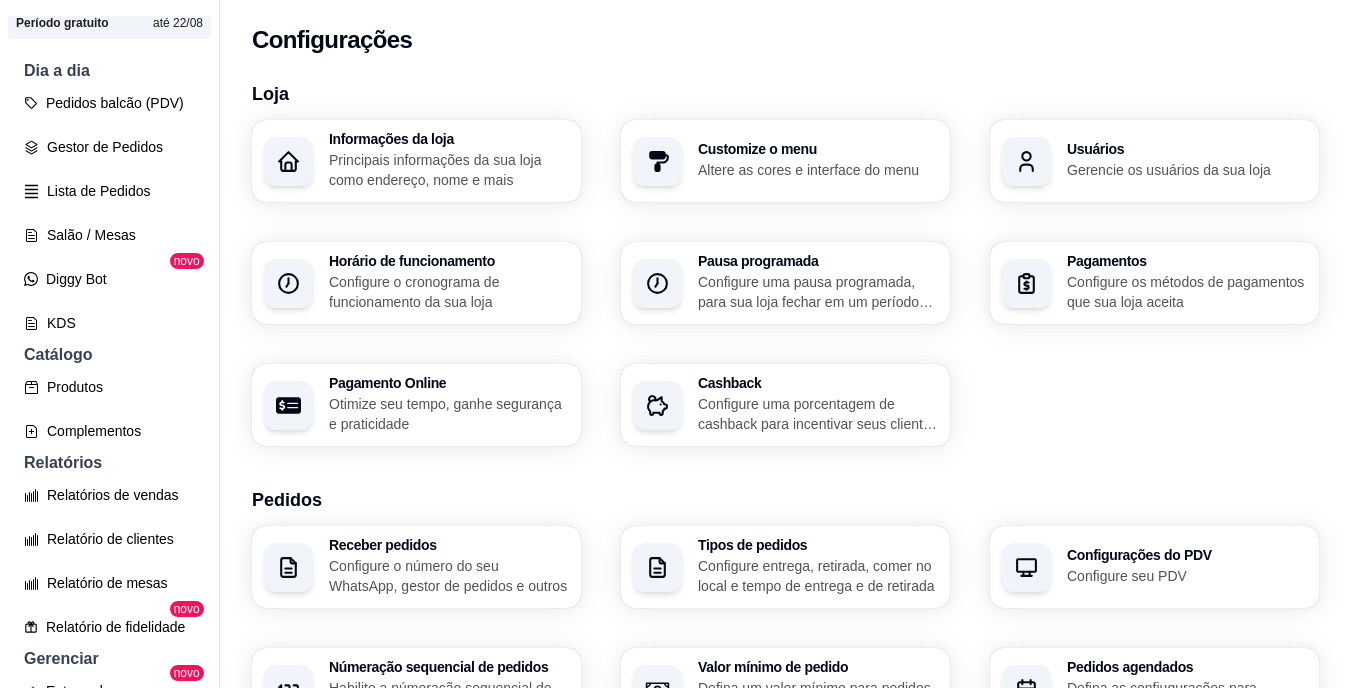 scroll, scrollTop: 142, scrollLeft: 0, axis: vertical 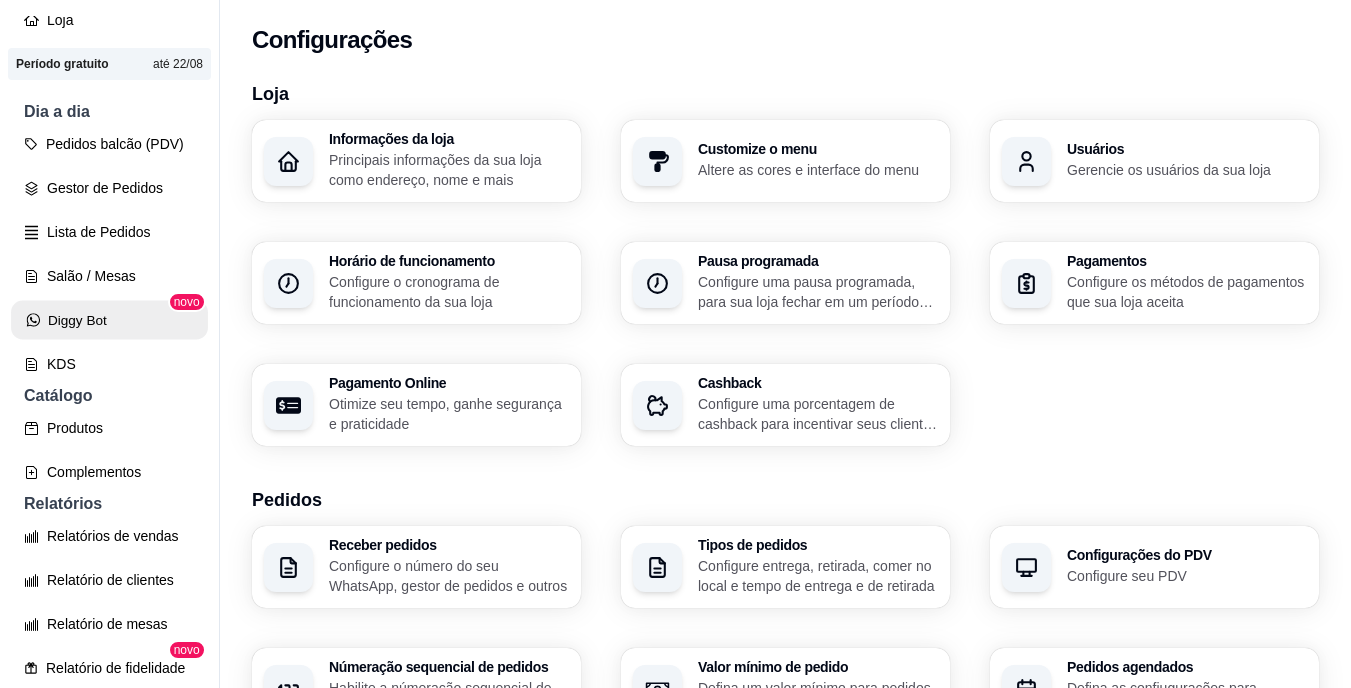 click on "Diggy Bot" at bounding box center (109, 320) 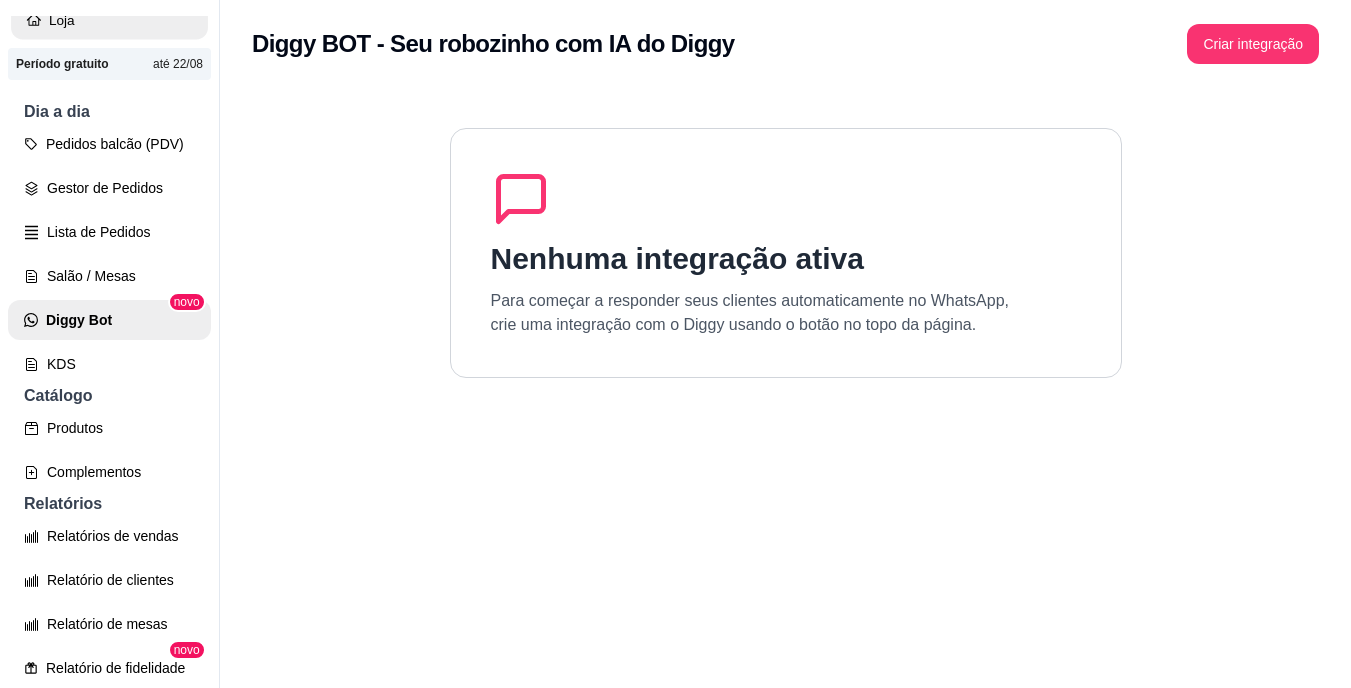 click on "Loja" at bounding box center (109, 20) 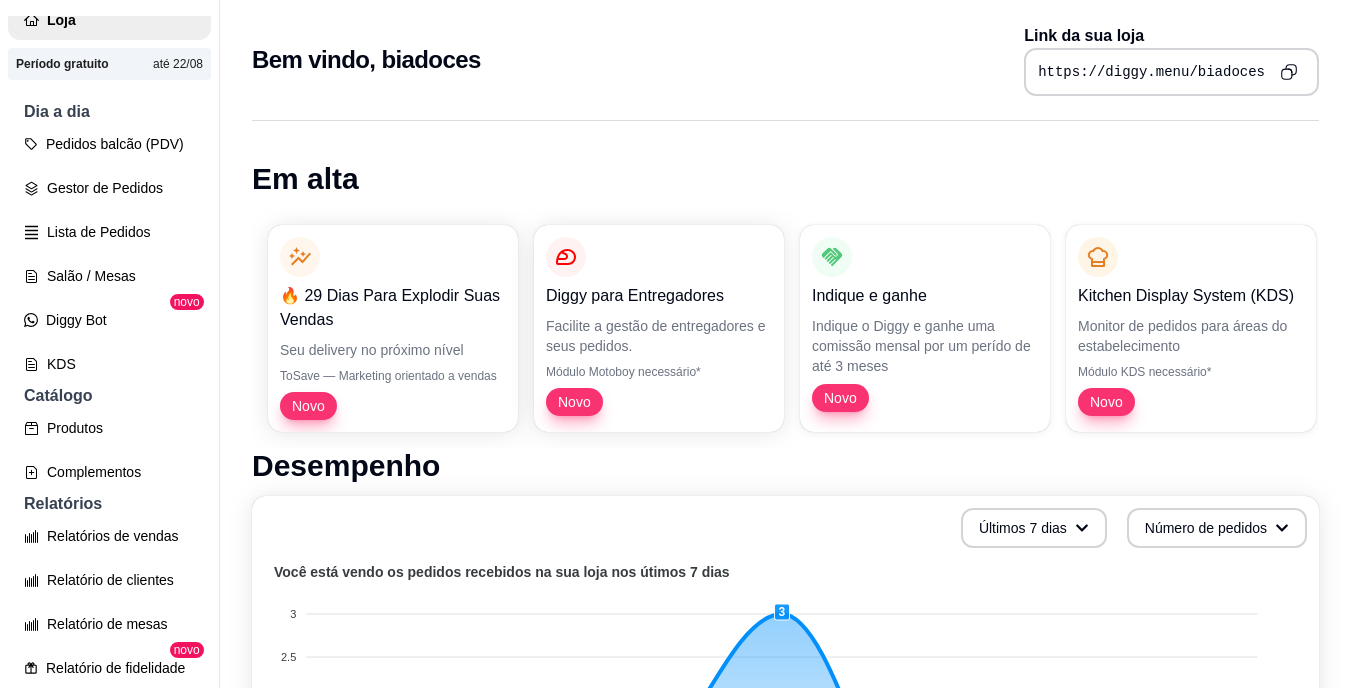 click 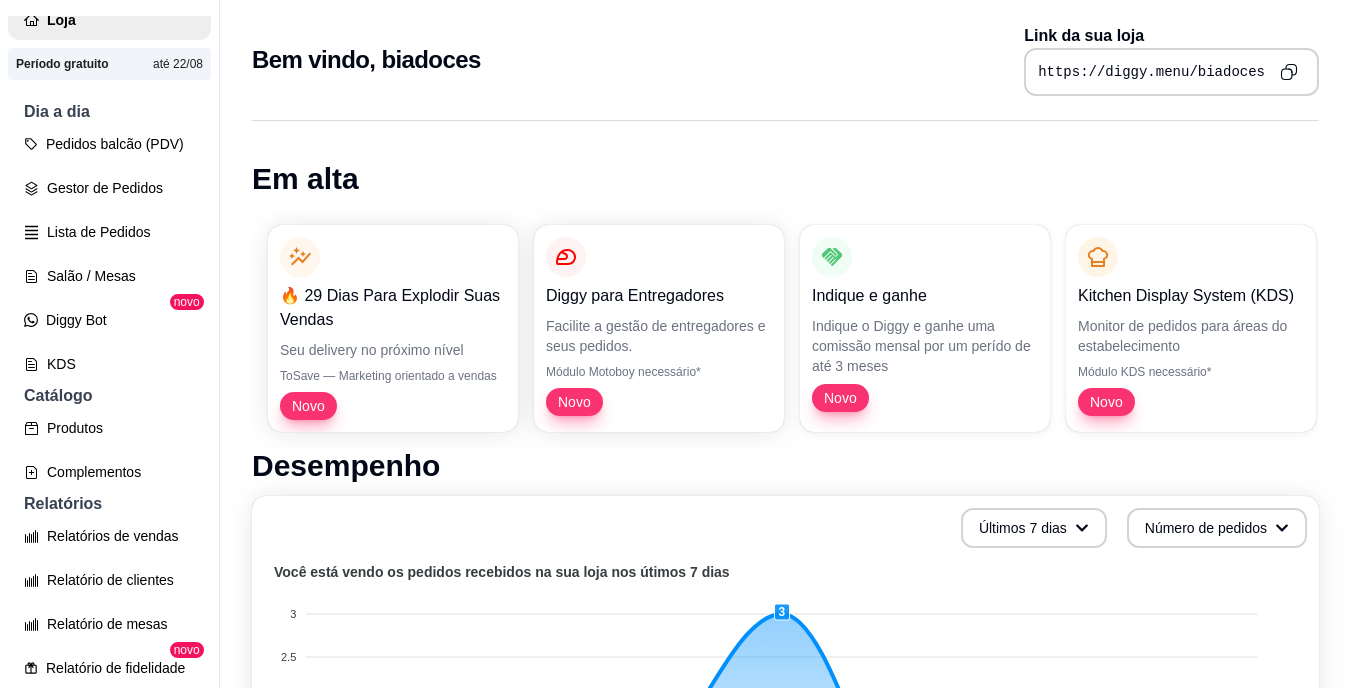 click on "https://diggy.menu/biadoces" at bounding box center (1151, 72) 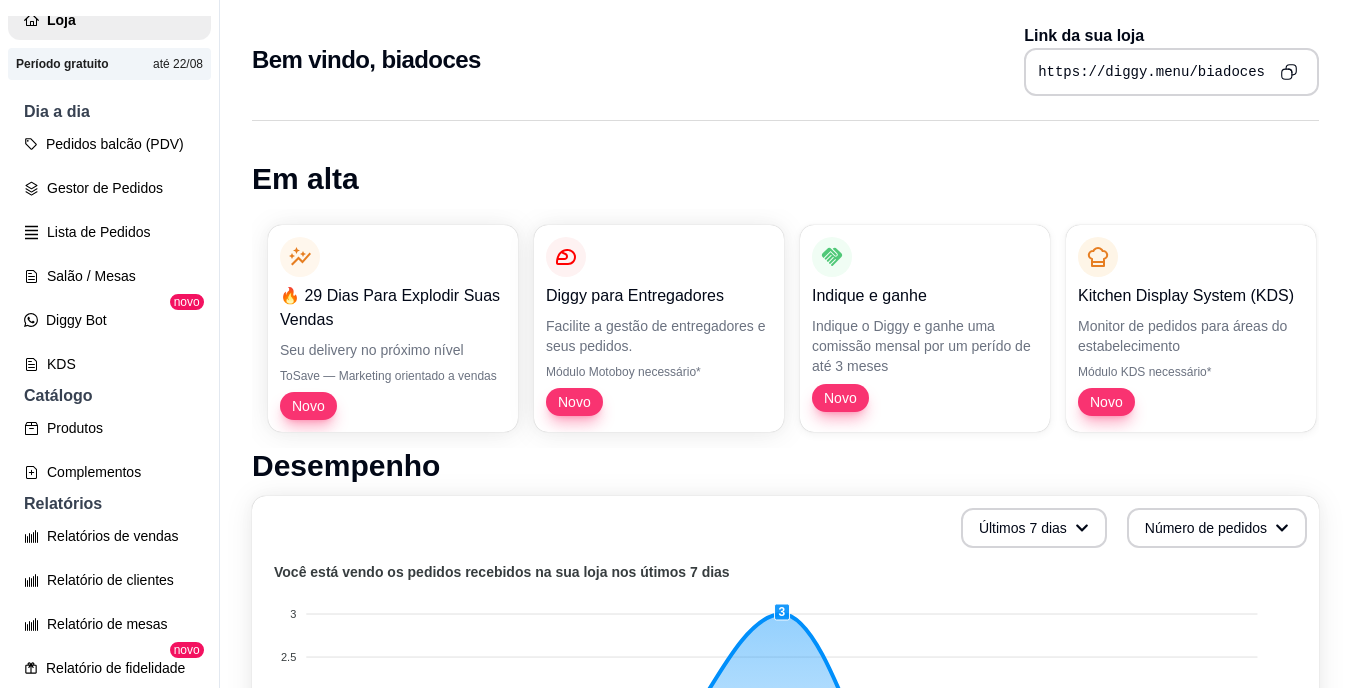 click 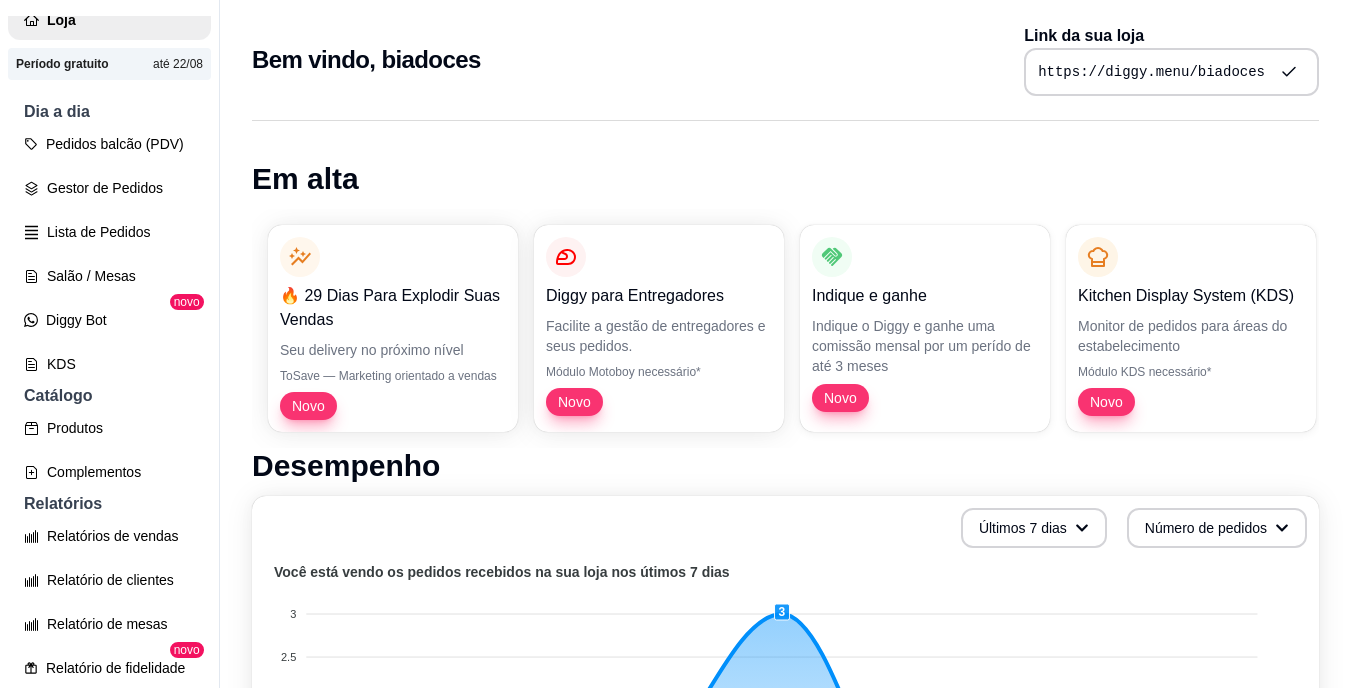 click 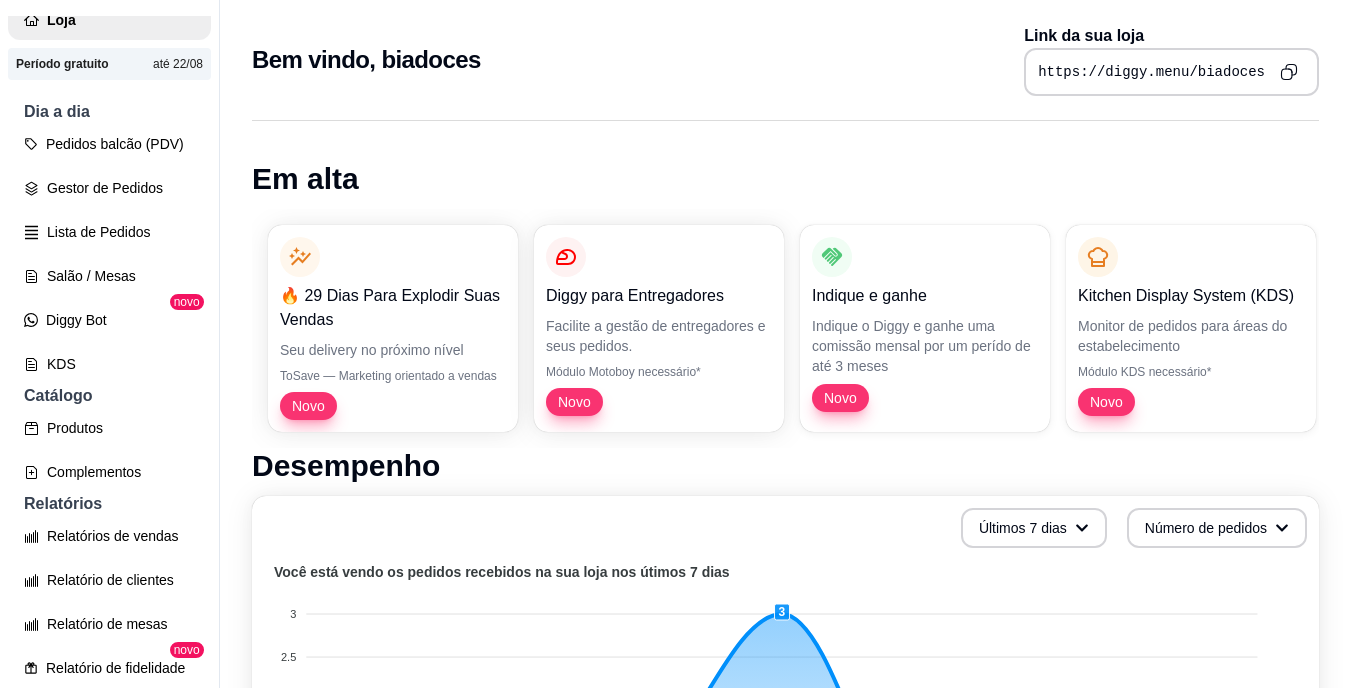 drag, startPoint x: 1266, startPoint y: 69, endPoint x: 647, endPoint y: 169, distance: 627.0255 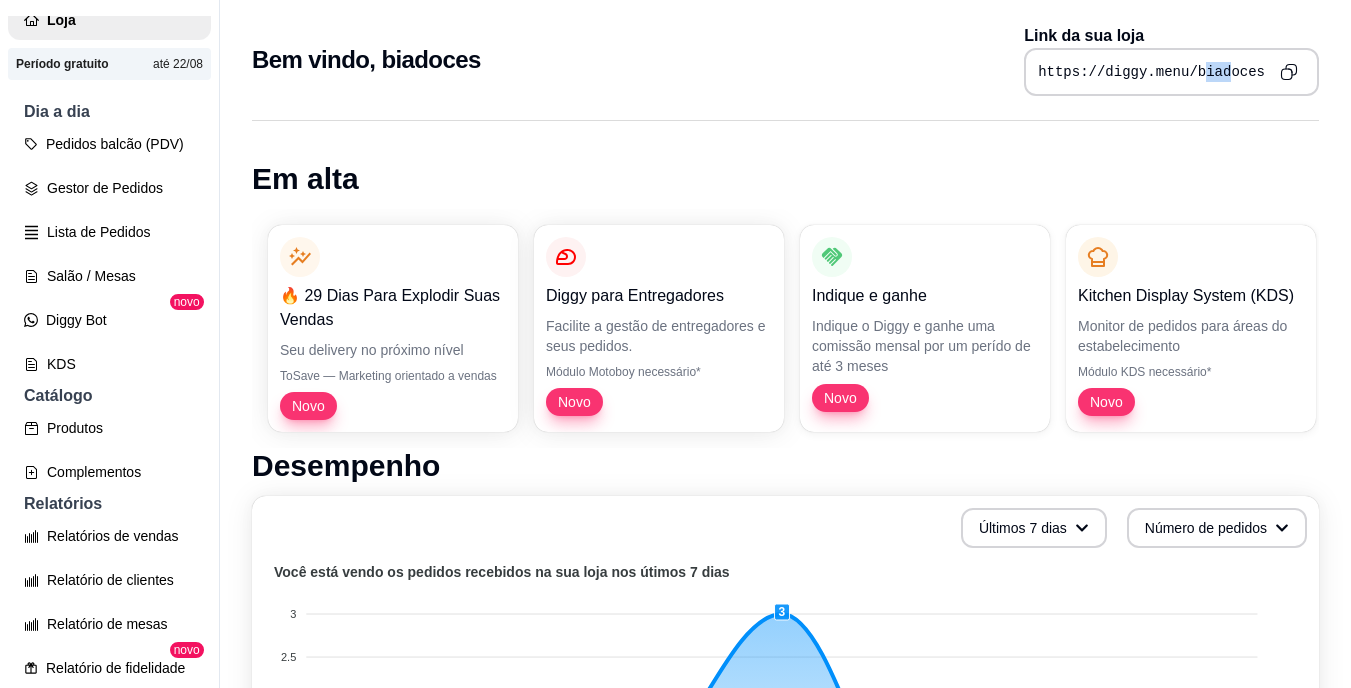 drag, startPoint x: 1219, startPoint y: 73, endPoint x: 1235, endPoint y: 69, distance: 16.492422 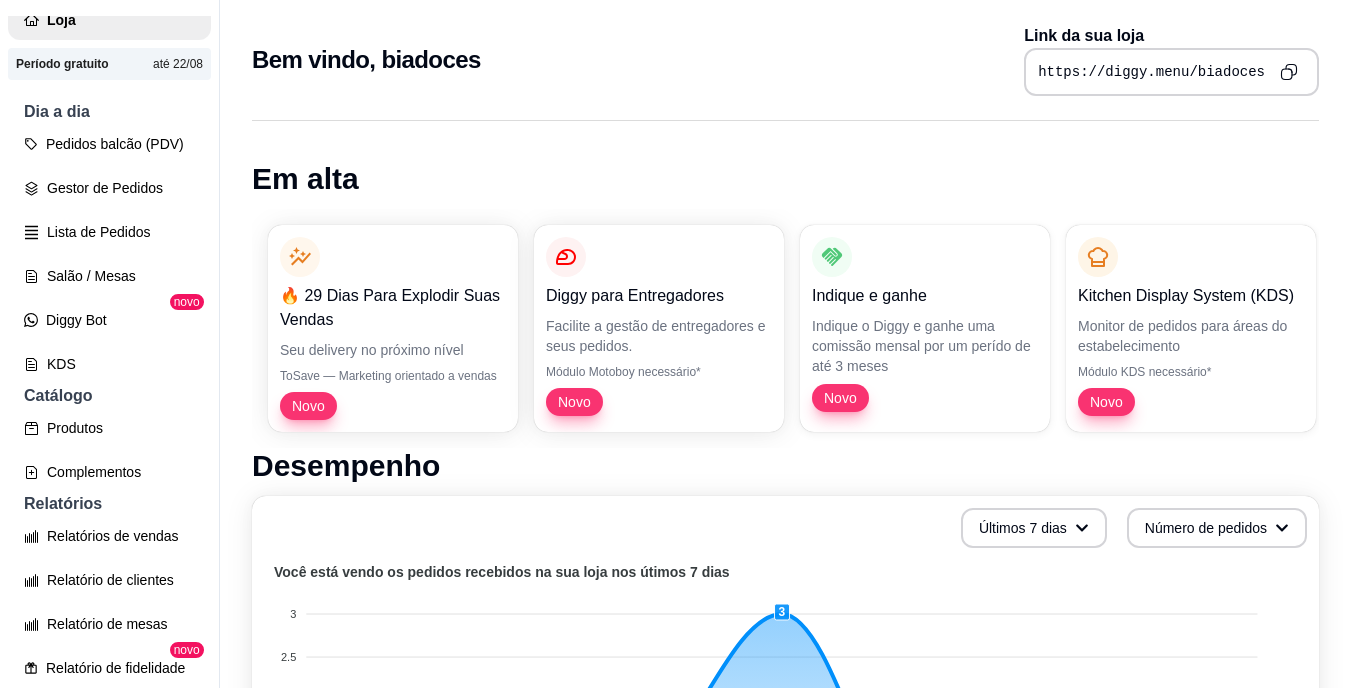 drag, startPoint x: 1235, startPoint y: 69, endPoint x: 1203, endPoint y: 68, distance: 32.01562 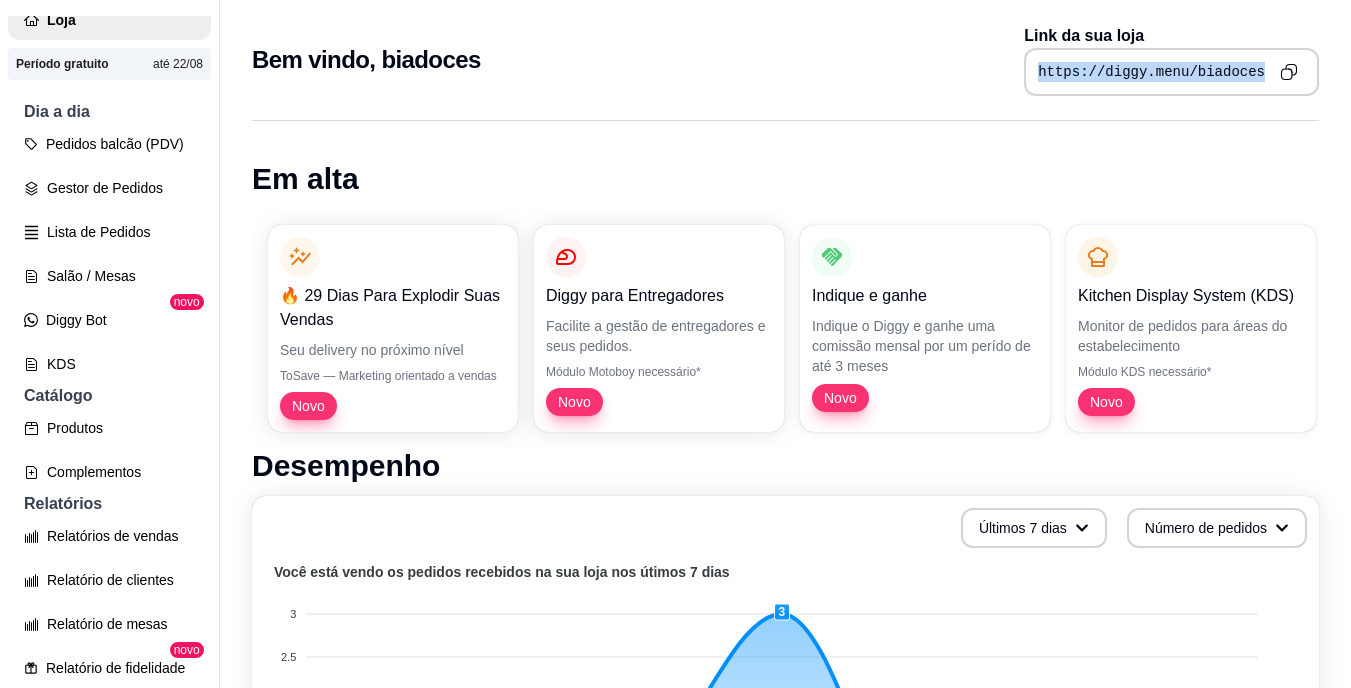 click on "https://diggy.menu/biadoces" at bounding box center [1171, 72] 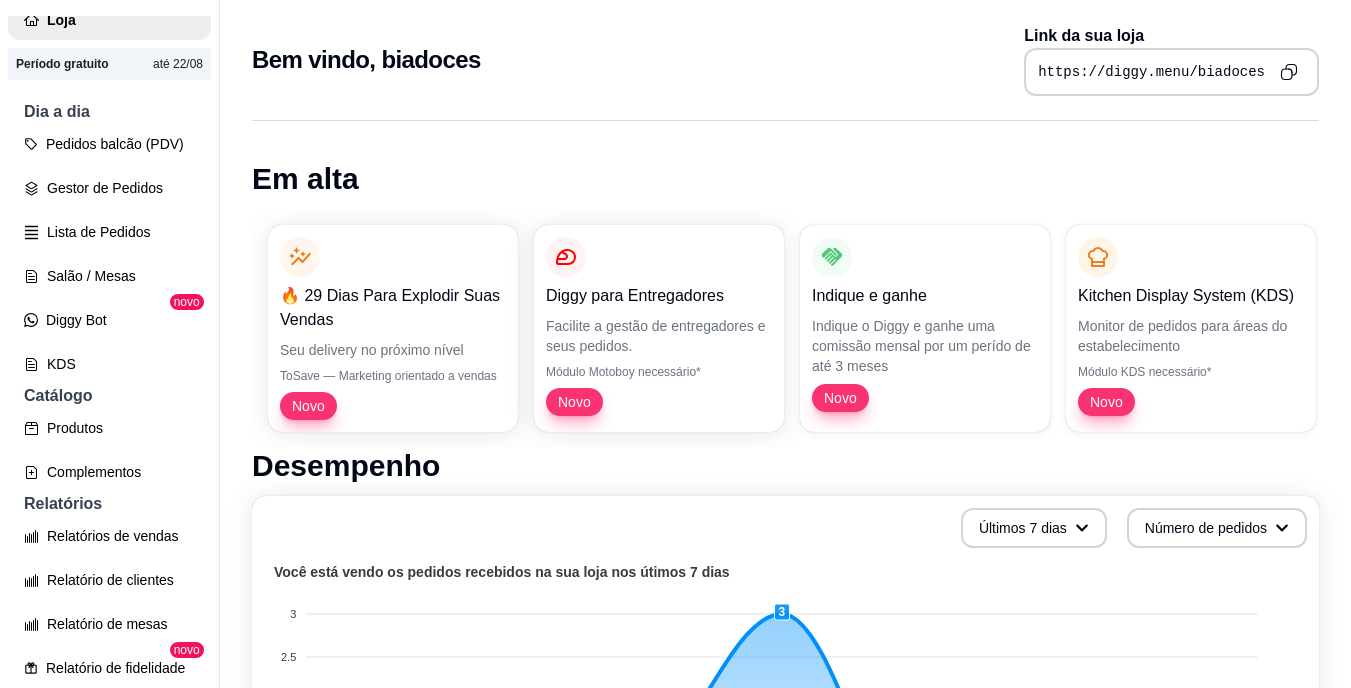 click on "https://diggy.menu/biadoces" at bounding box center [1151, 72] 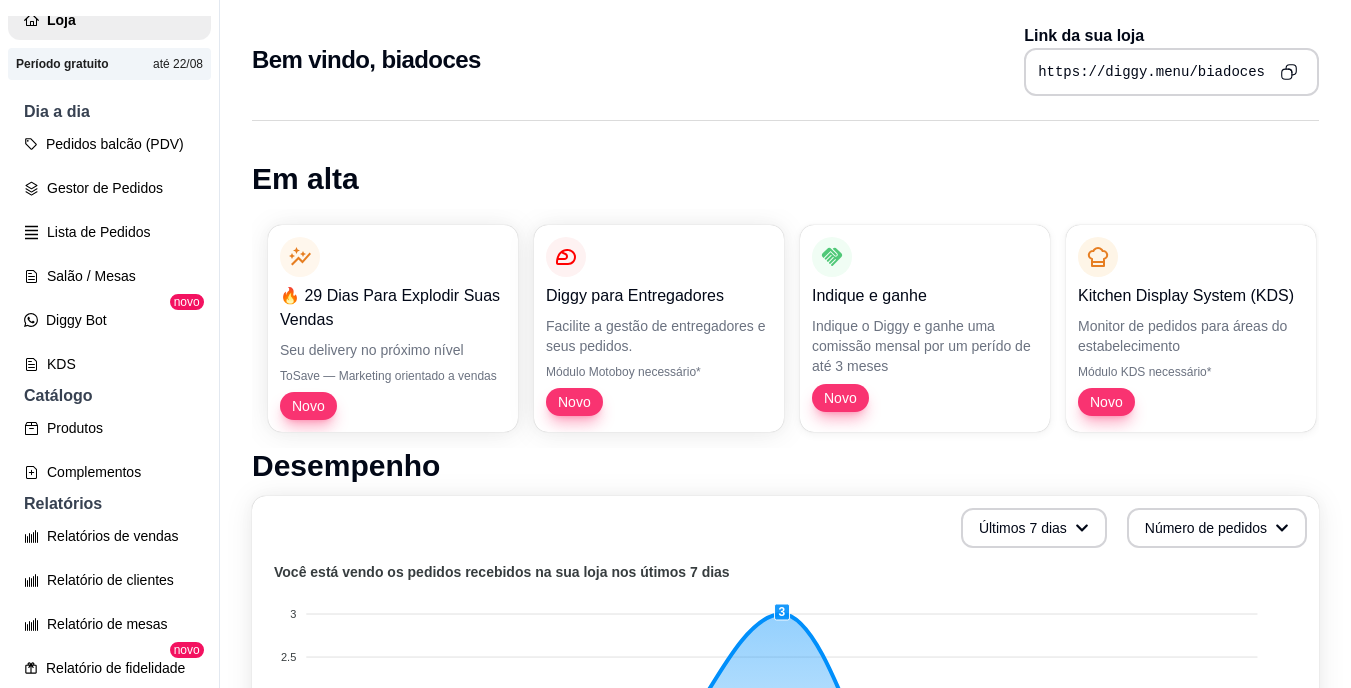 click at bounding box center [1288, 71] 